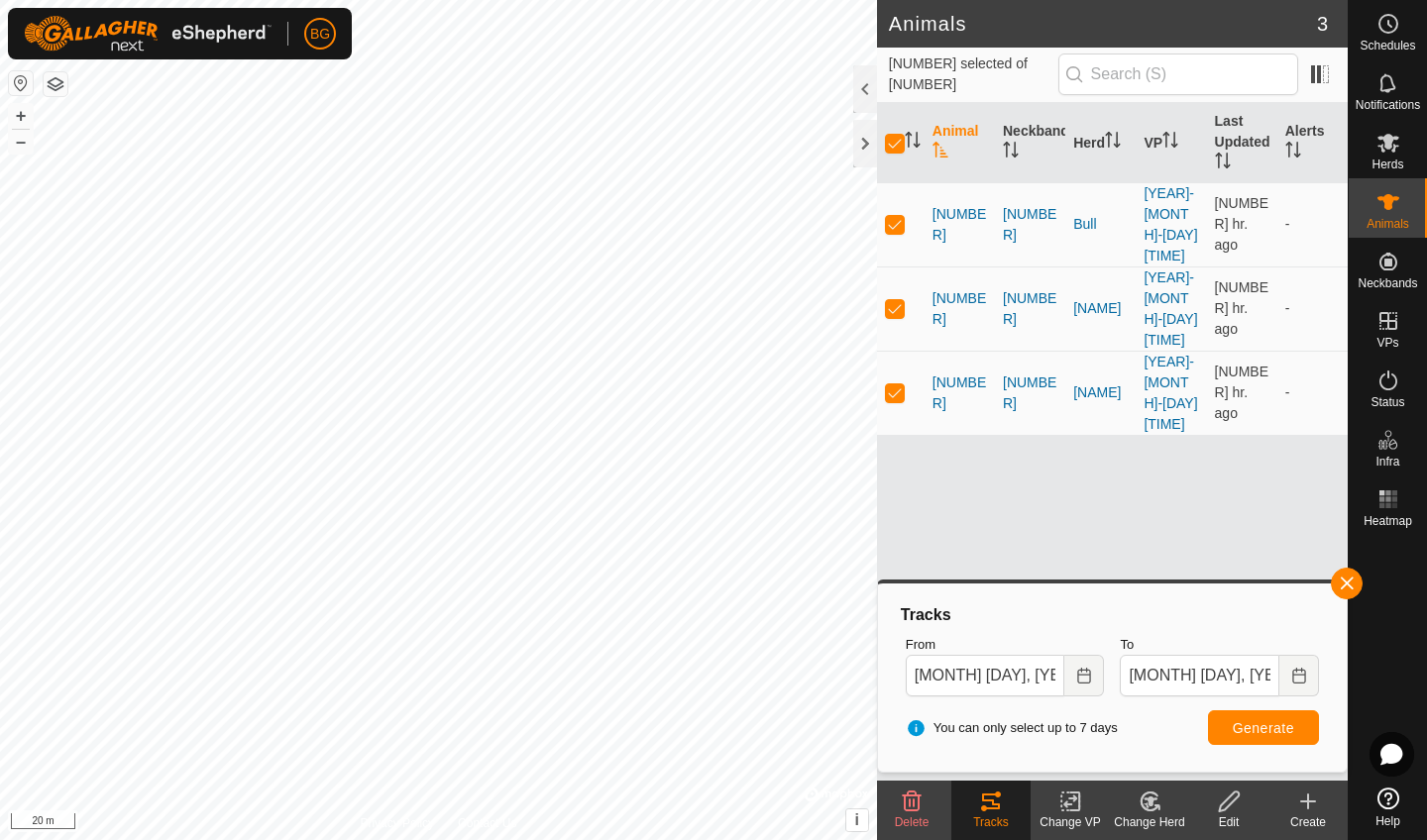 scroll, scrollTop: 0, scrollLeft: 0, axis: both 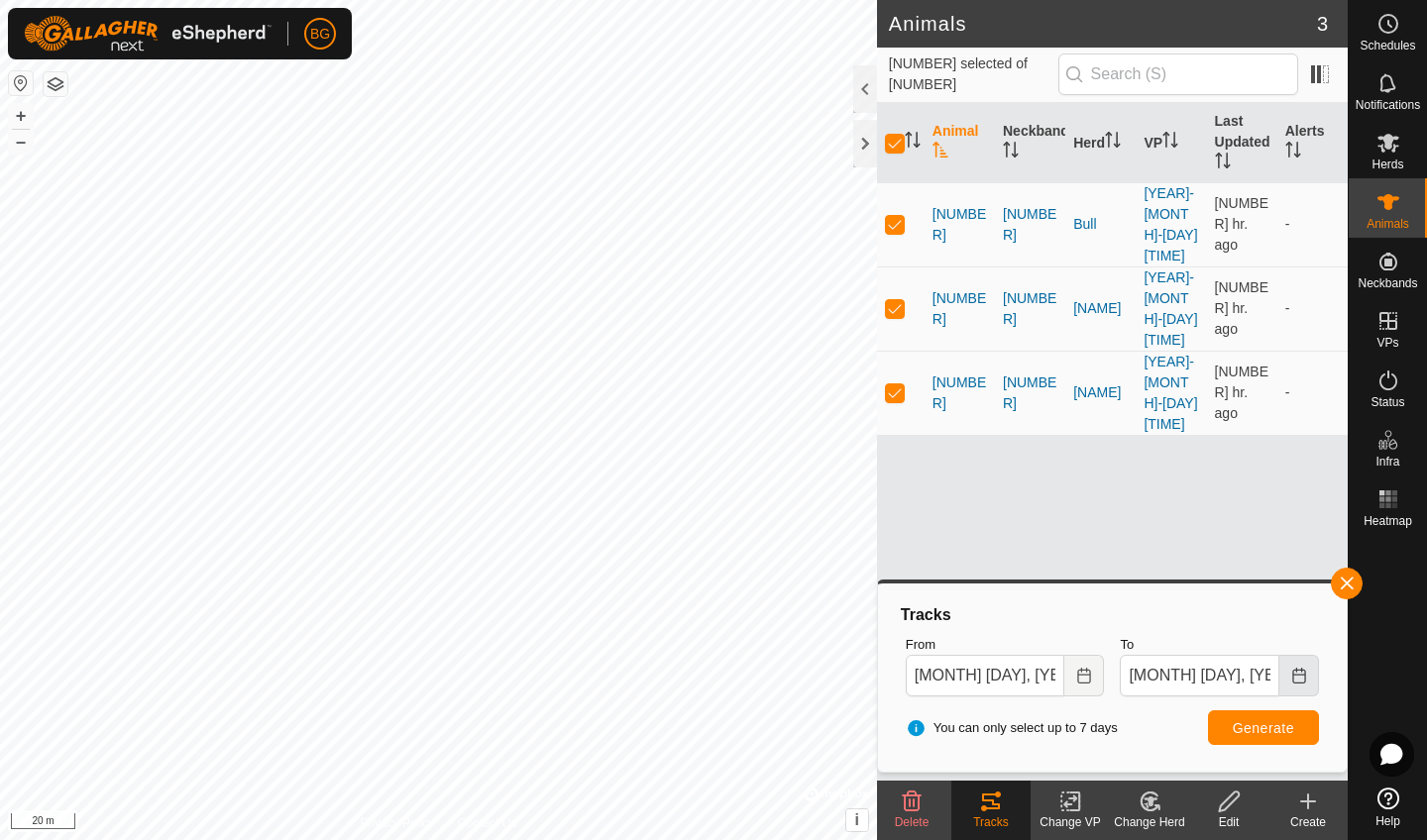 click at bounding box center (1299, 676) 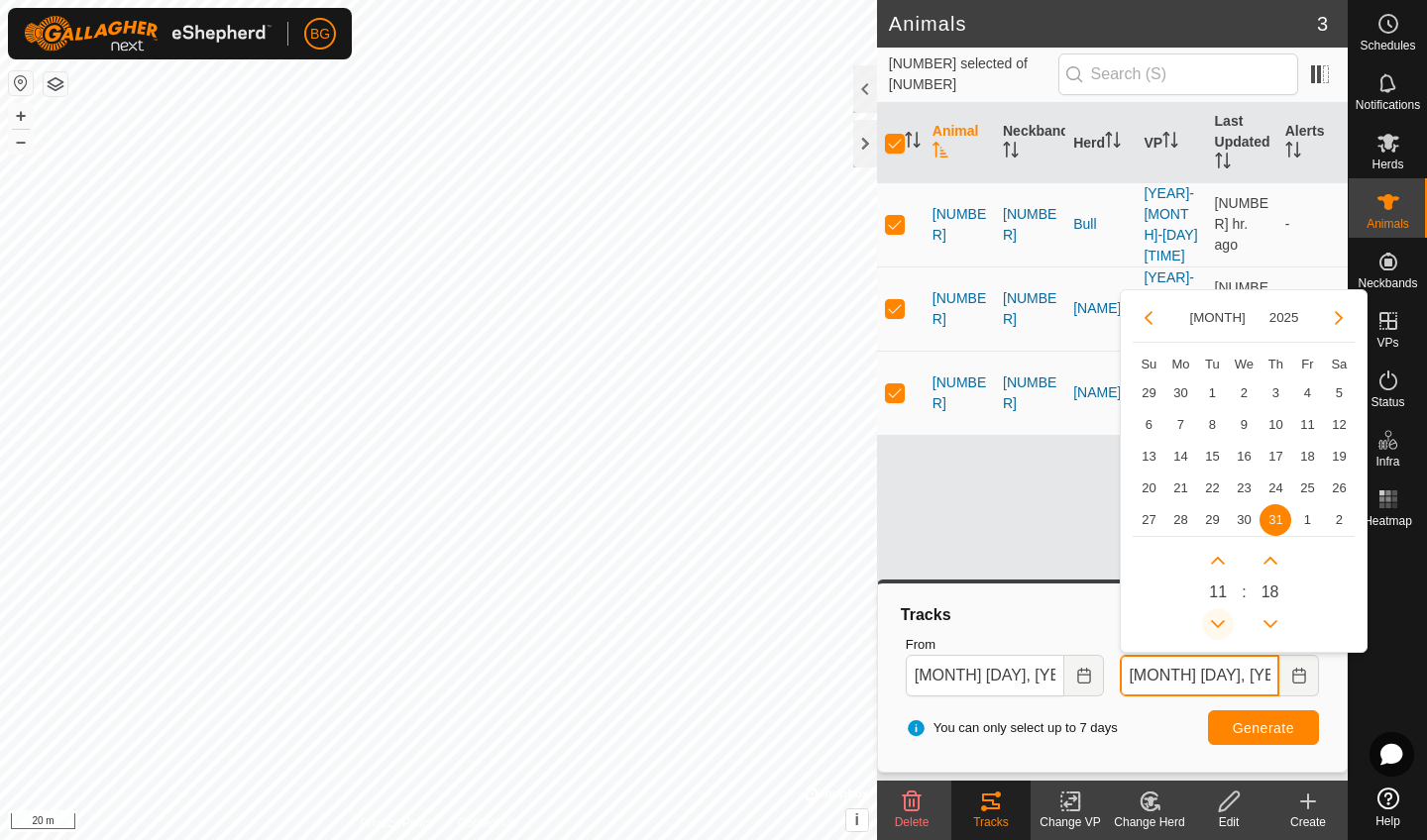 click at bounding box center (1218, 624) 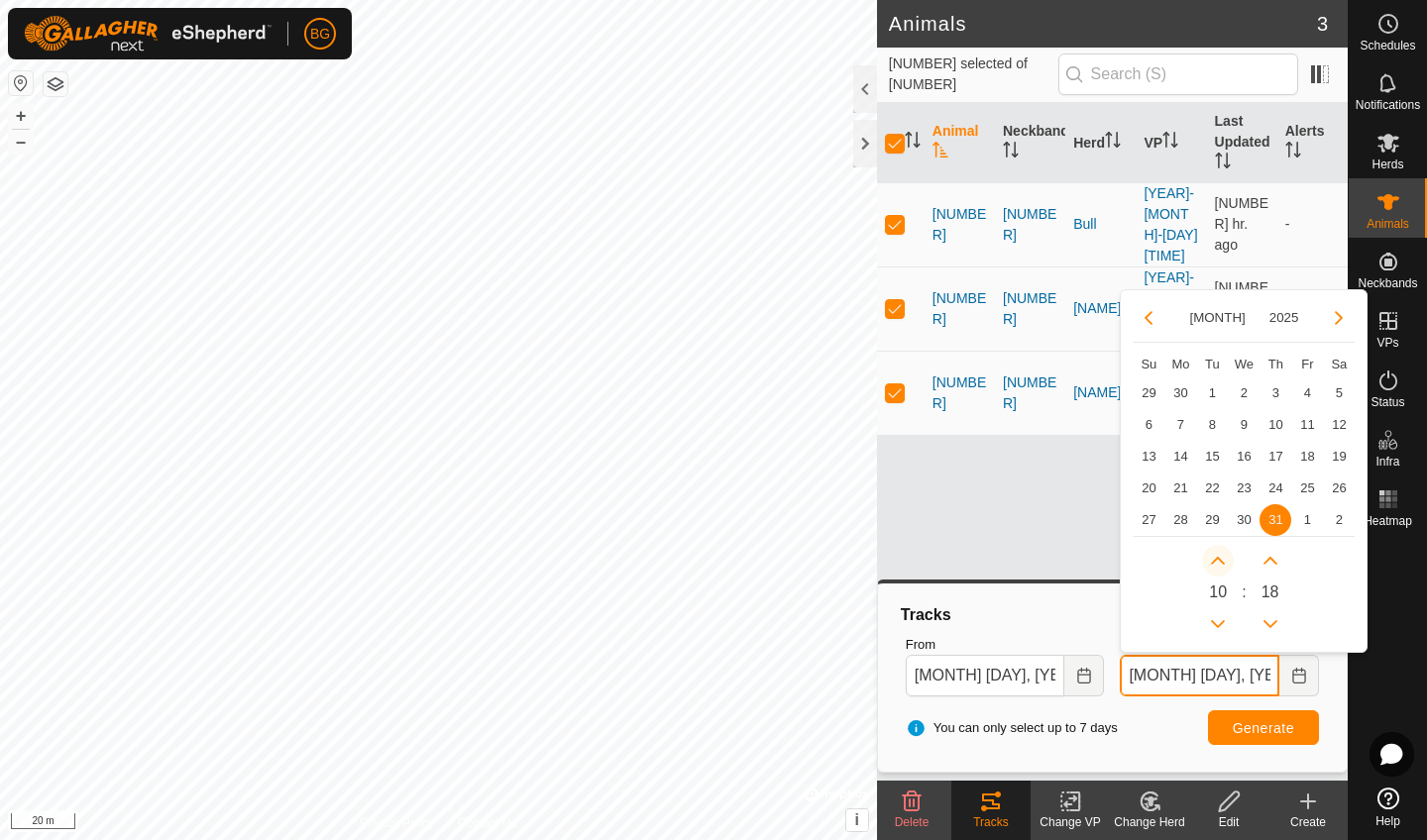 click at bounding box center (1218, 561) 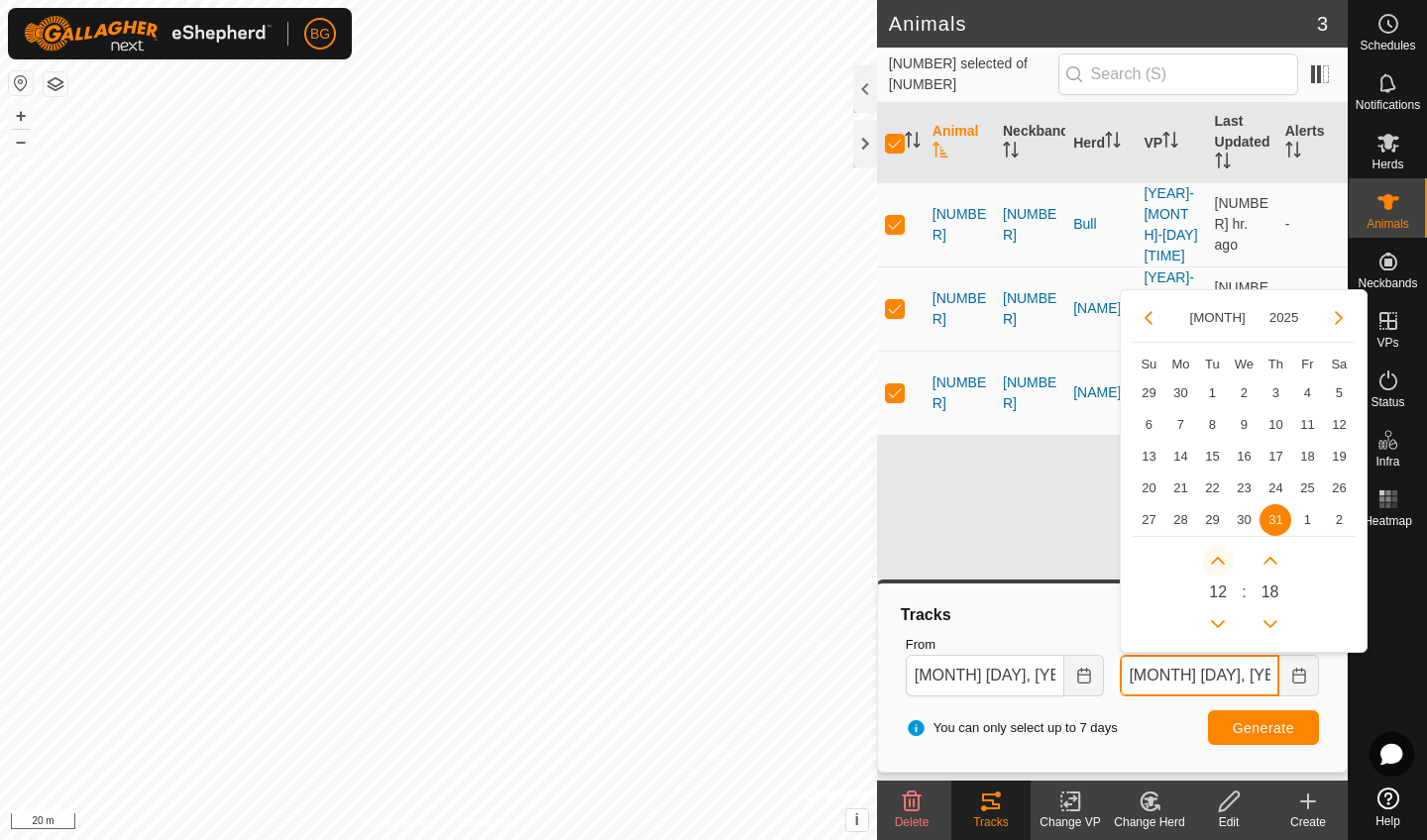 click at bounding box center [1226, 561] 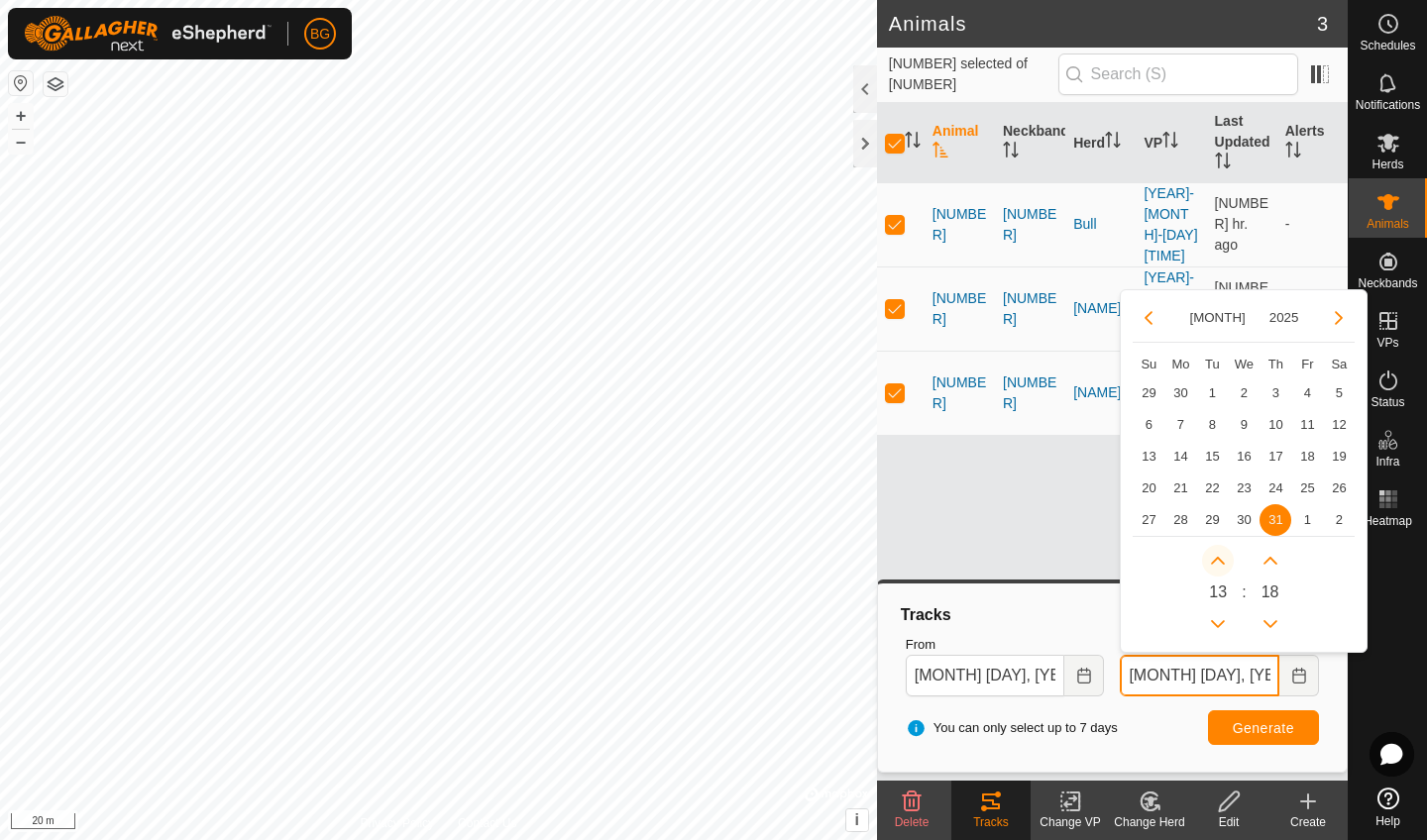 click at bounding box center (1218, 561) 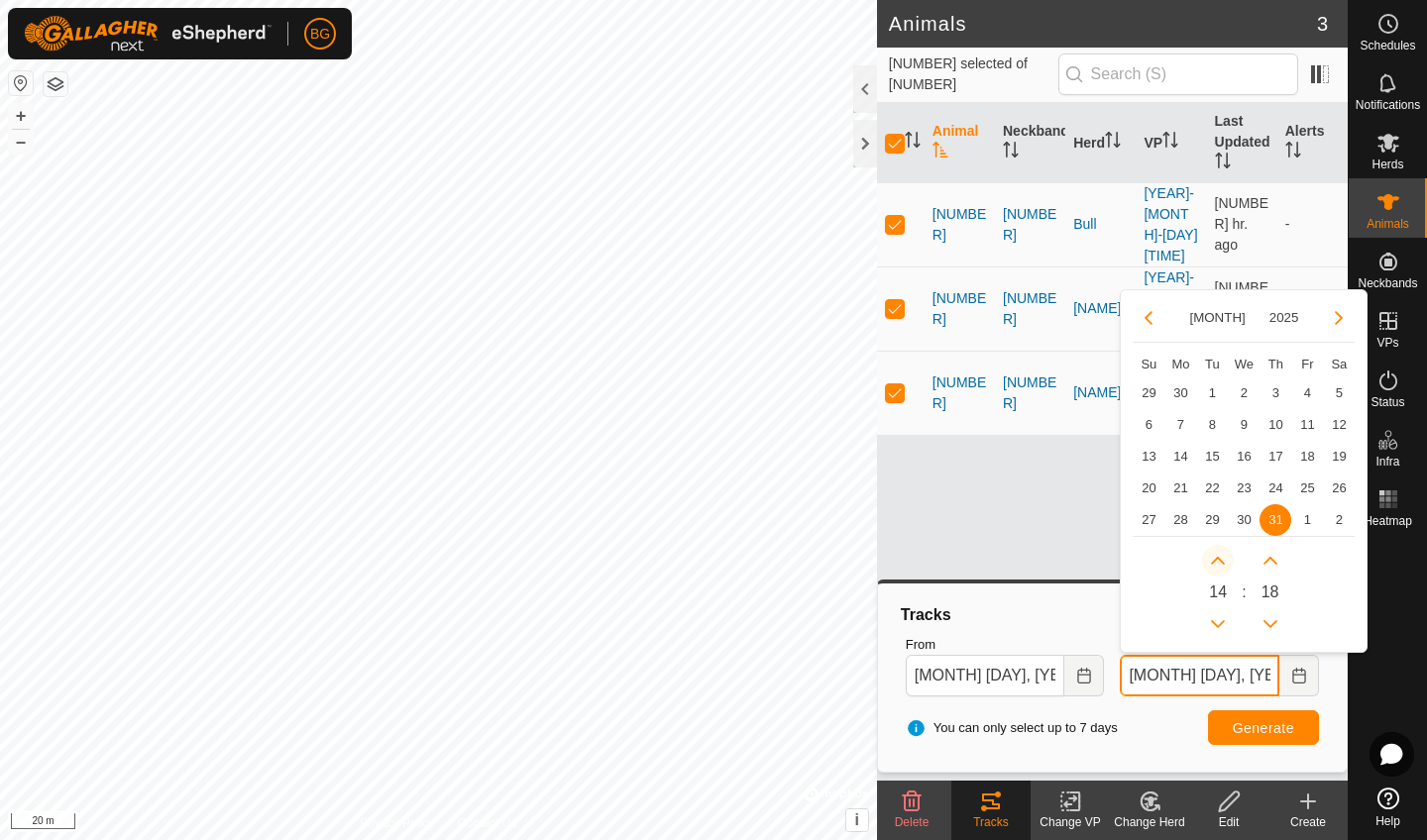 click 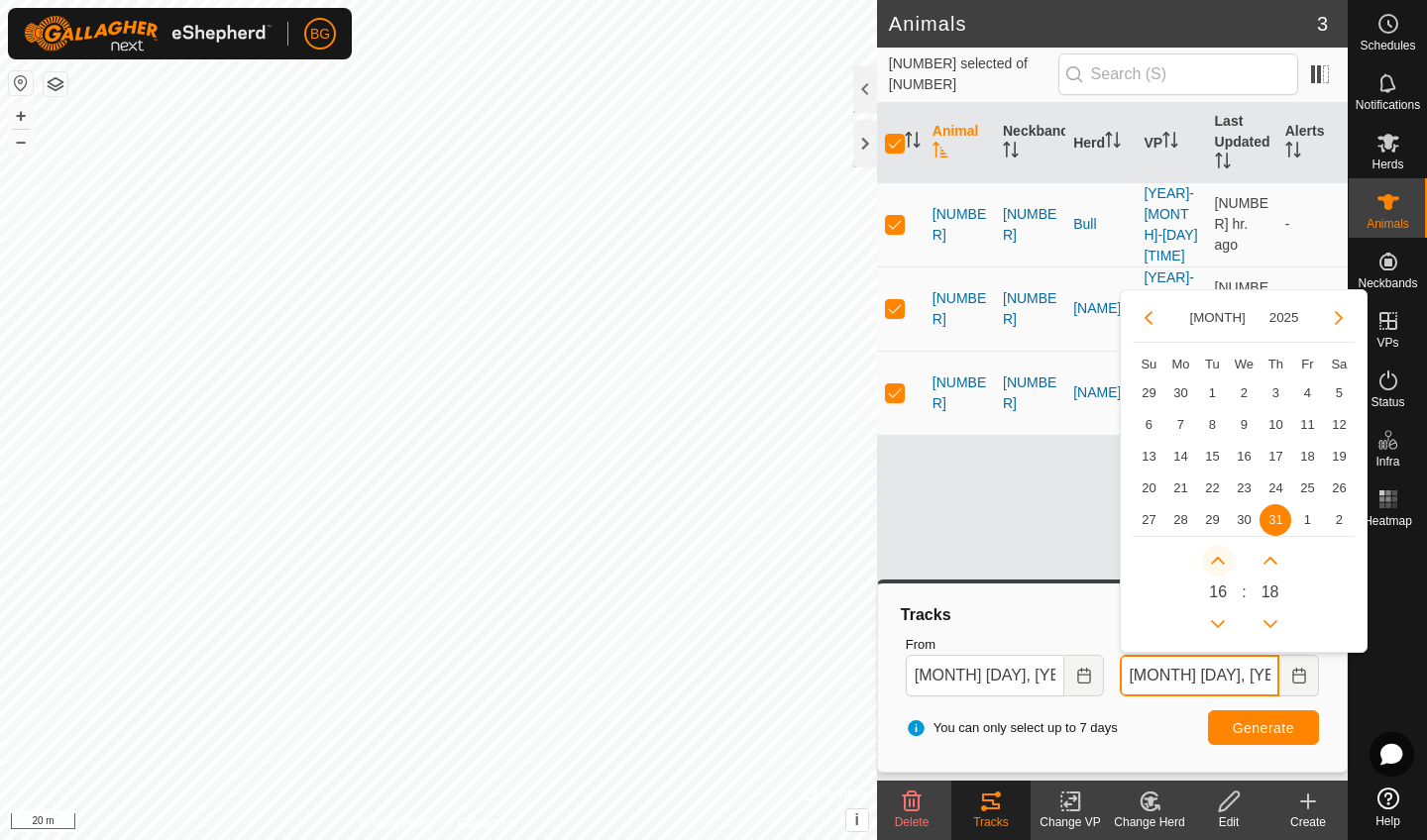 click 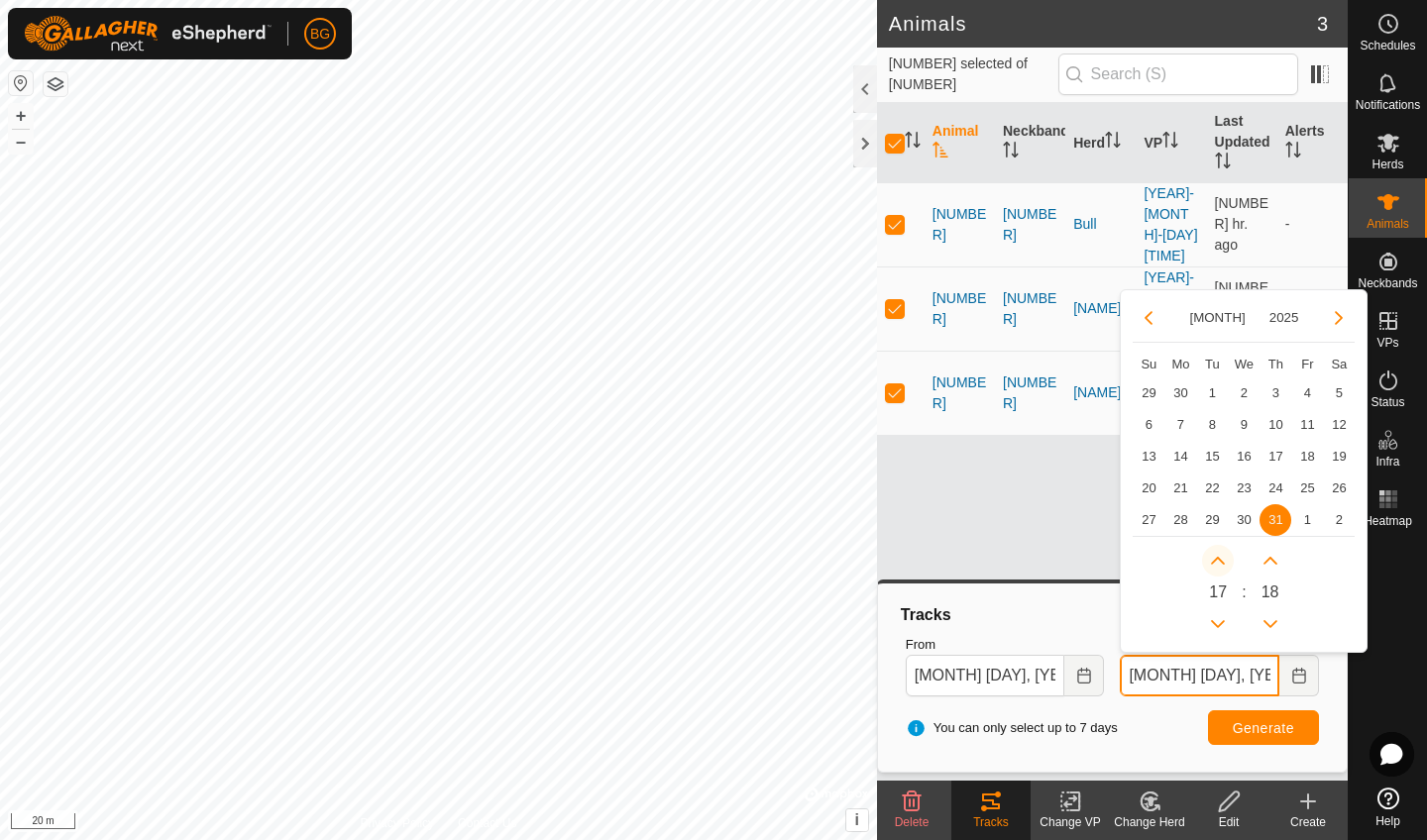 click at bounding box center [1218, 561] 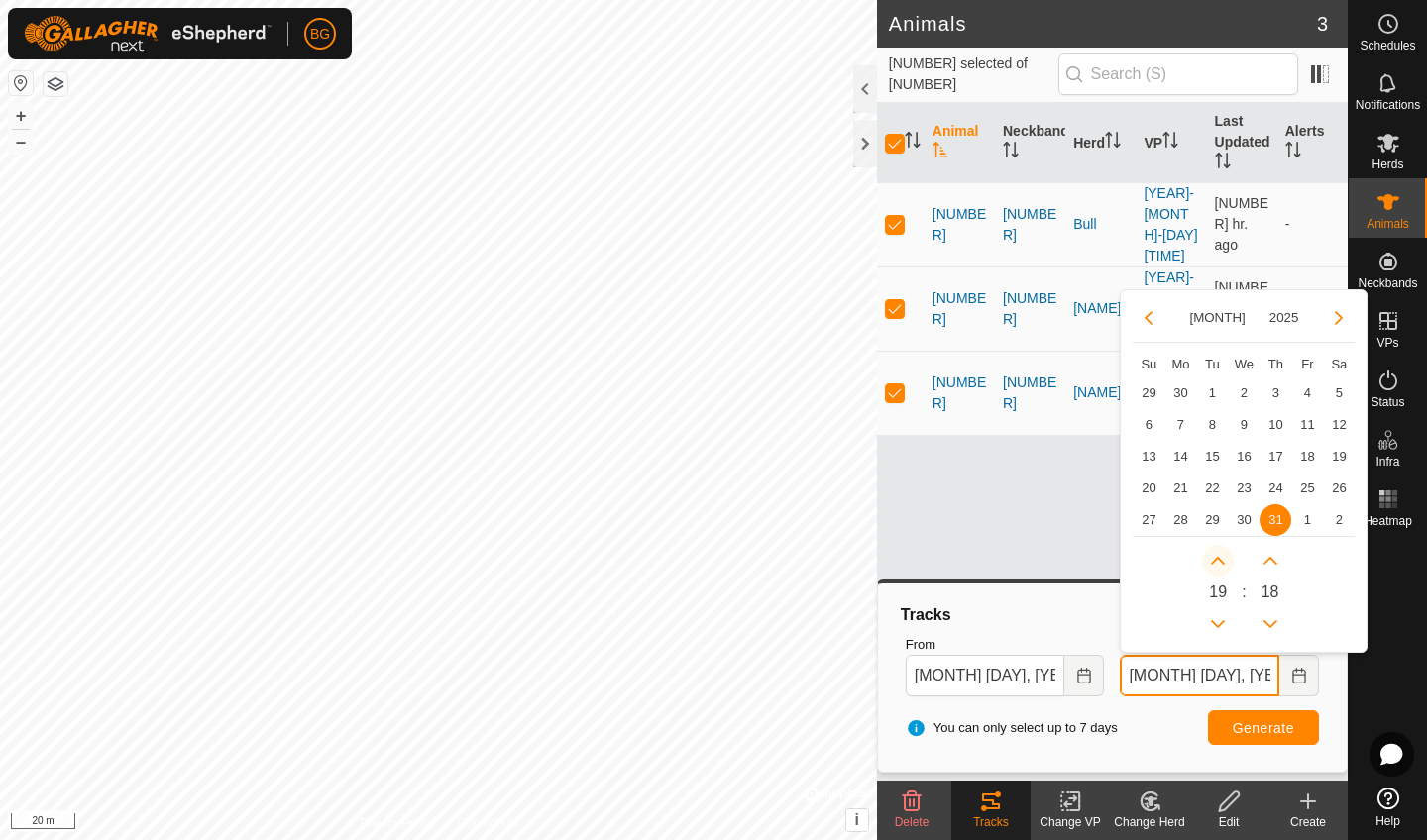 click at bounding box center [1218, 561] 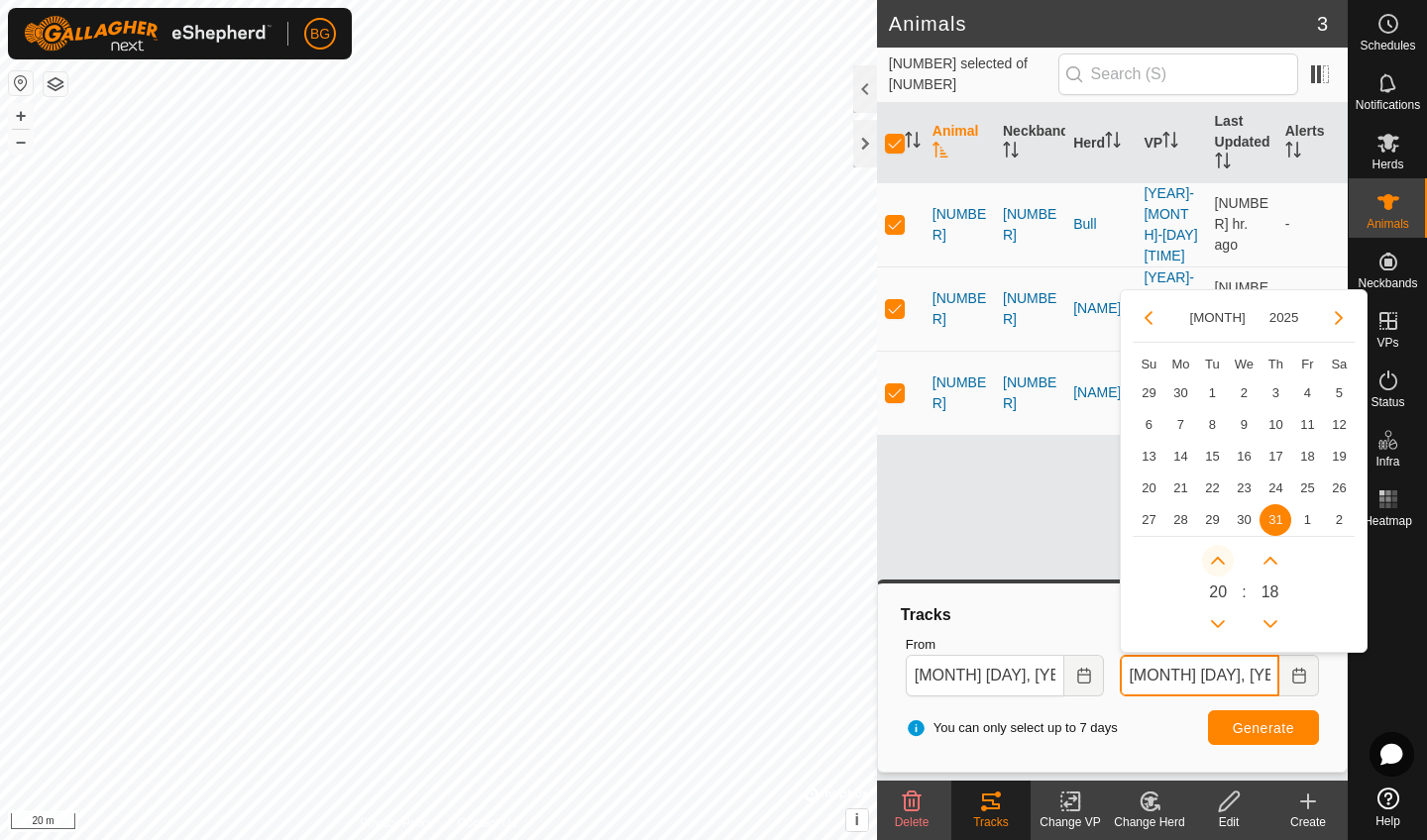 click at bounding box center [1218, 561] 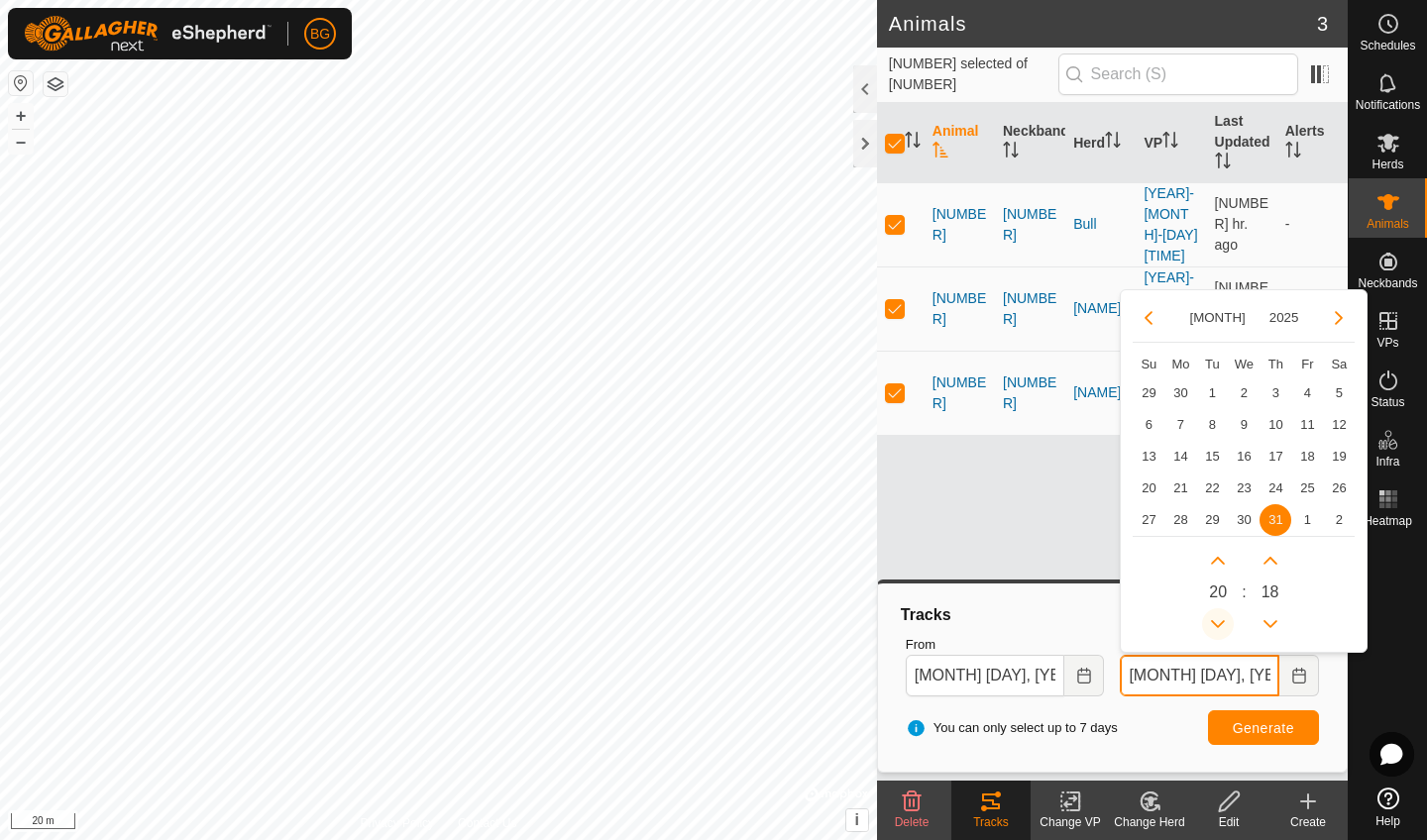 click at bounding box center [1218, 624] 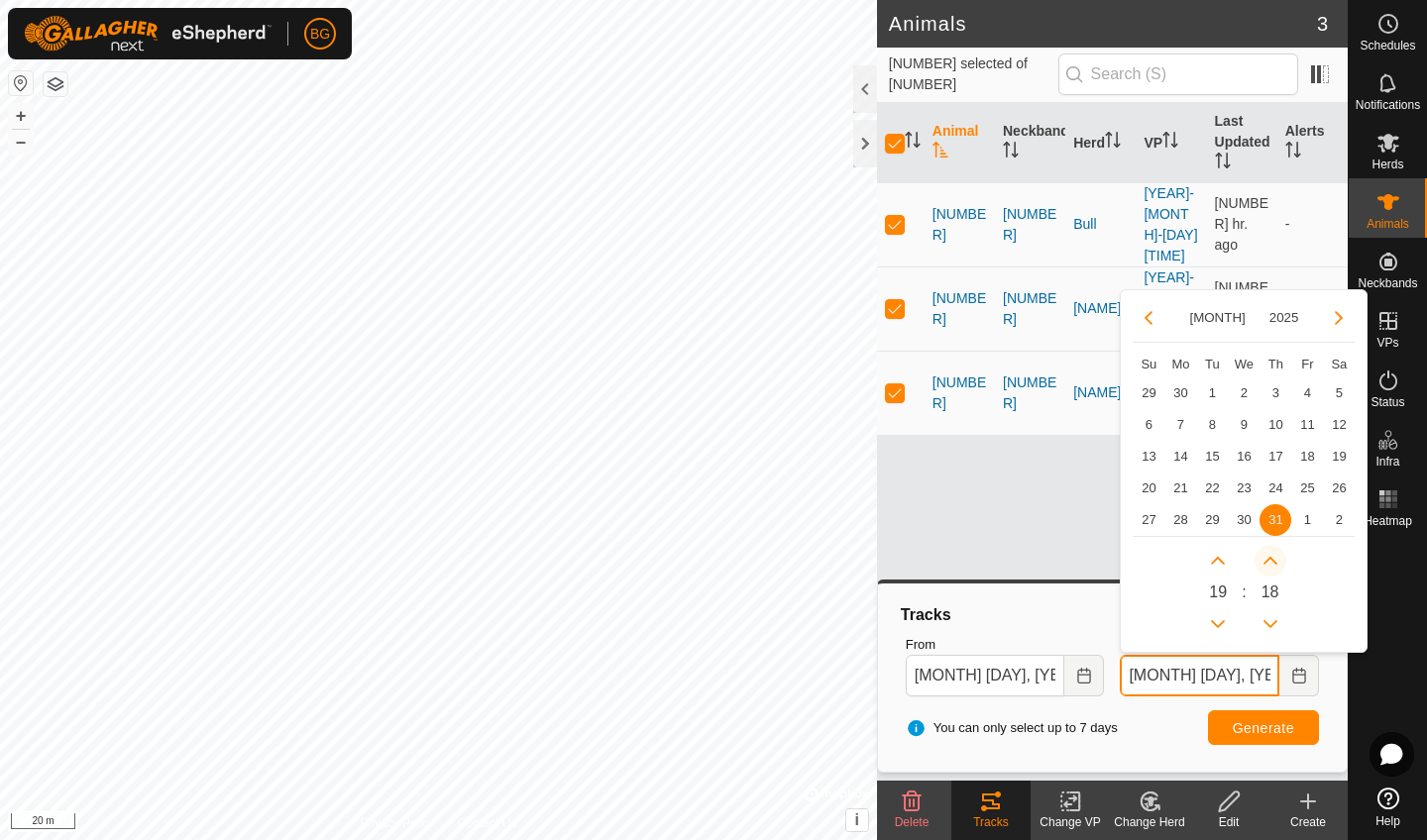 click at bounding box center [1270, 561] 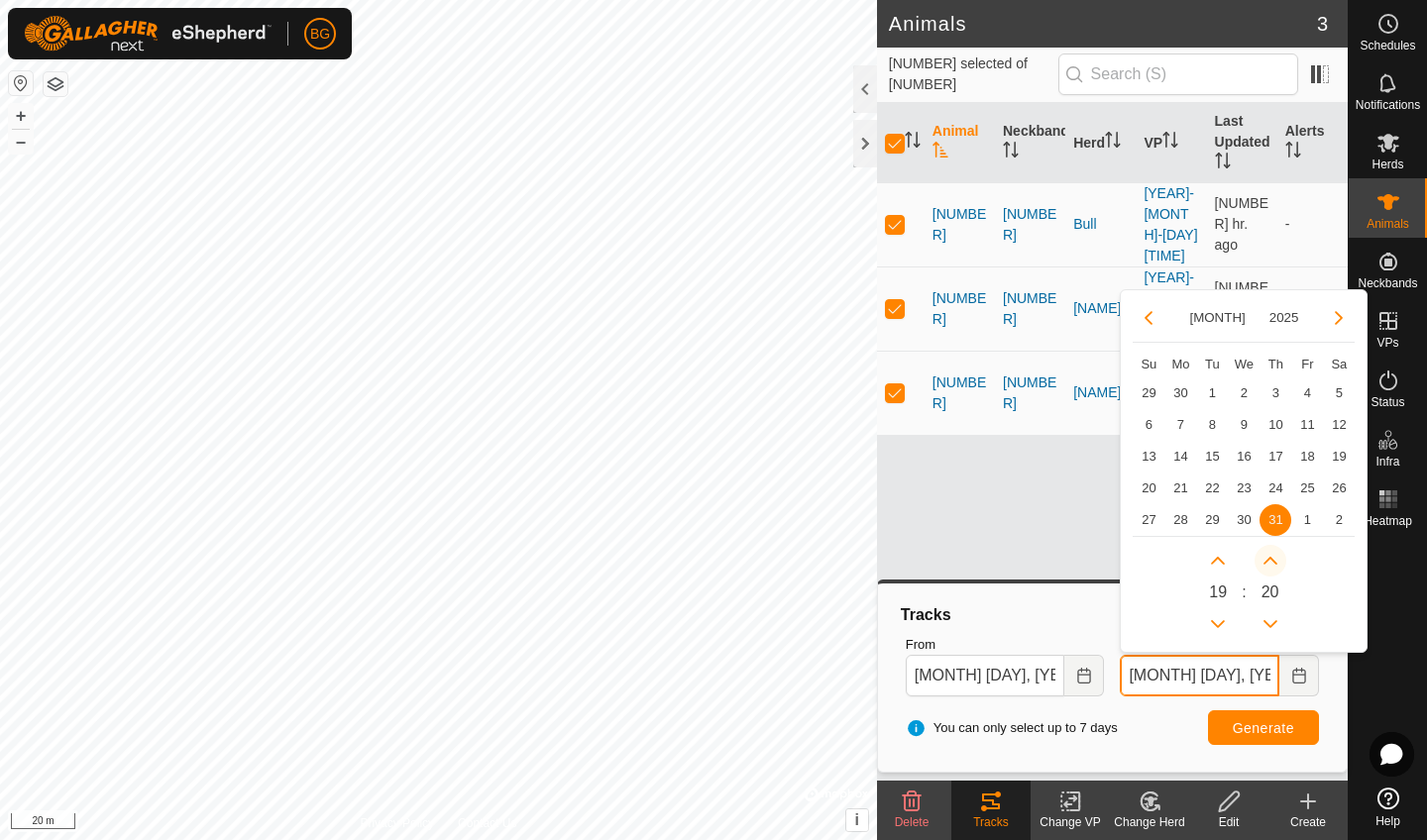 click at bounding box center [1275, 562] 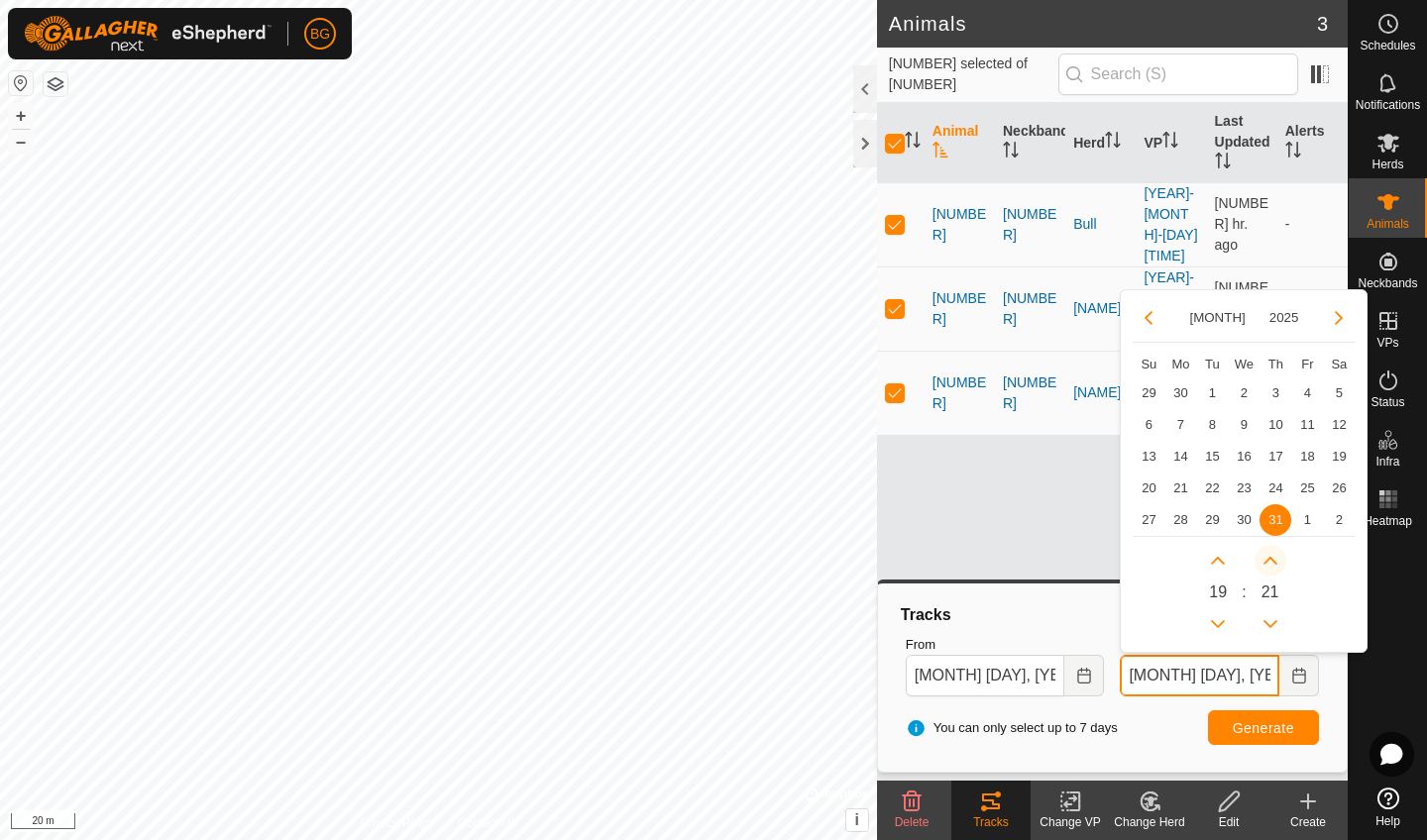 click at bounding box center [1270, 561] 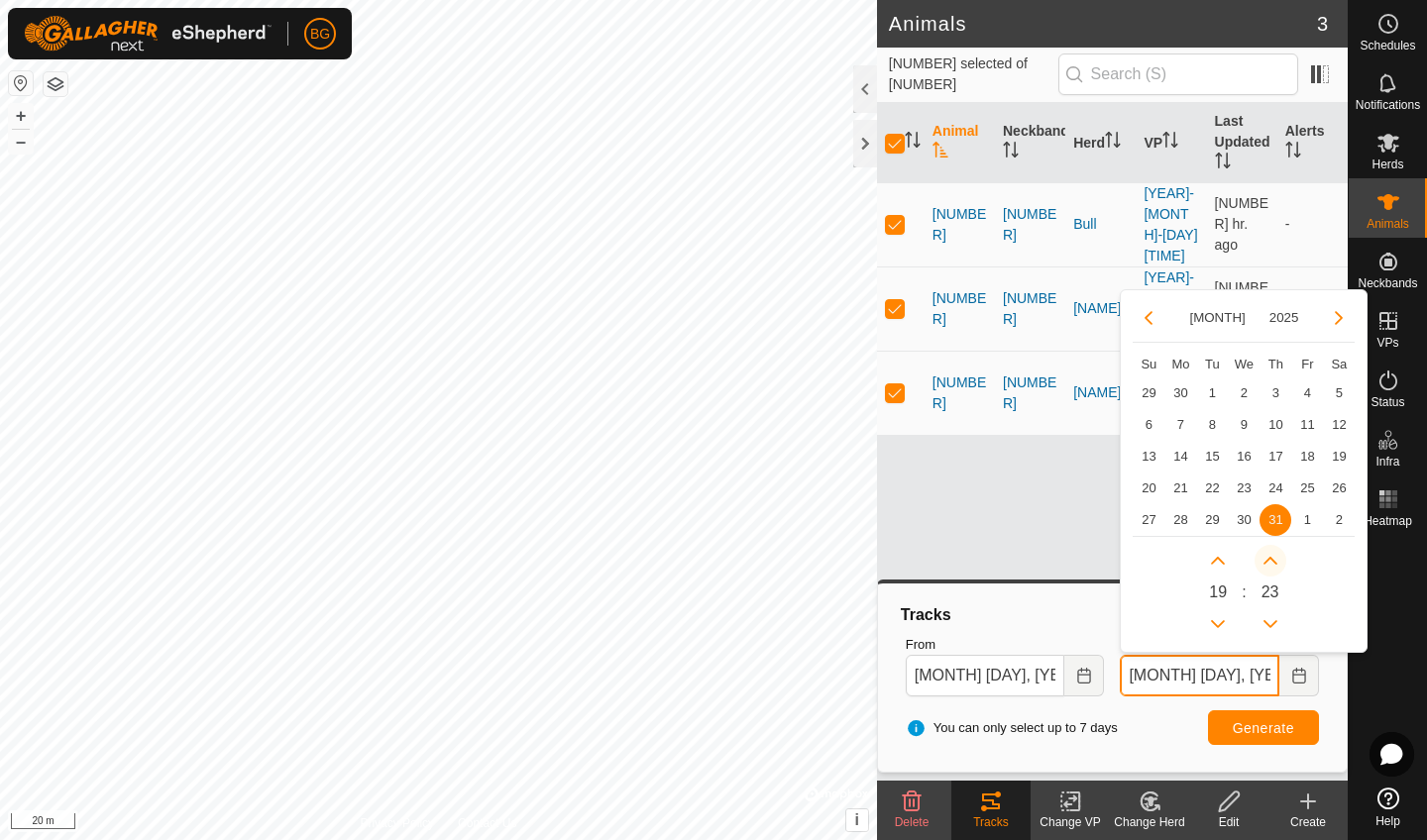 click 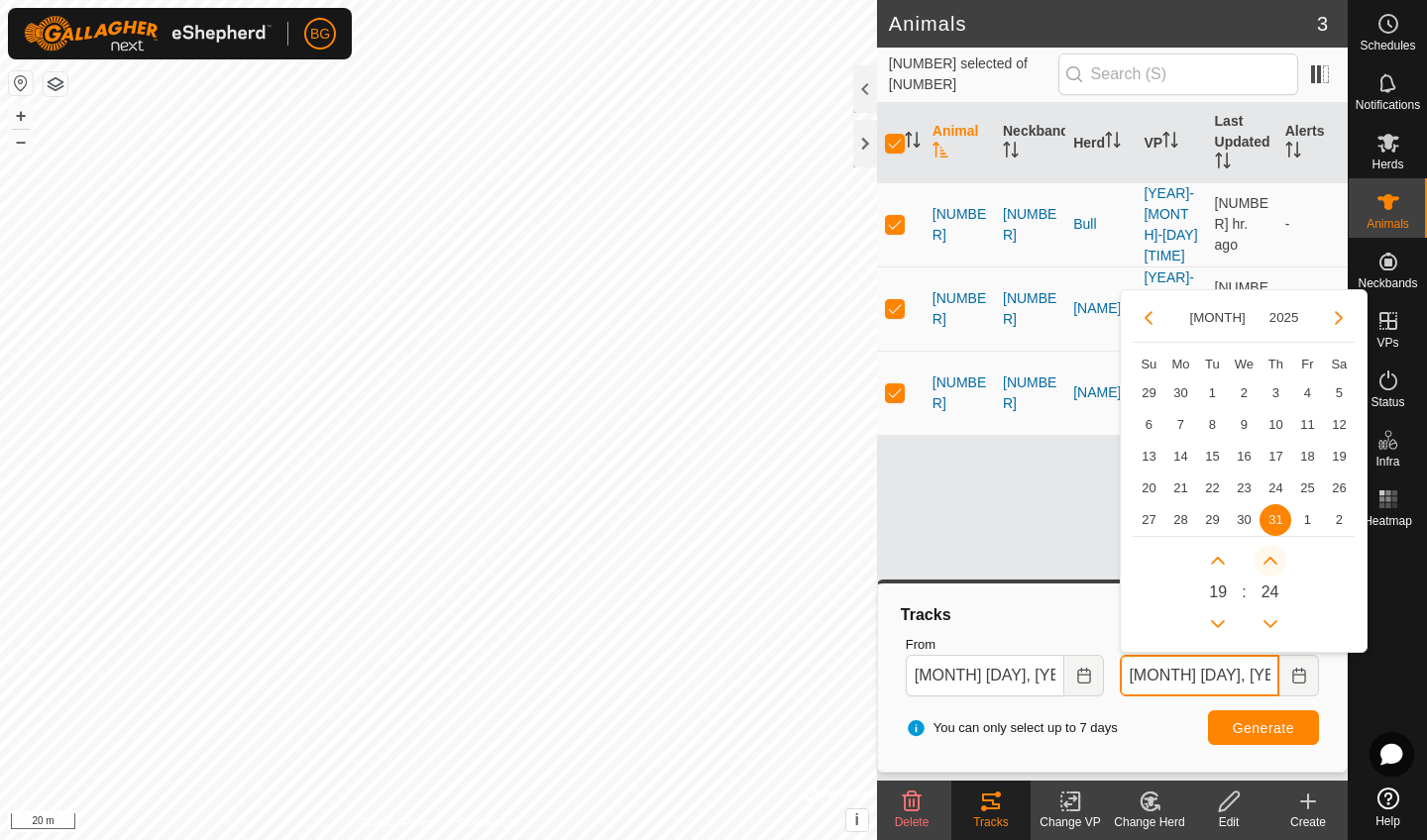 click 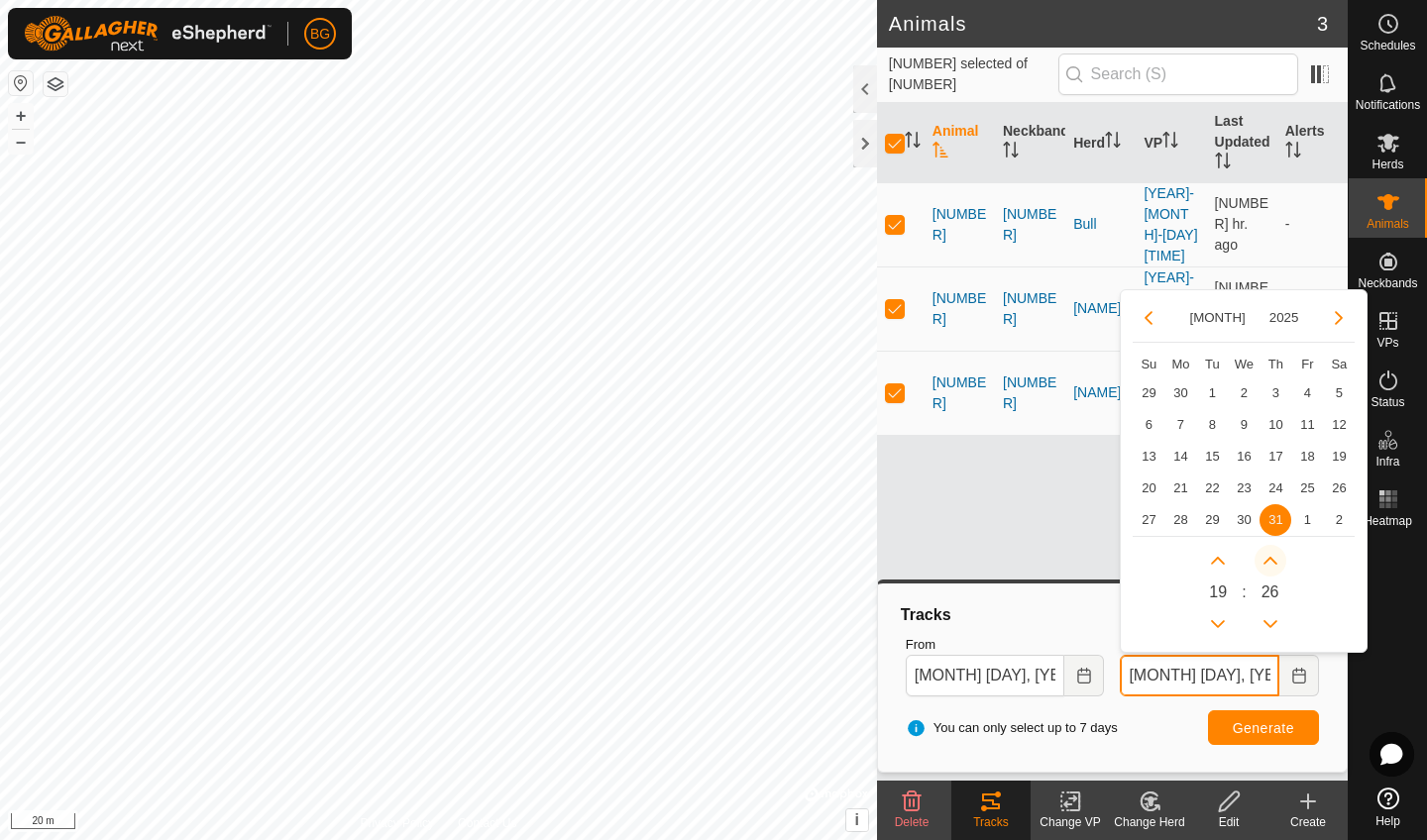 click at bounding box center [1270, 561] 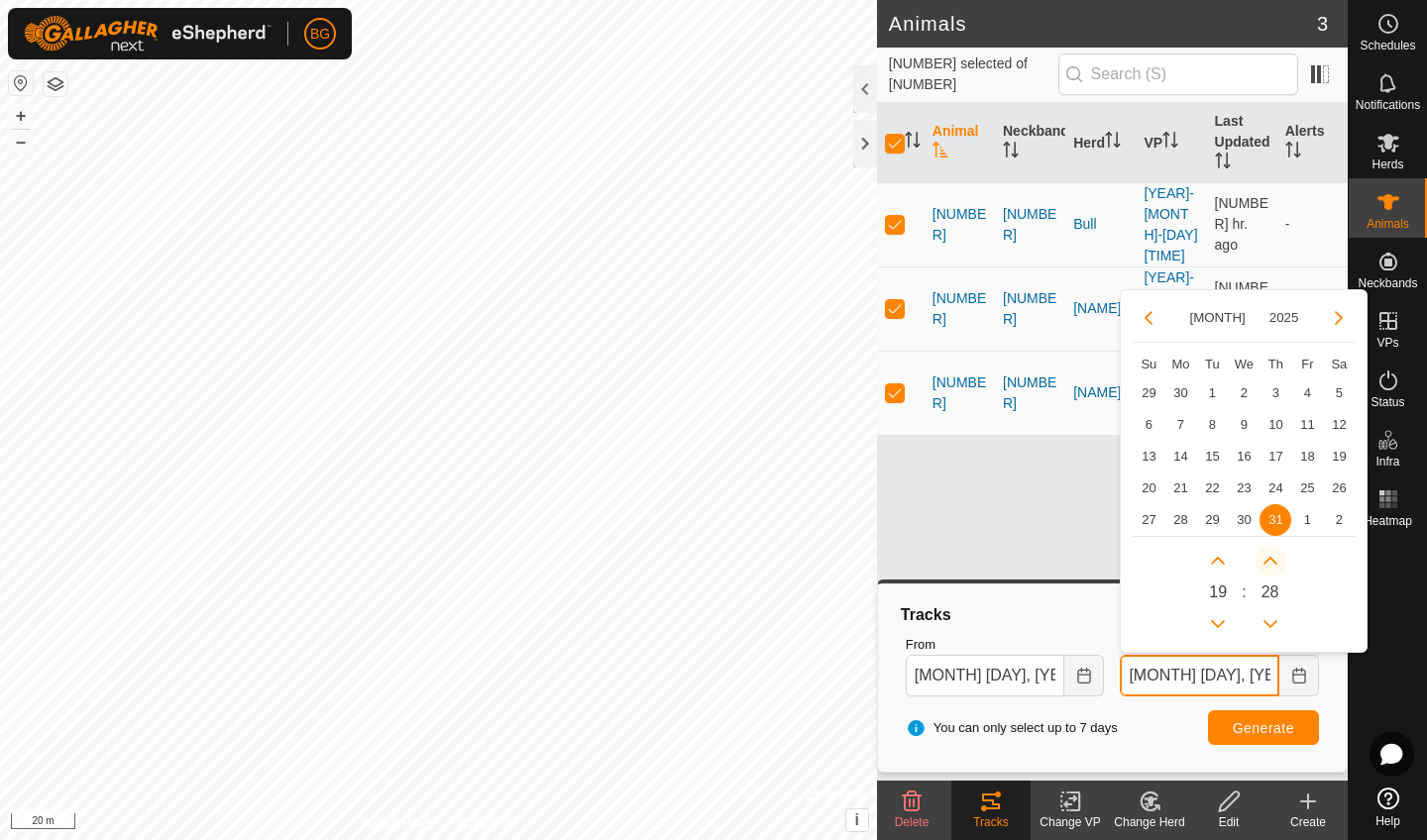 click 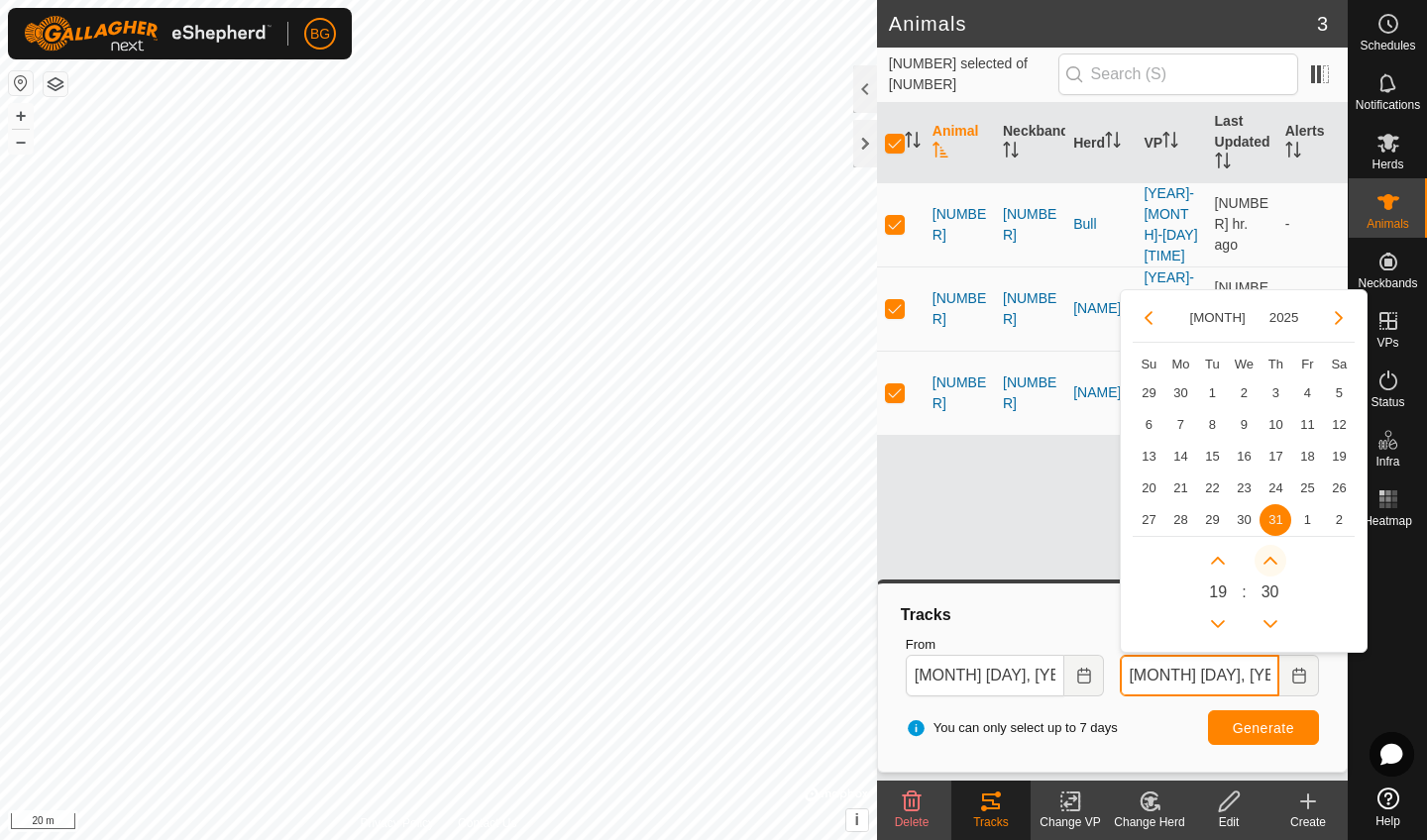 click at bounding box center [1270, 561] 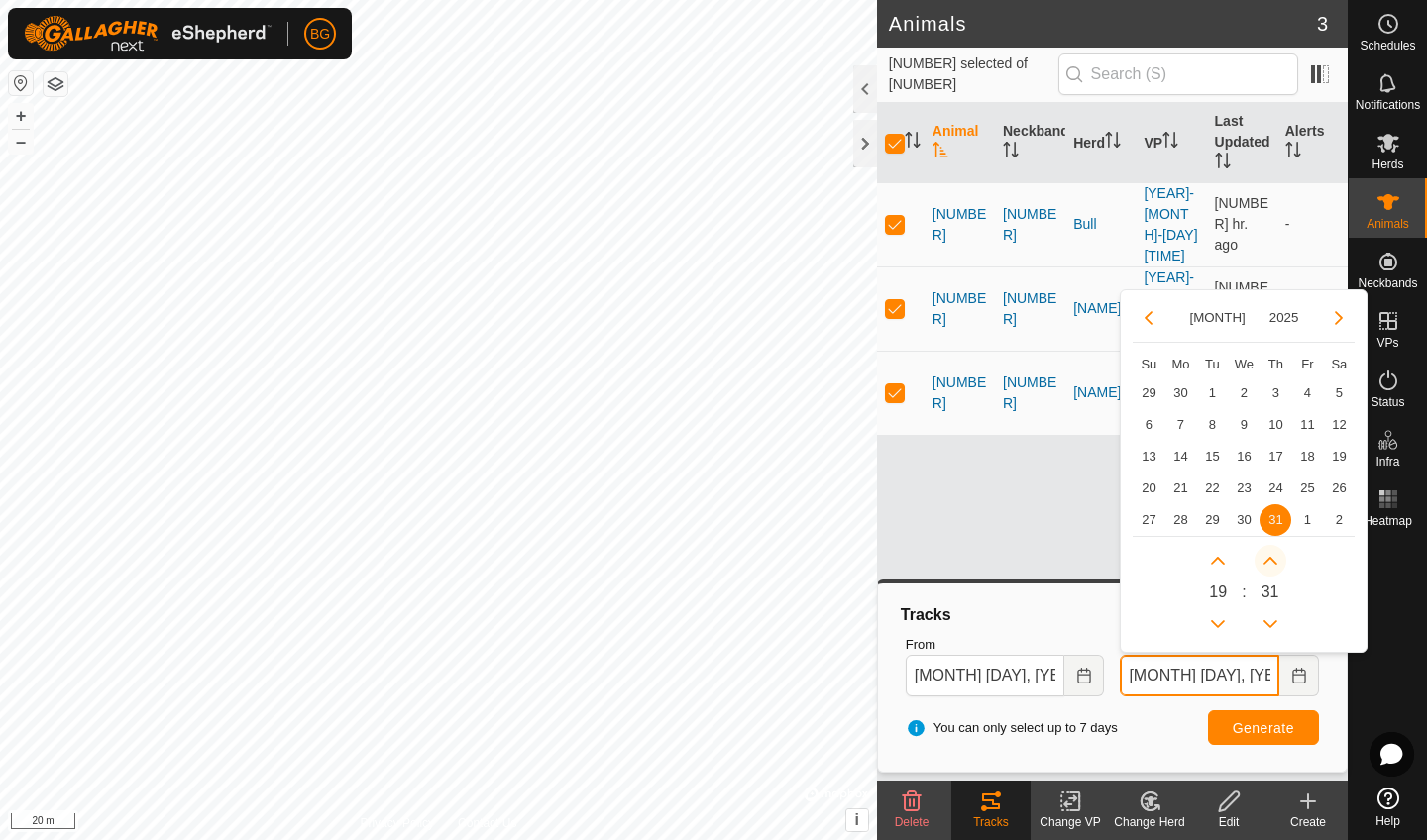 click 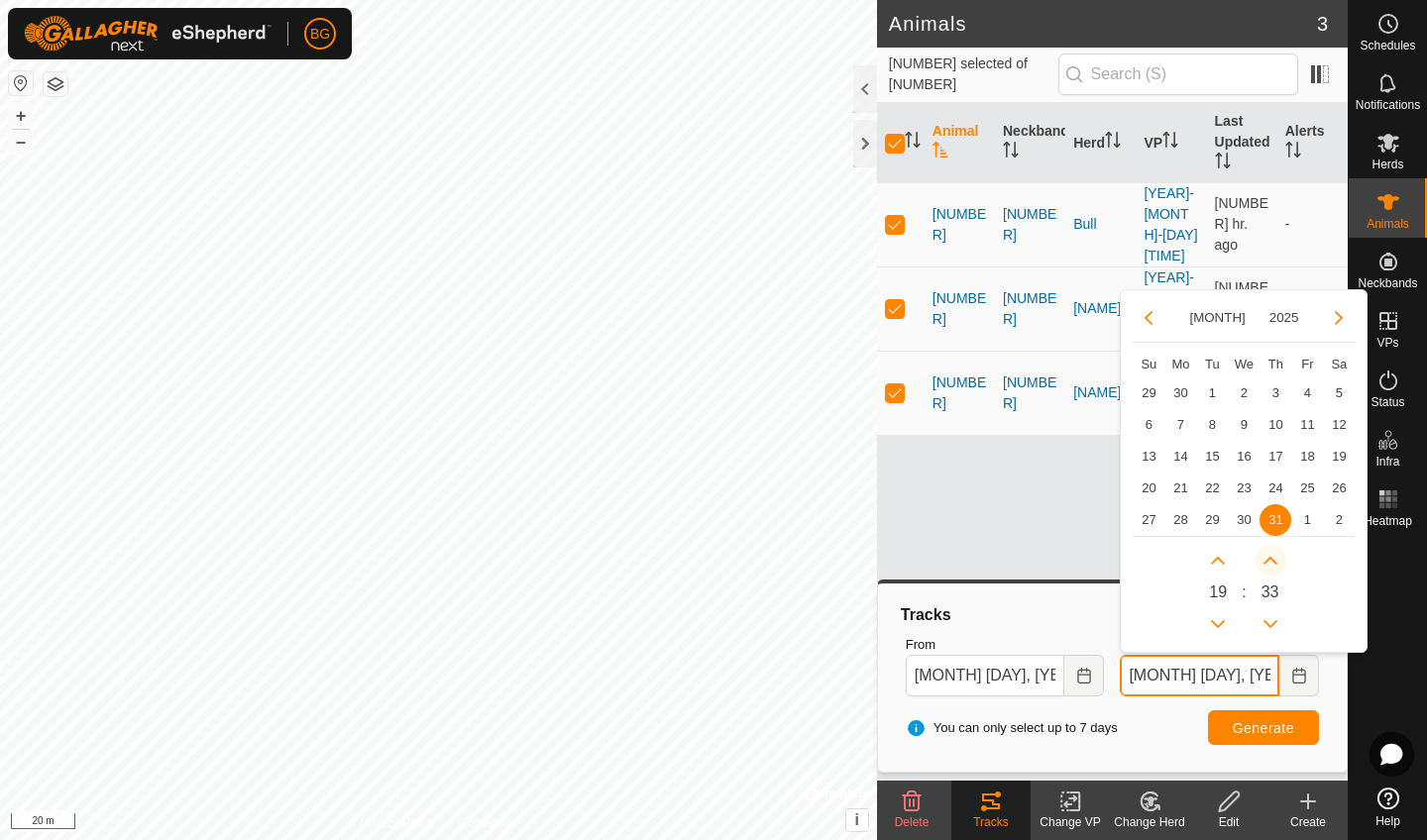 click 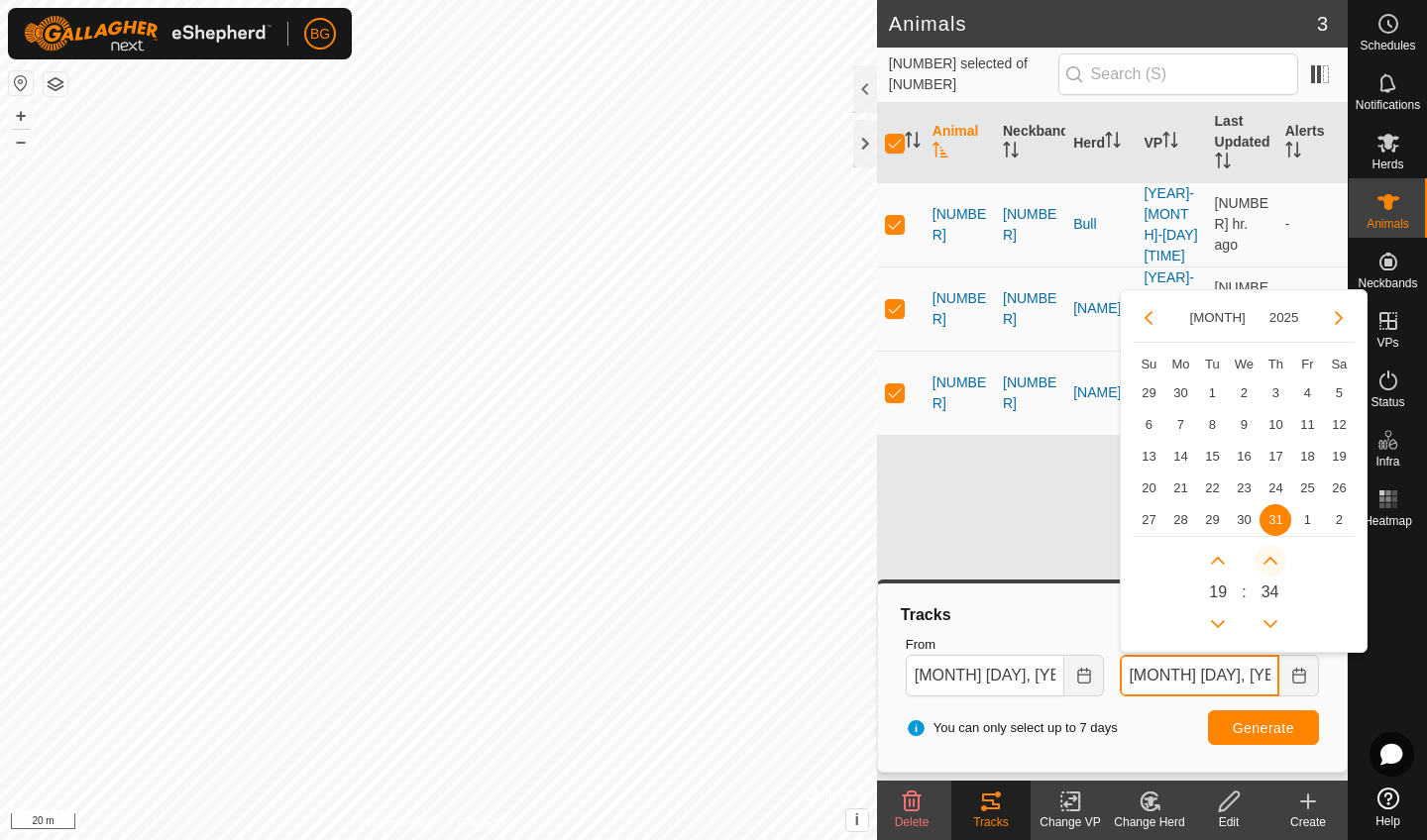 click 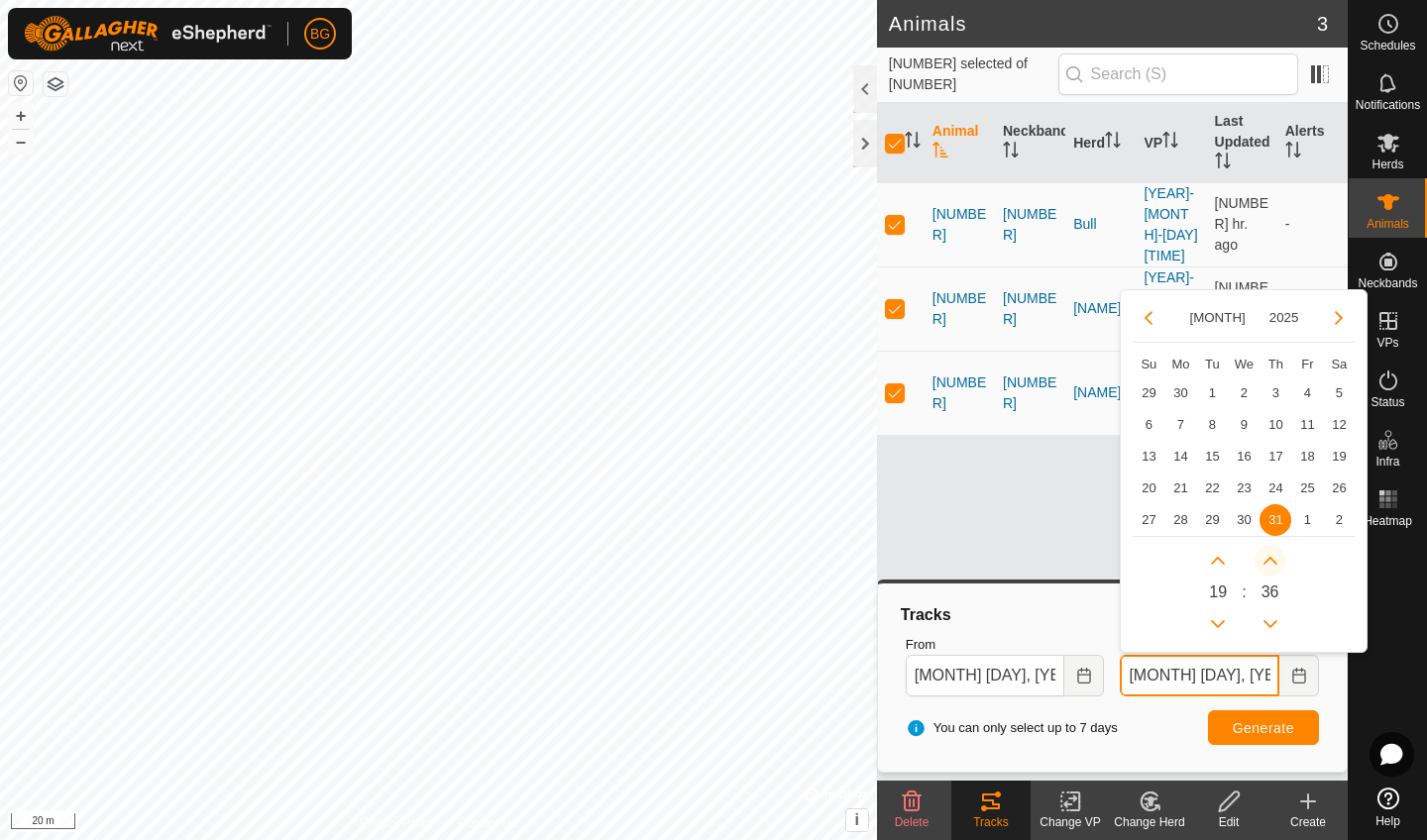 click 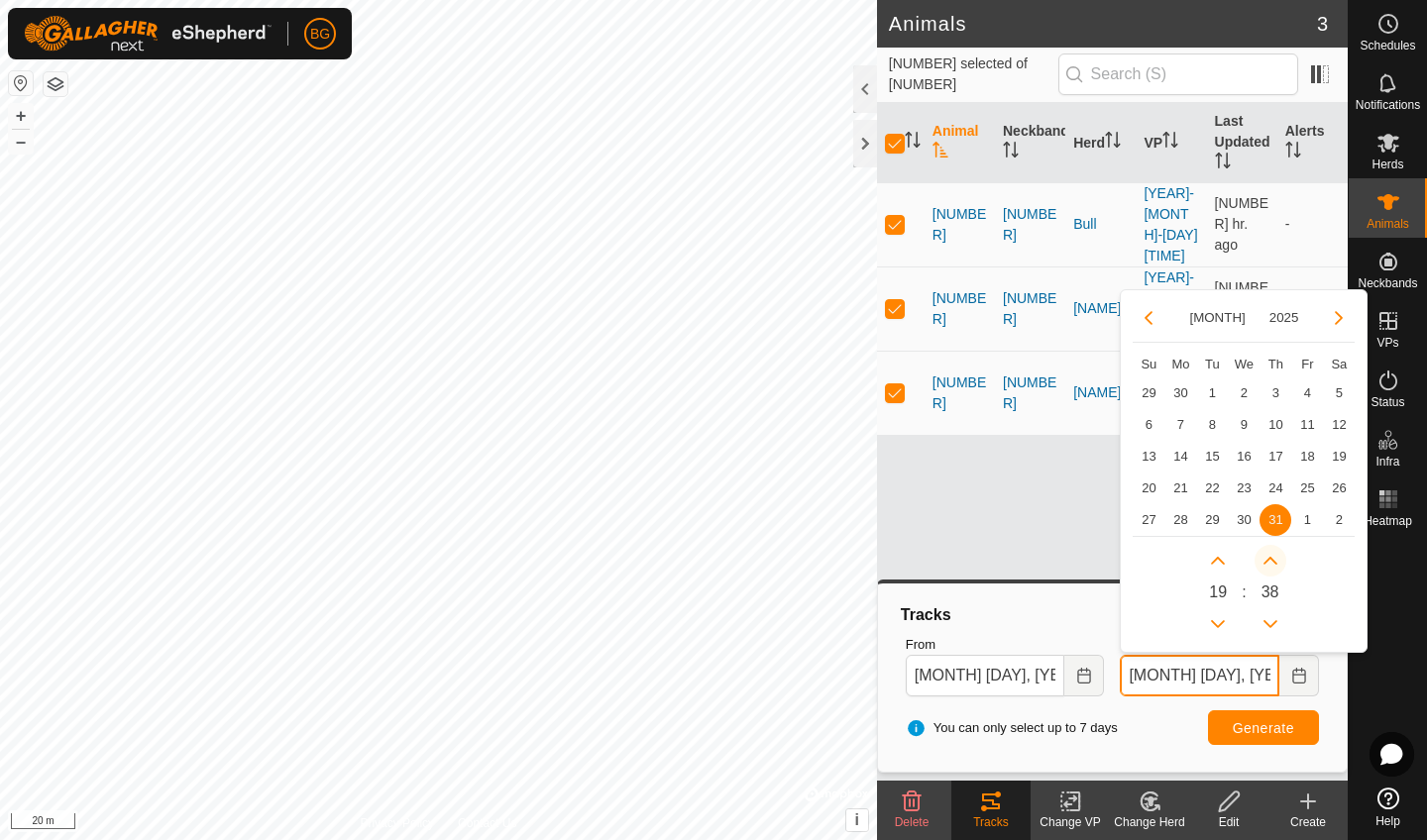 click 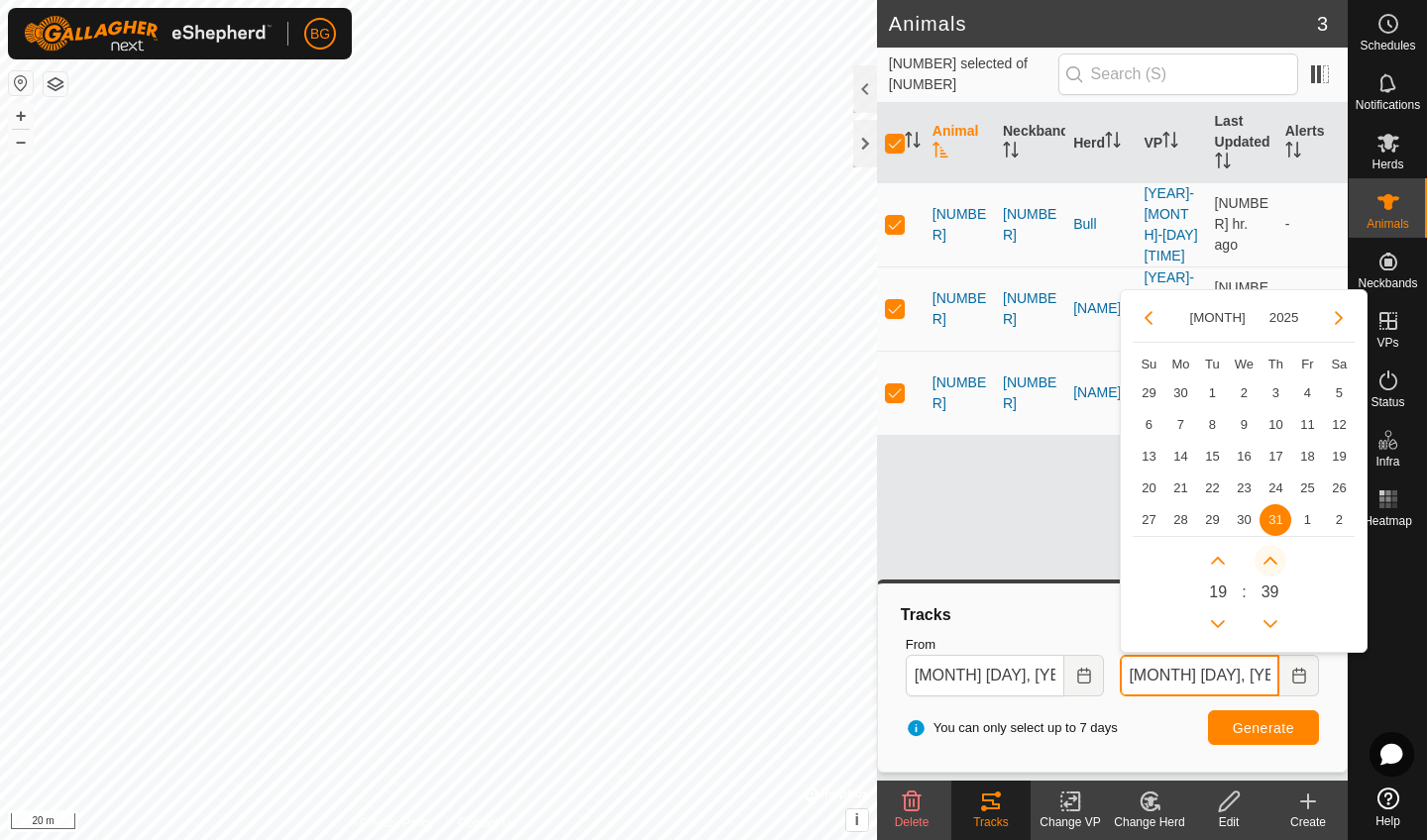 click at bounding box center [1270, 561] 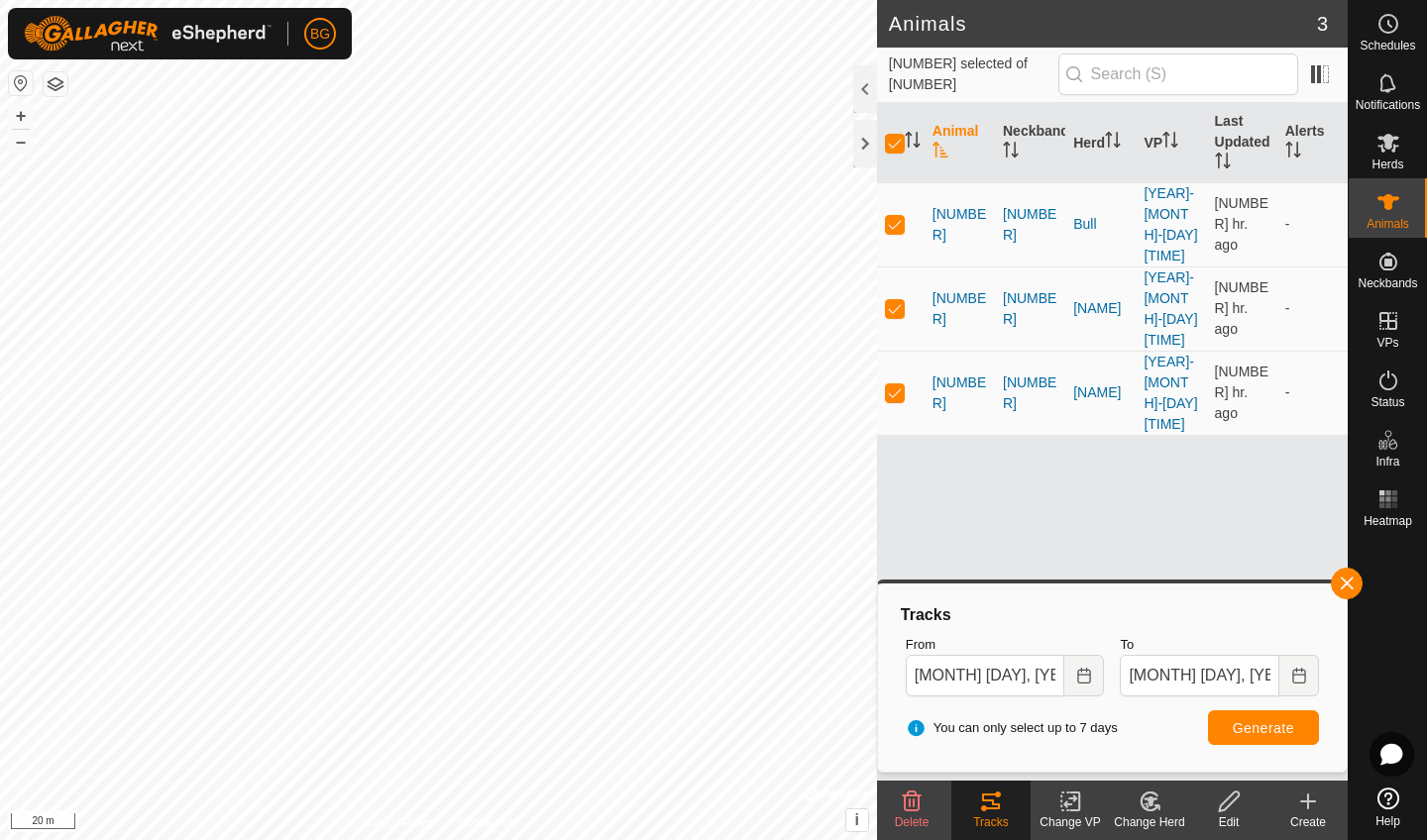 click on "Generate" at bounding box center [1263, 728] 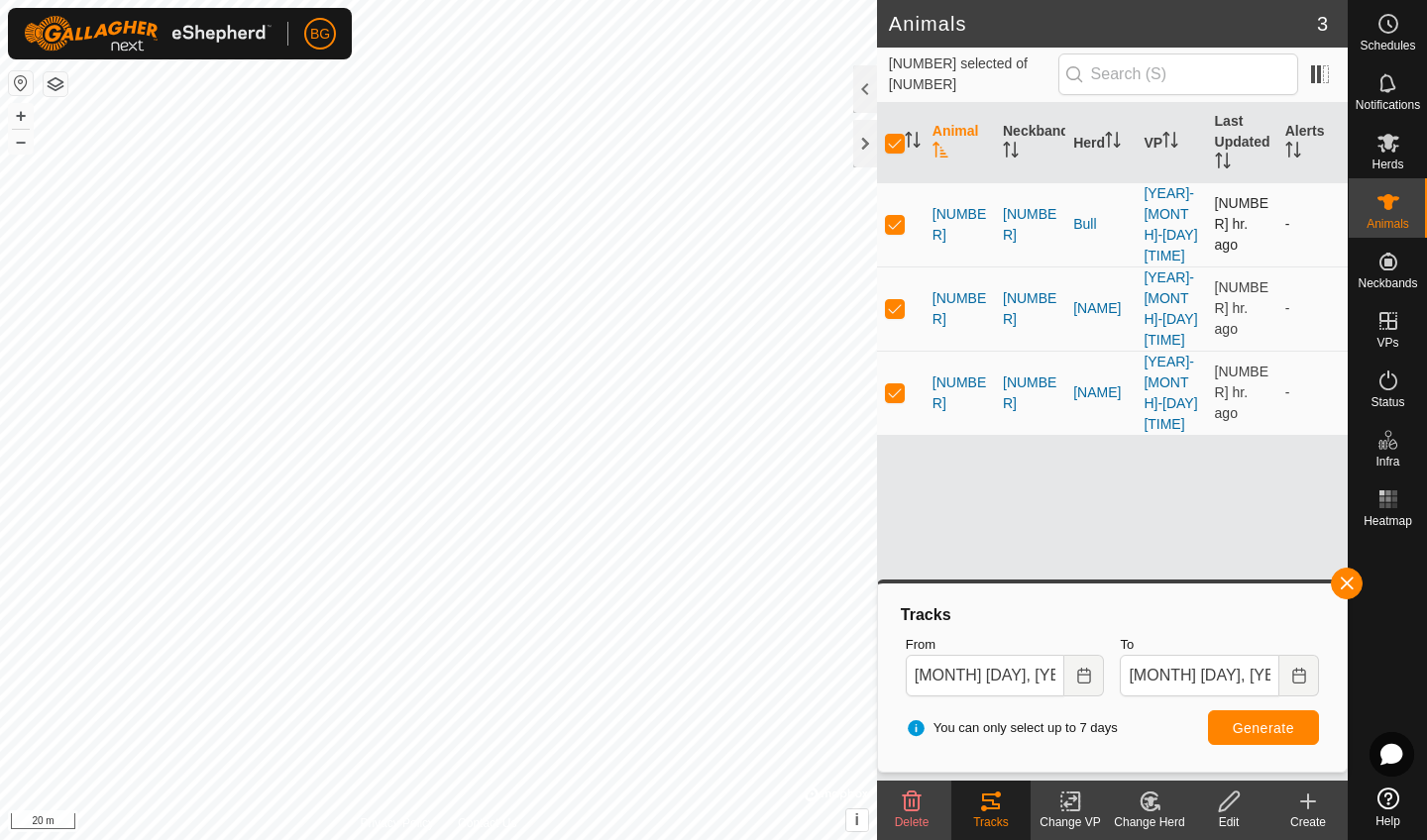 click at bounding box center [895, 224] 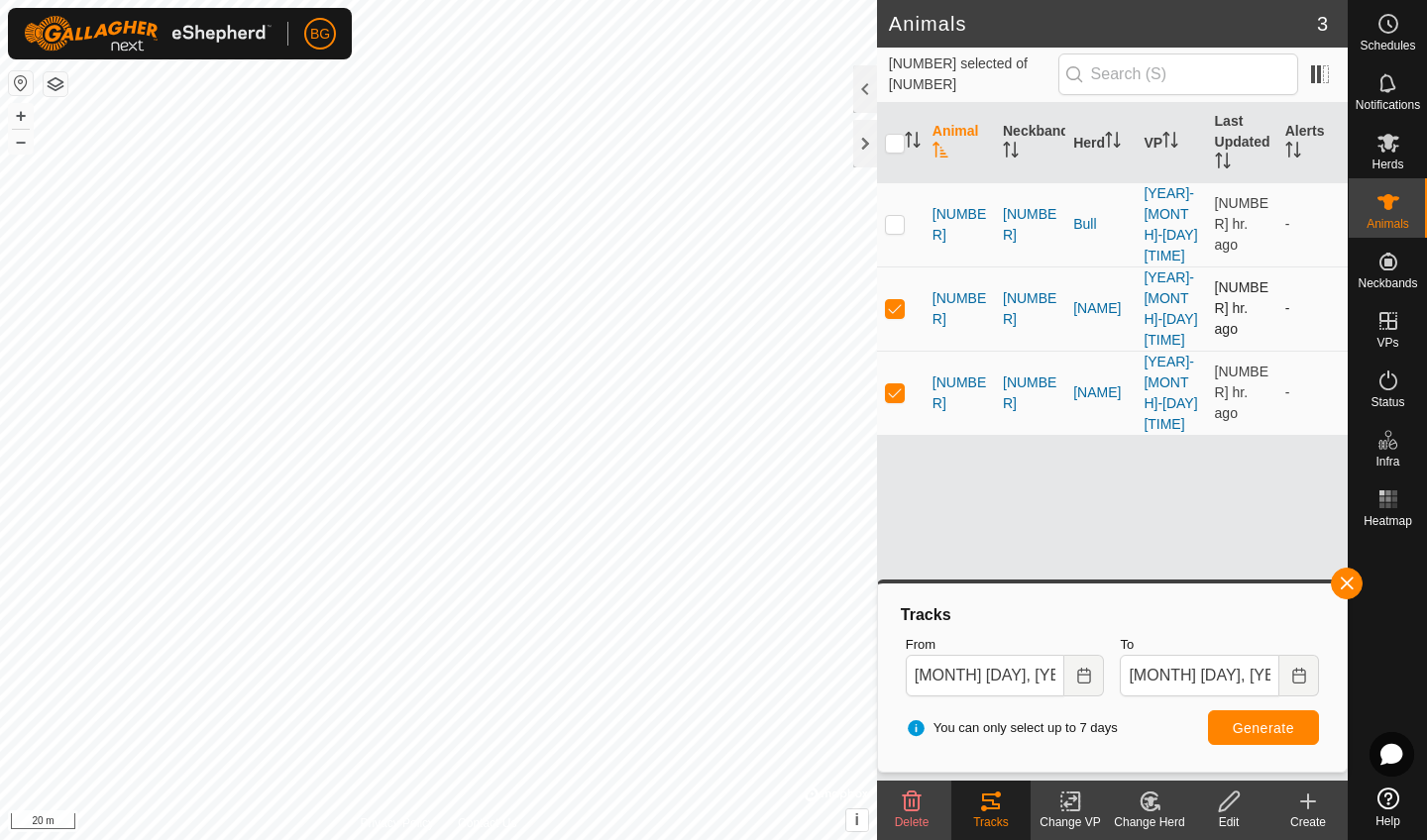click at bounding box center (895, 308) 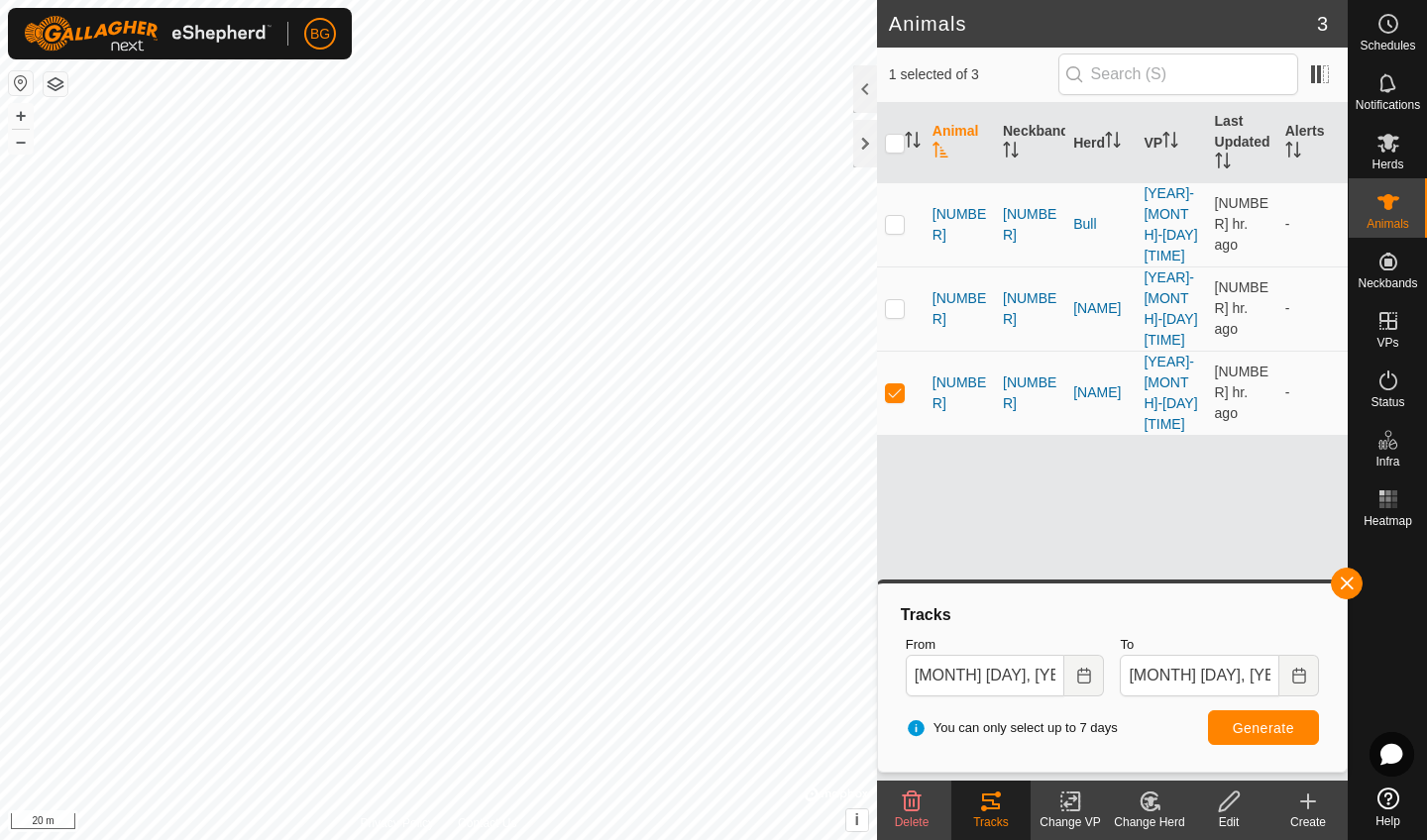click on "Generate" at bounding box center (1263, 728) 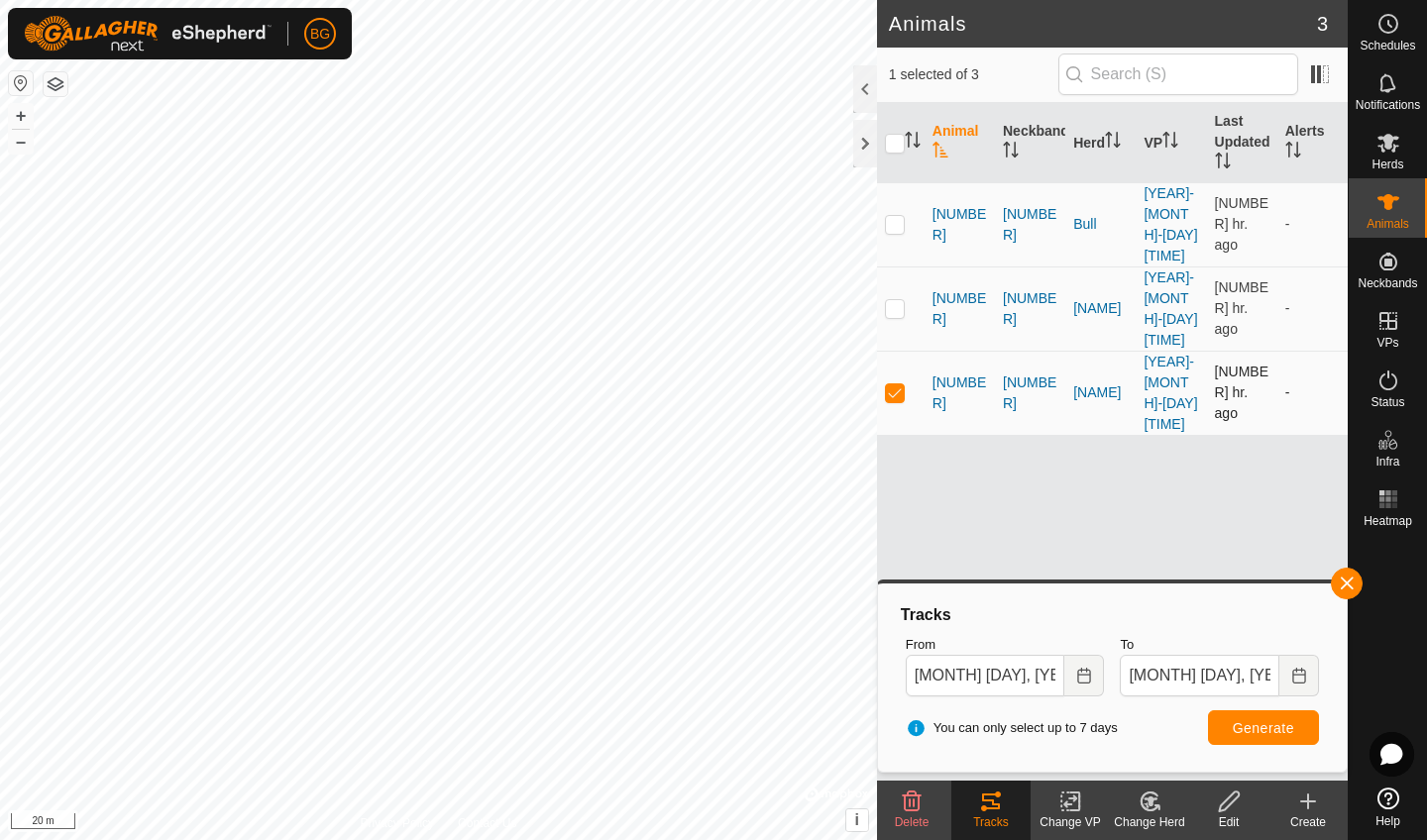 click at bounding box center [895, 392] 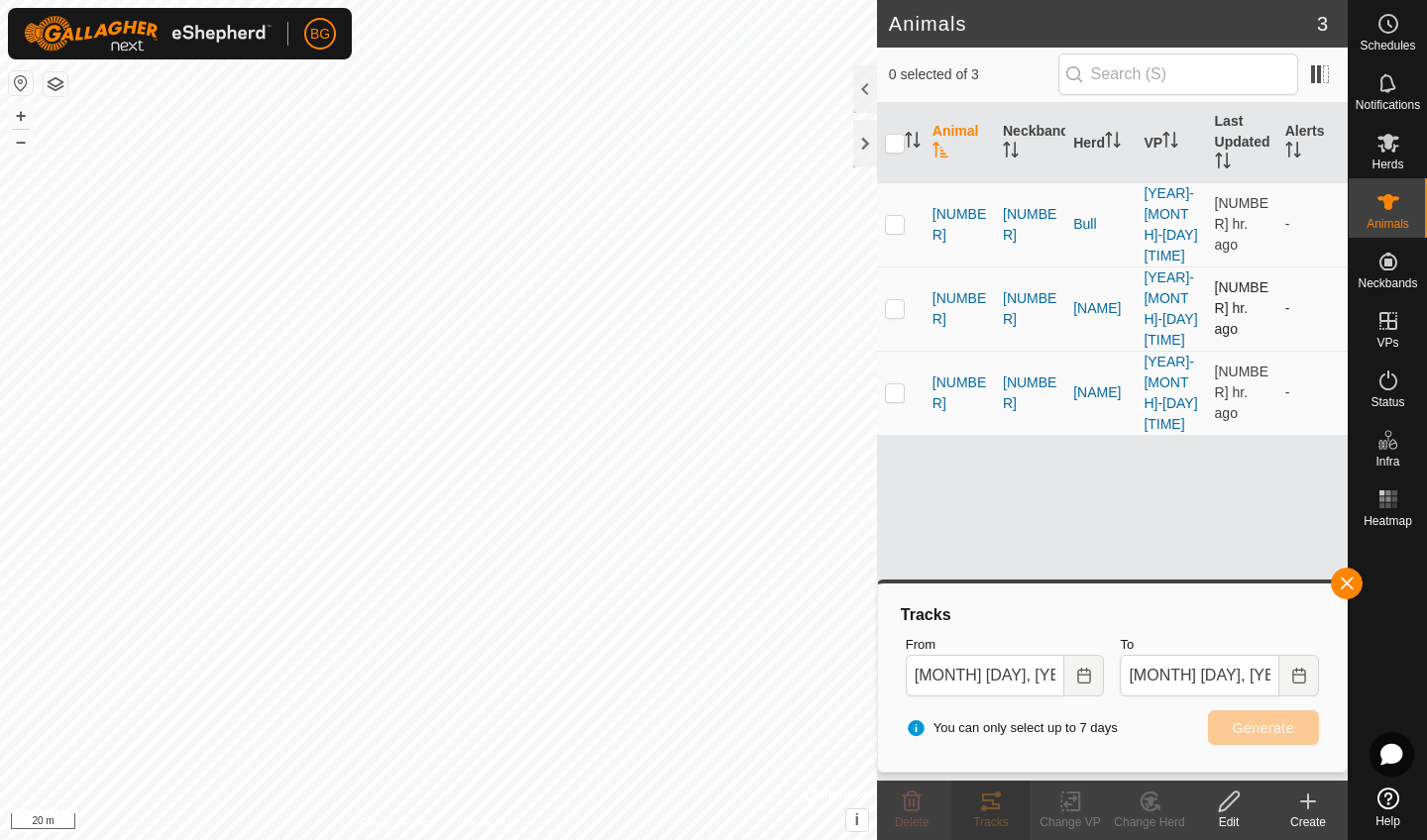 click at bounding box center [901, 308] 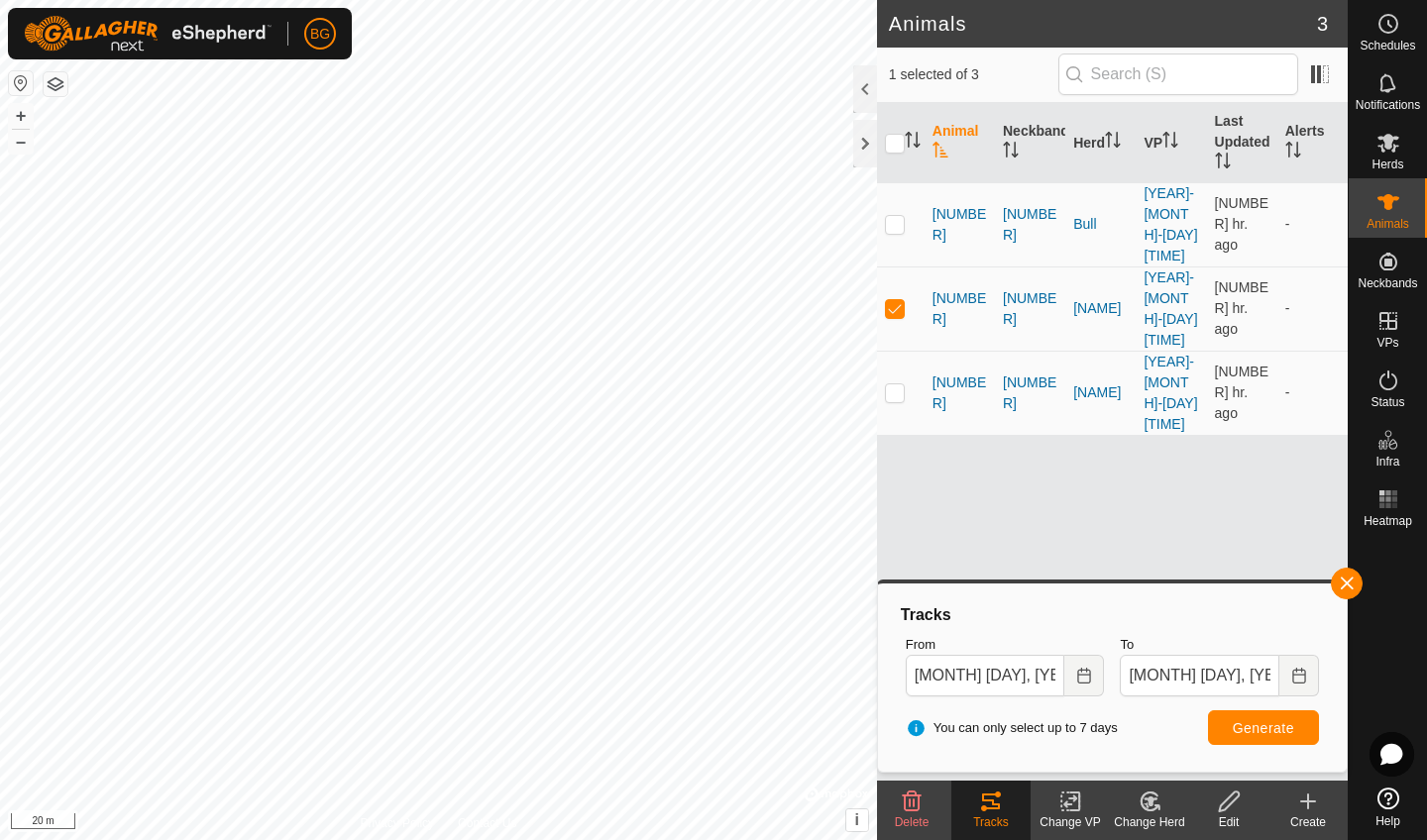 click on "Generate" at bounding box center (1263, 728) 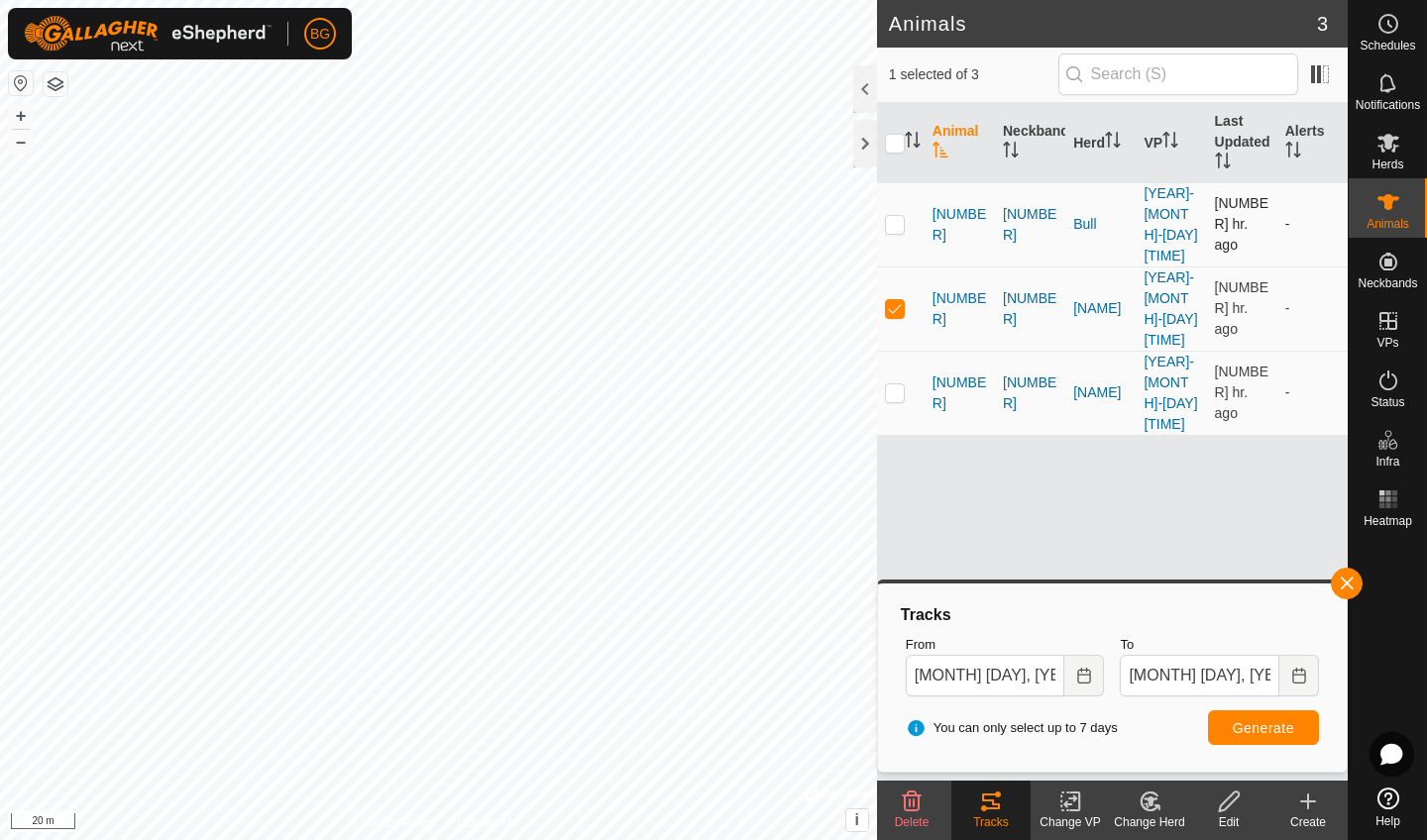click at bounding box center (895, 224) 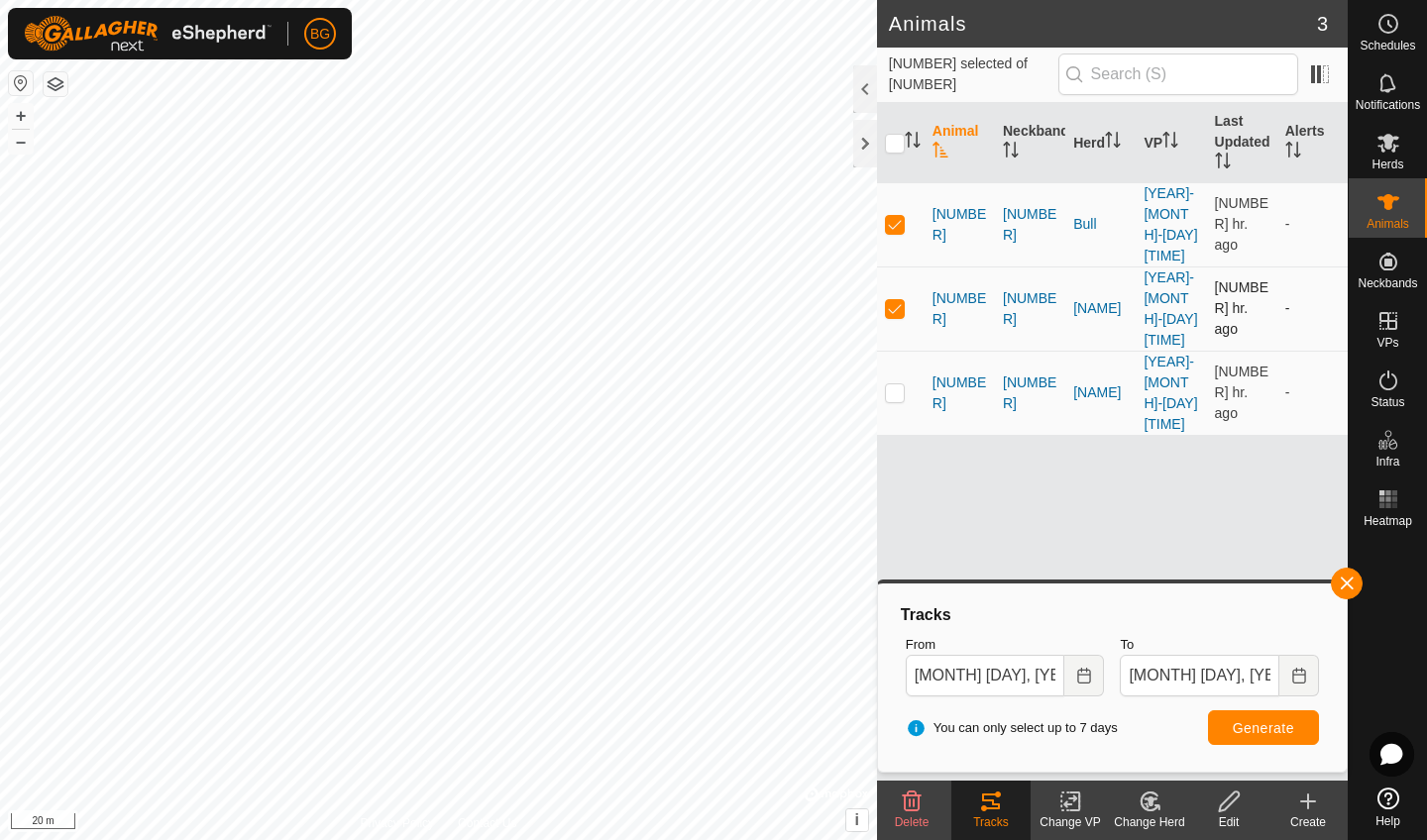 click at bounding box center (895, 308) 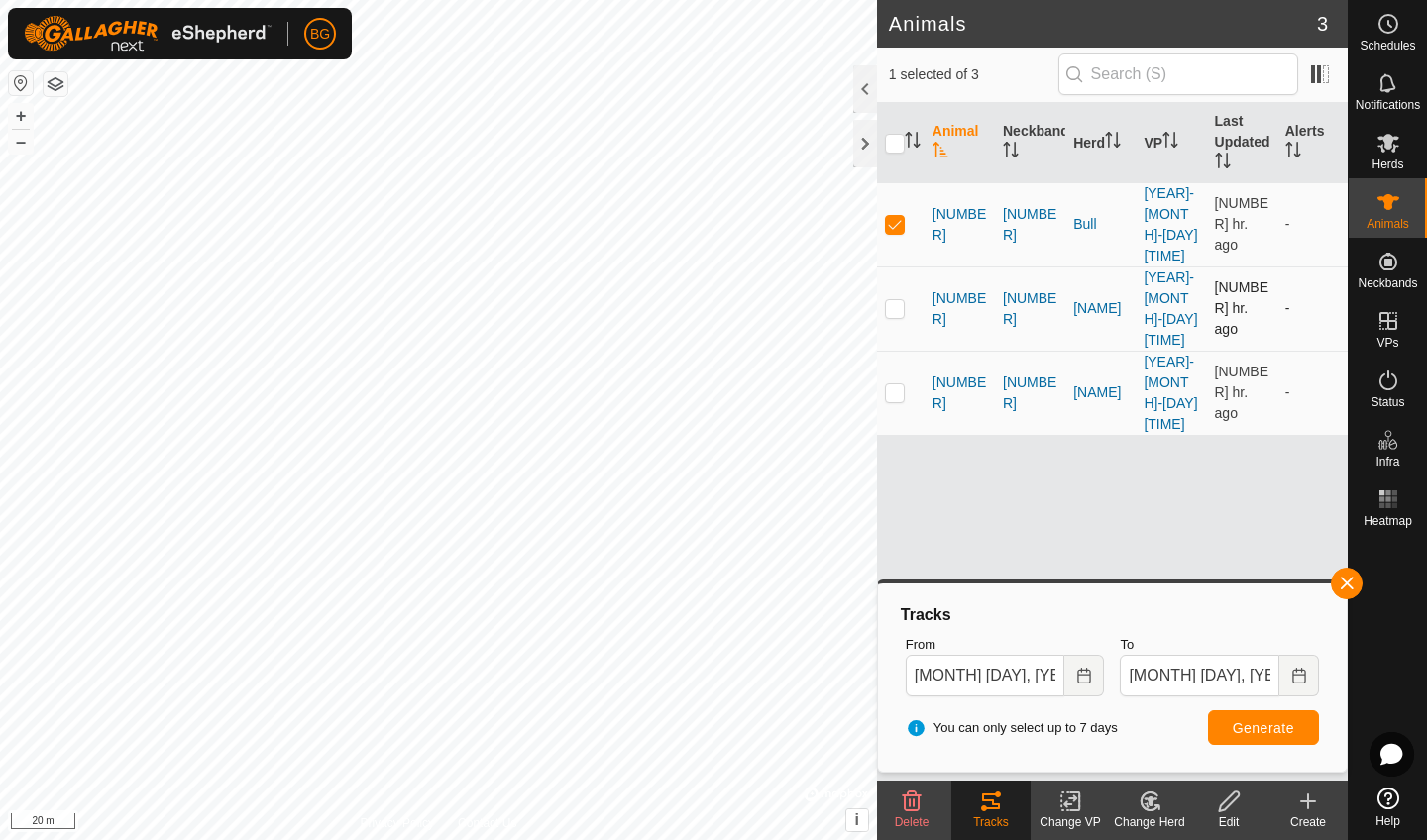 checkbox on "false" 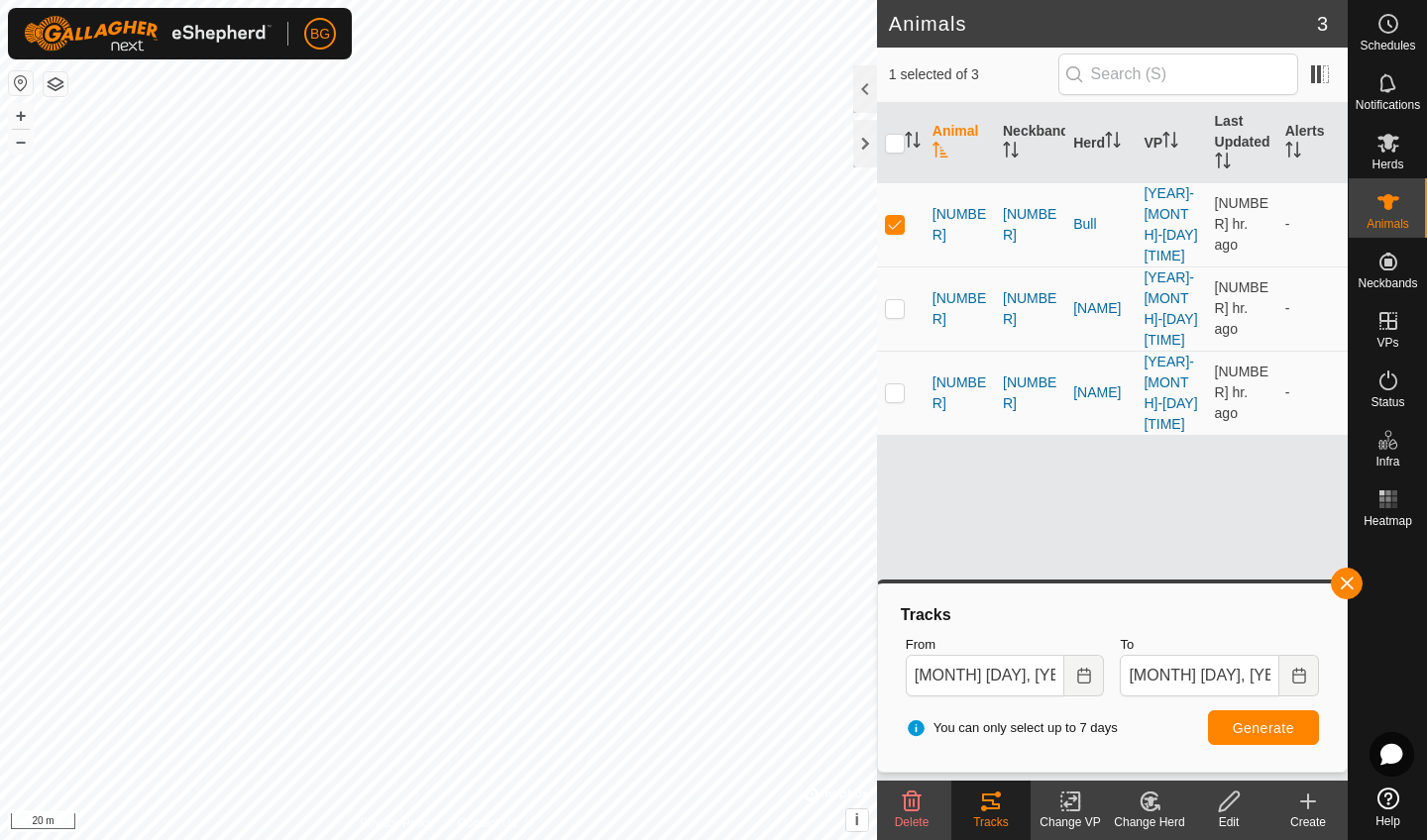 click on "Generate" at bounding box center (1263, 728) 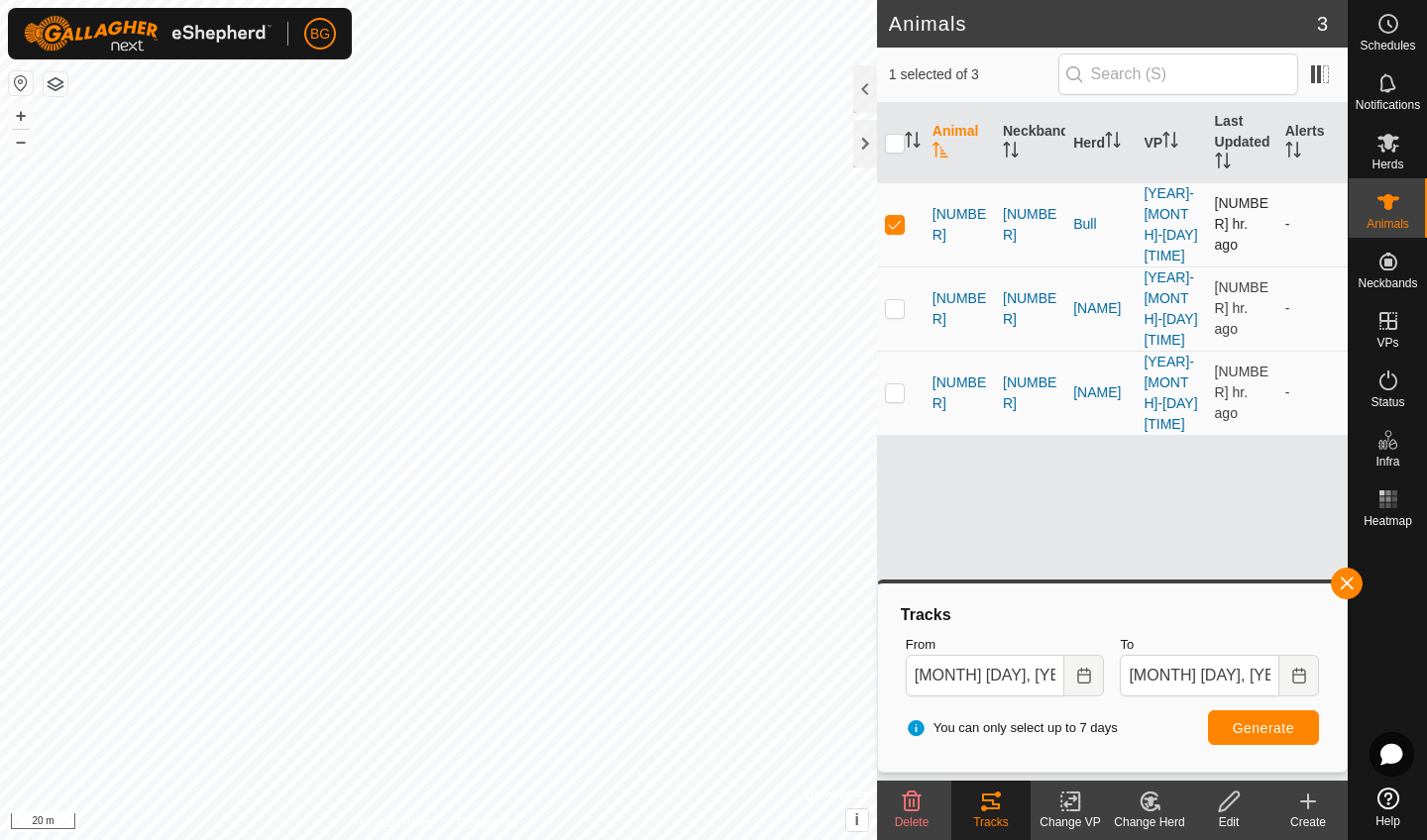 click at bounding box center [895, 224] 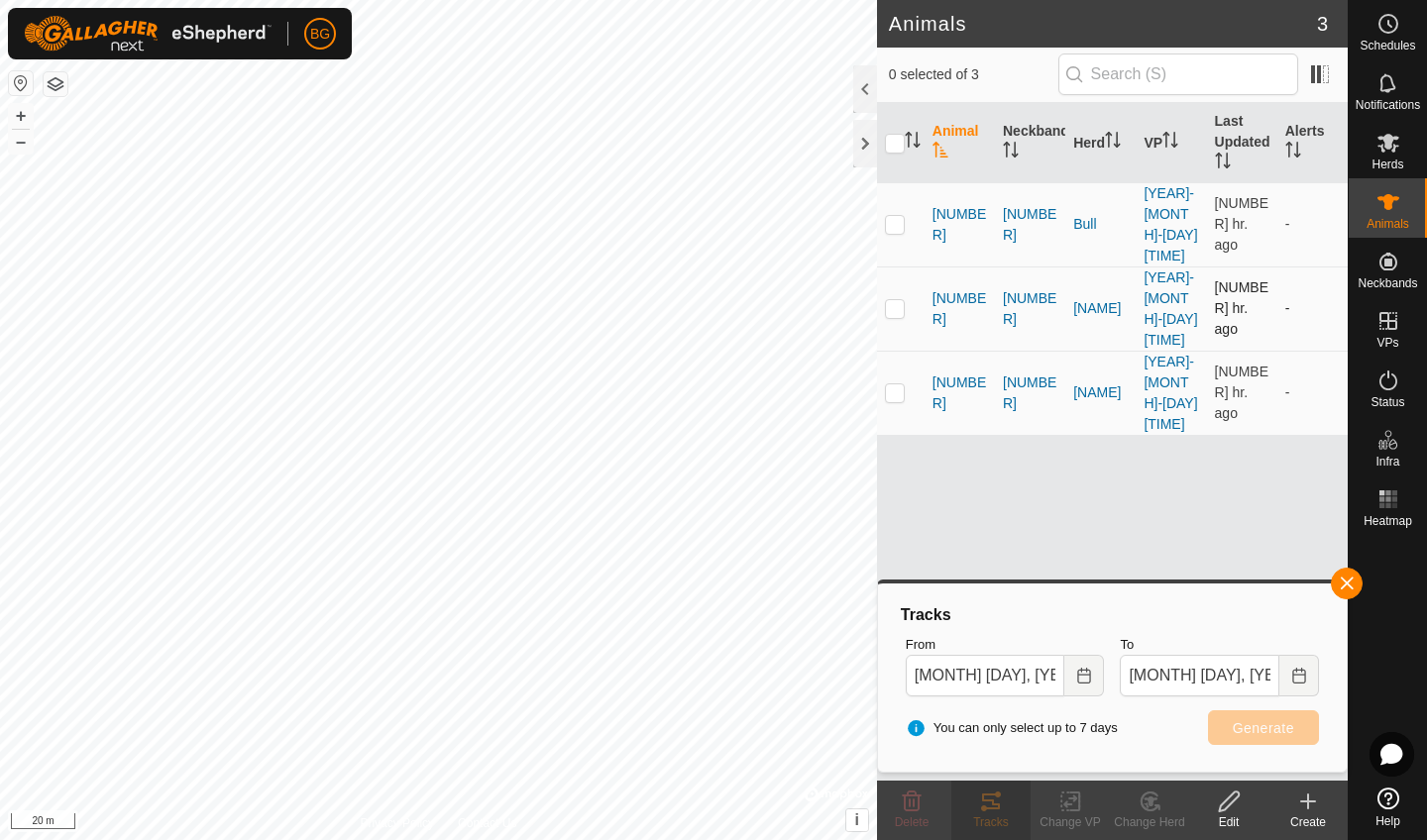 click at bounding box center (901, 308) 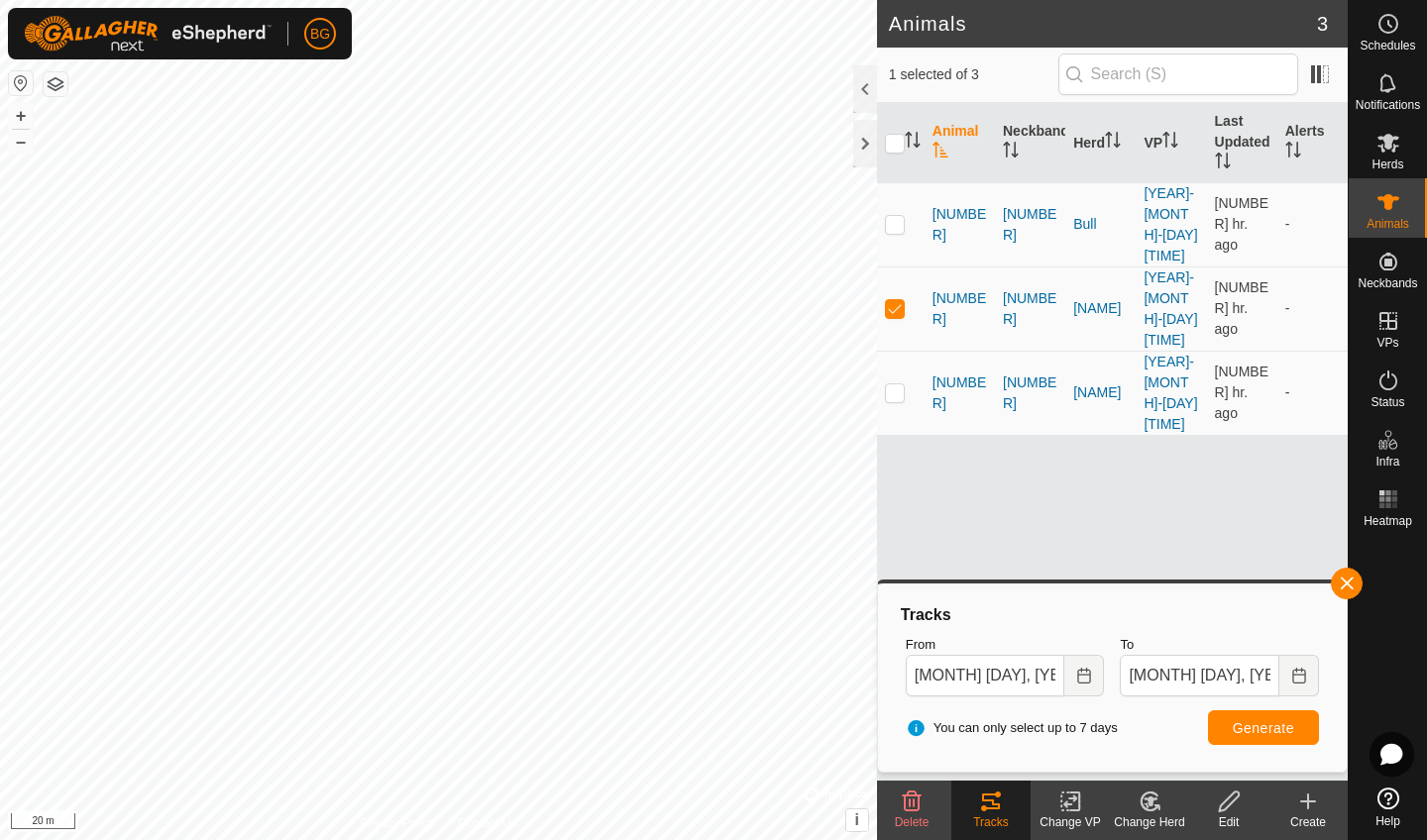 click on "Generate" at bounding box center (1263, 728) 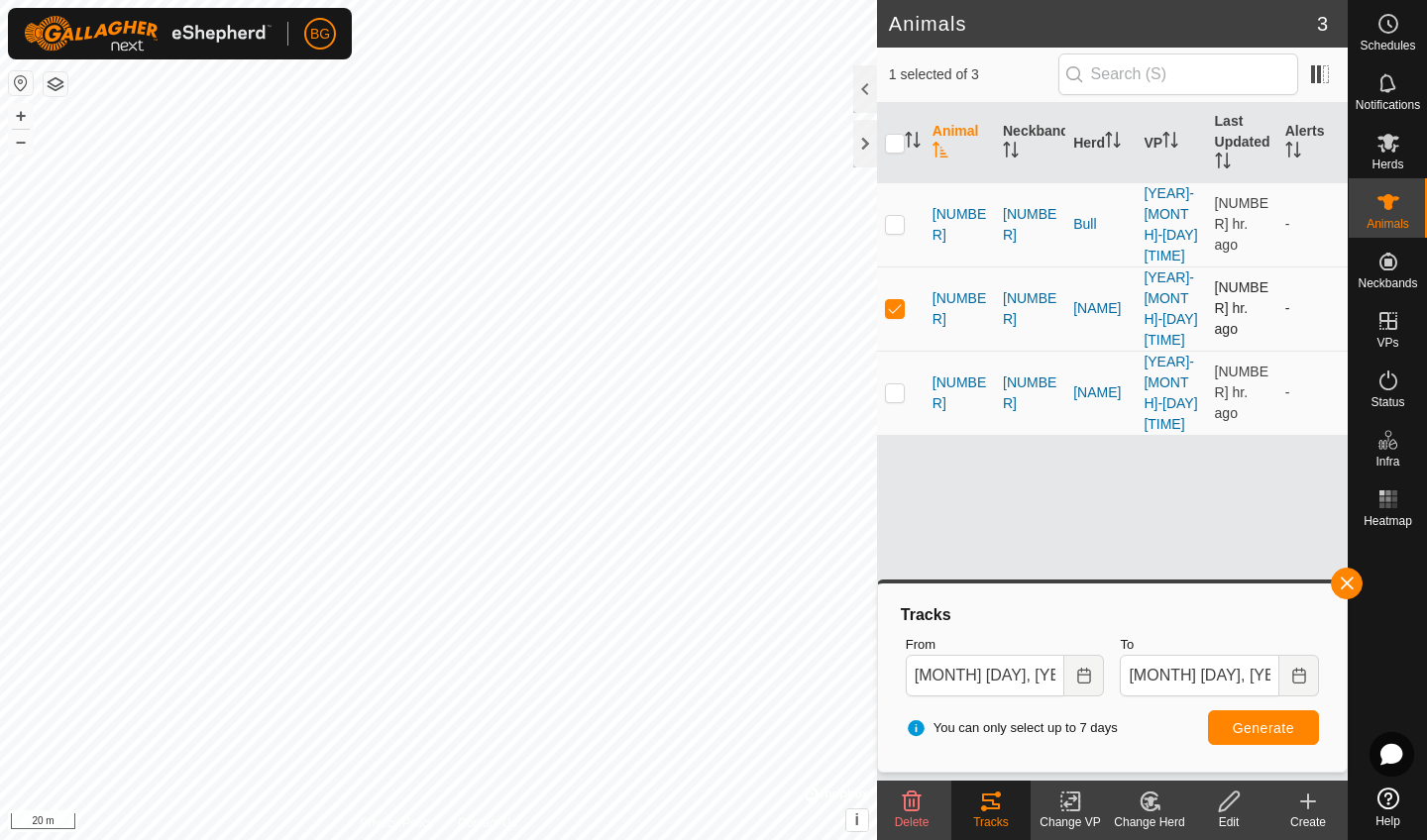 click at bounding box center (901, 308) 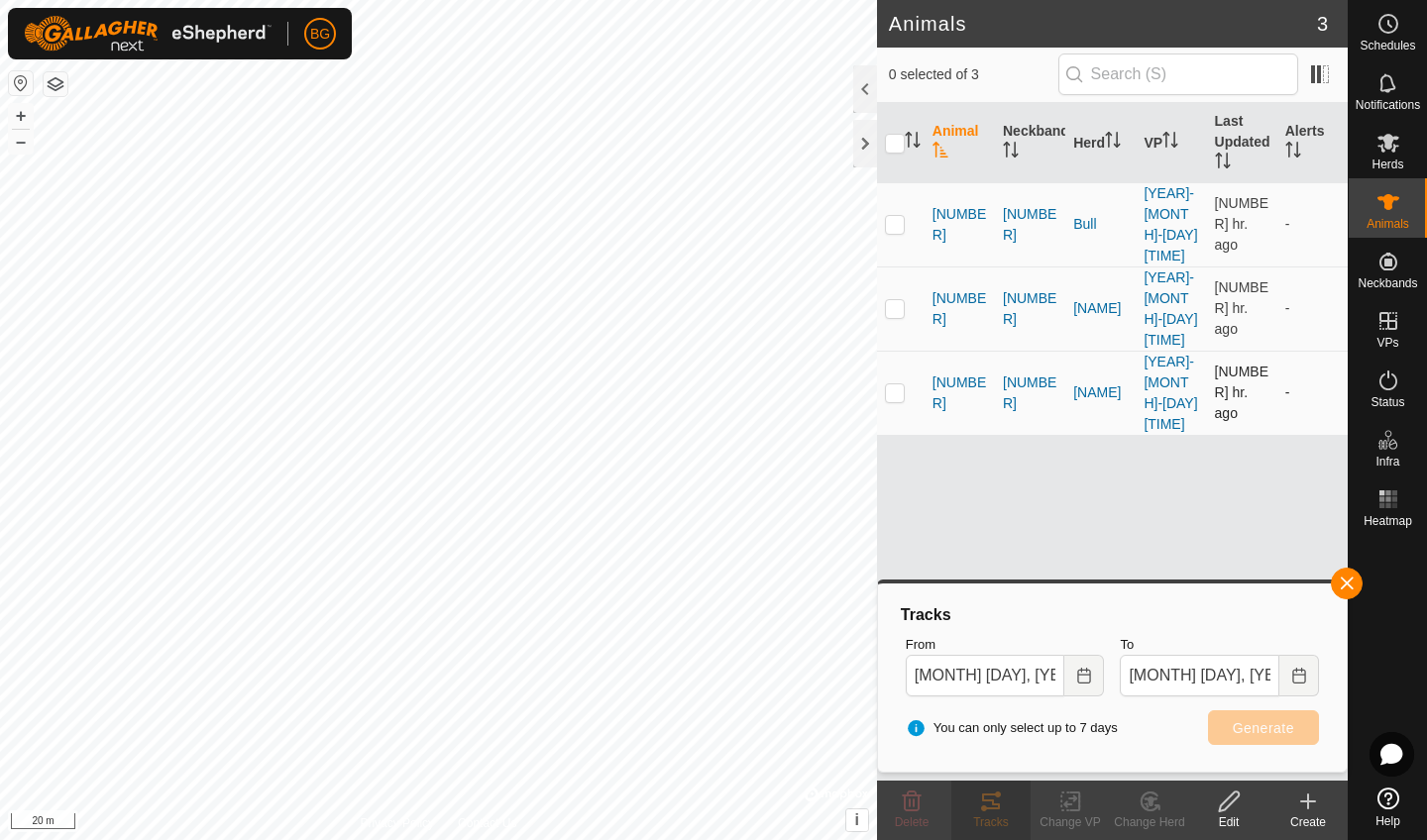 click at bounding box center (895, 392) 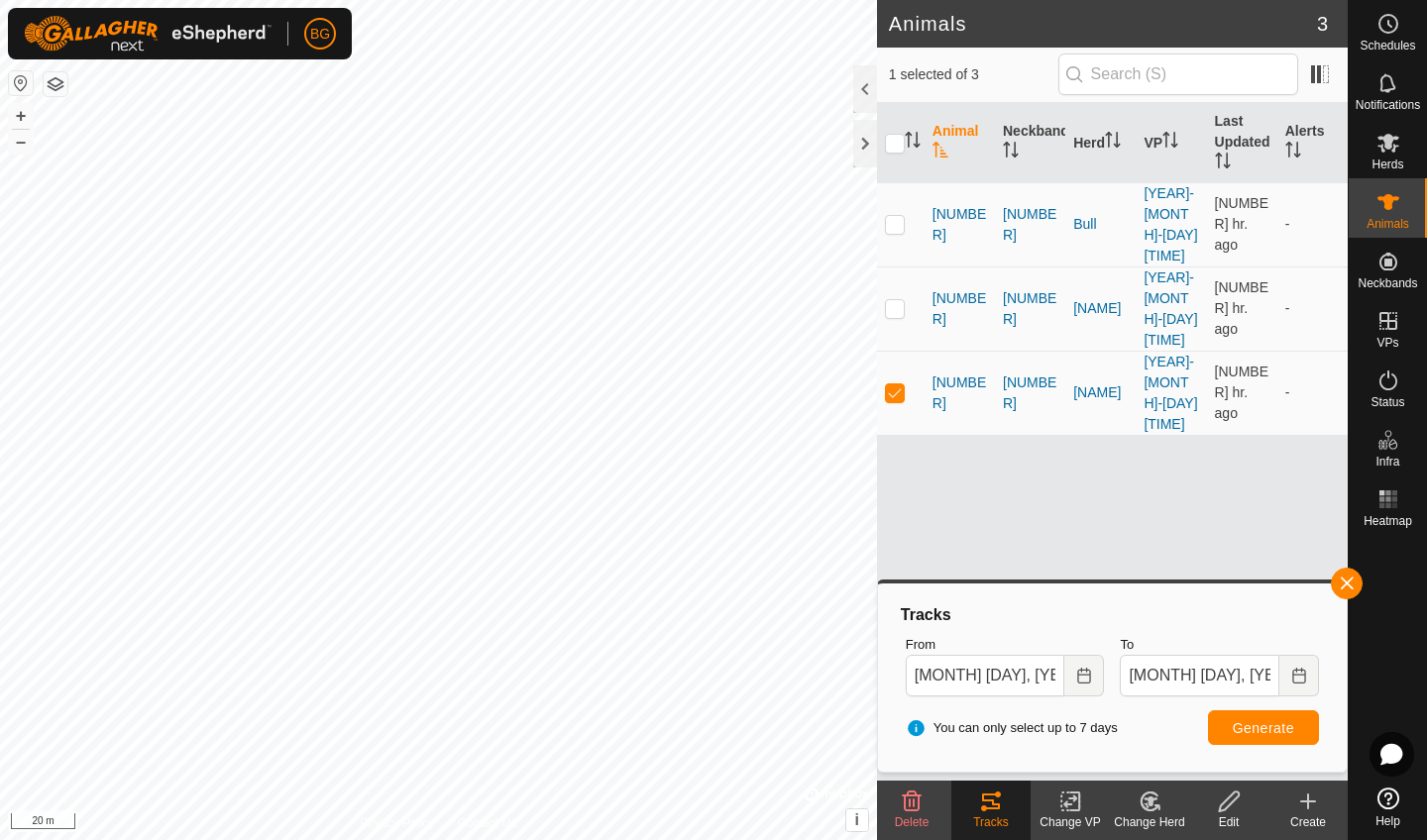 click on "Generate" at bounding box center (1263, 727) 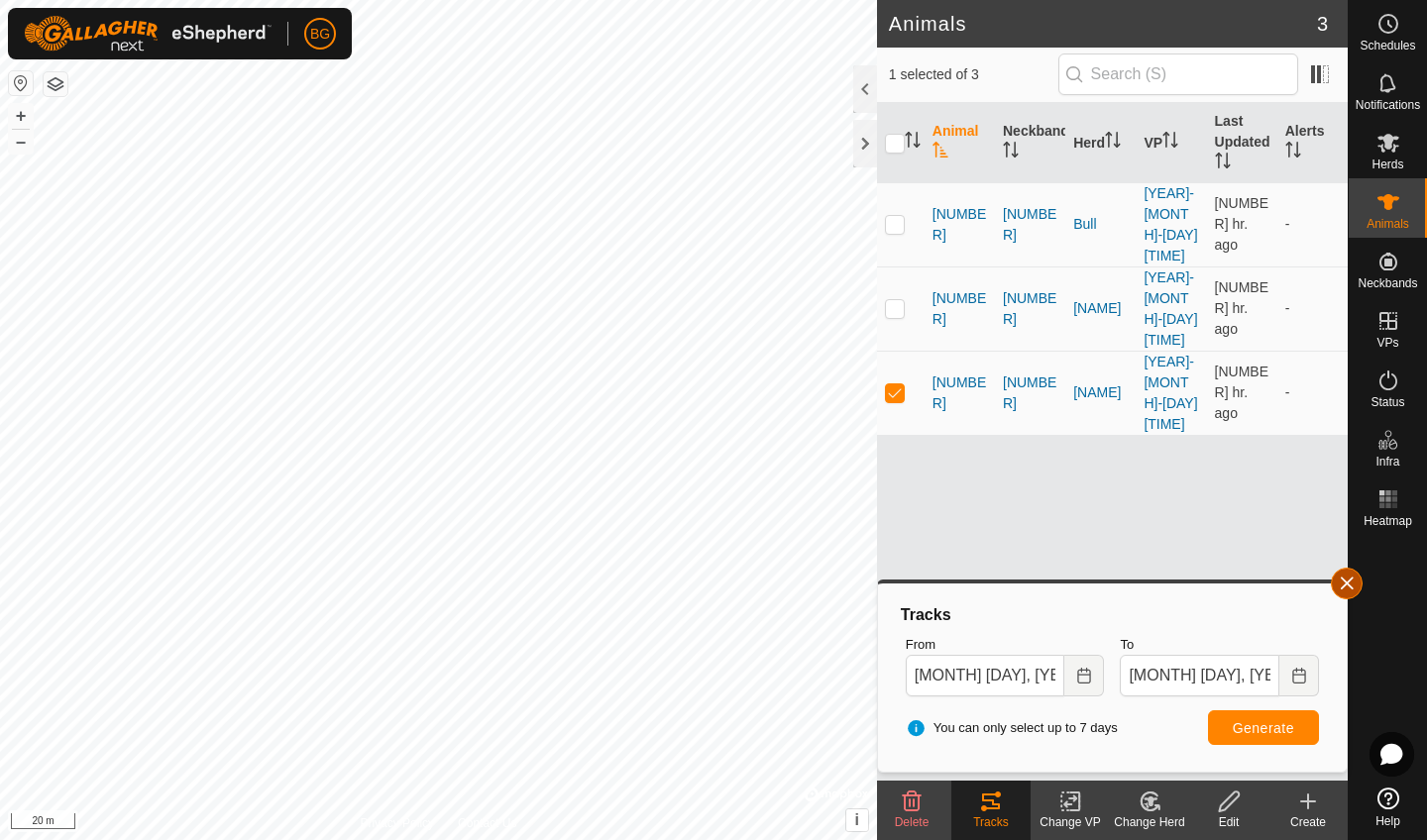 click at bounding box center (1347, 583) 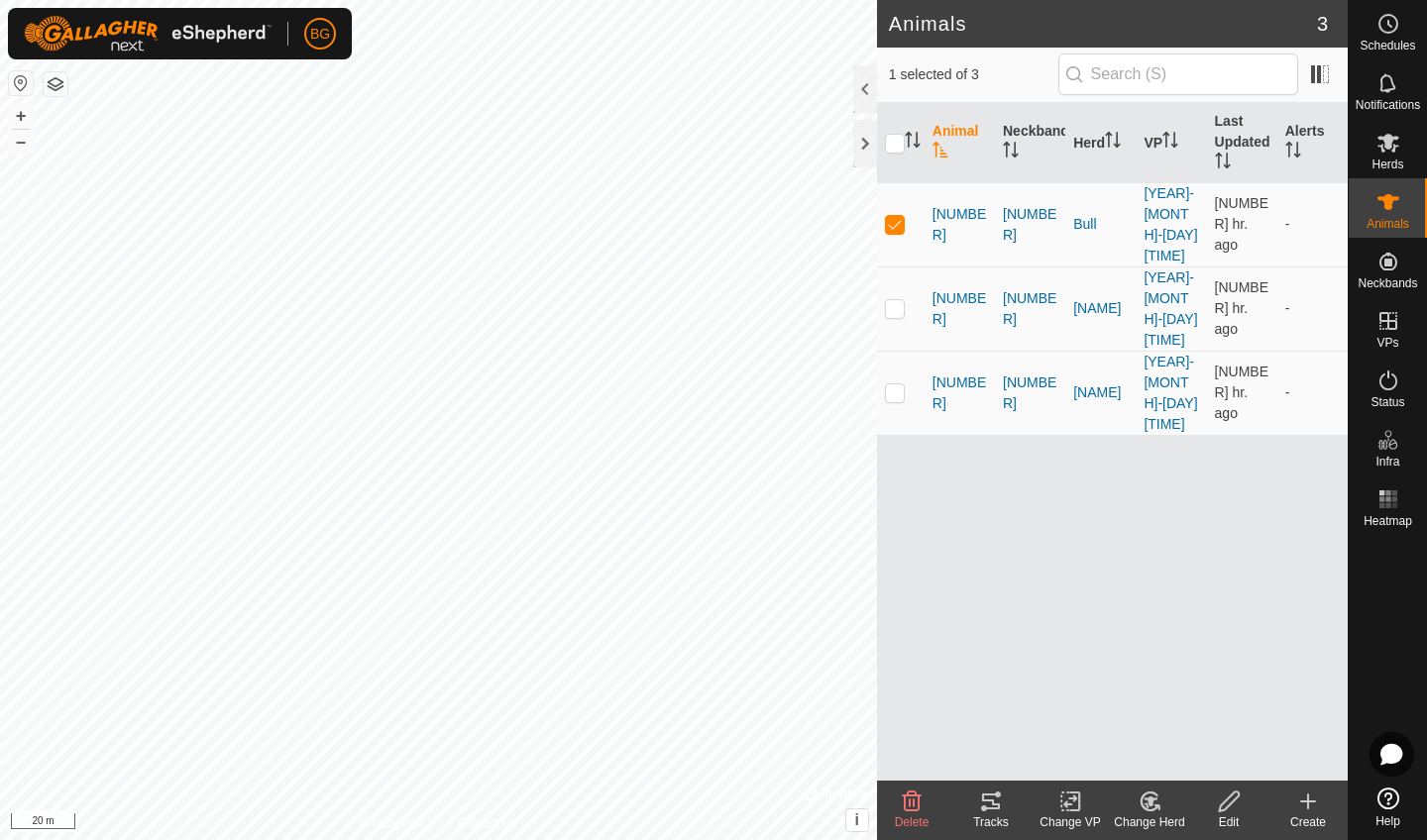 checkbox on "true" 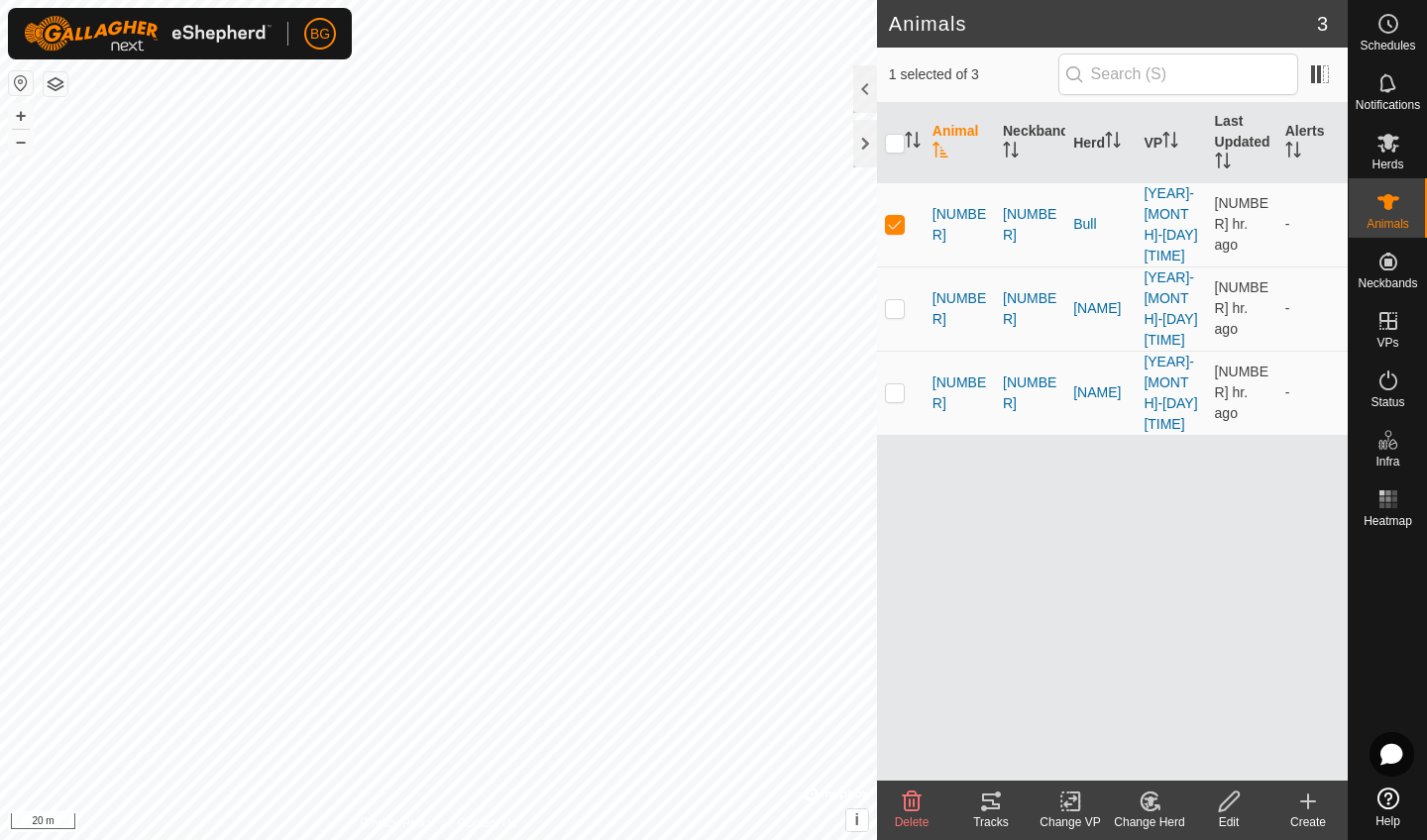 checkbox on "false" 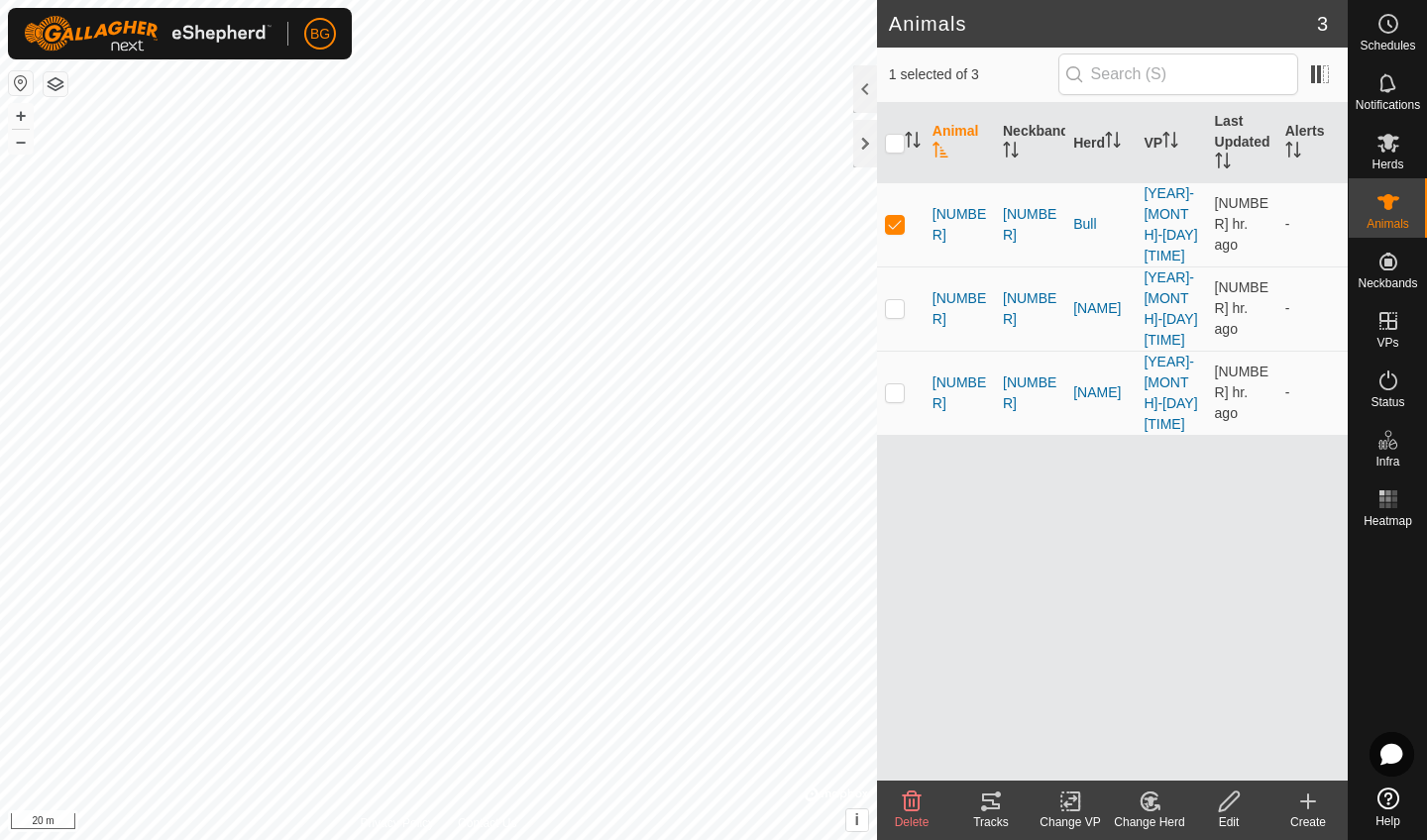 checkbox on "false" 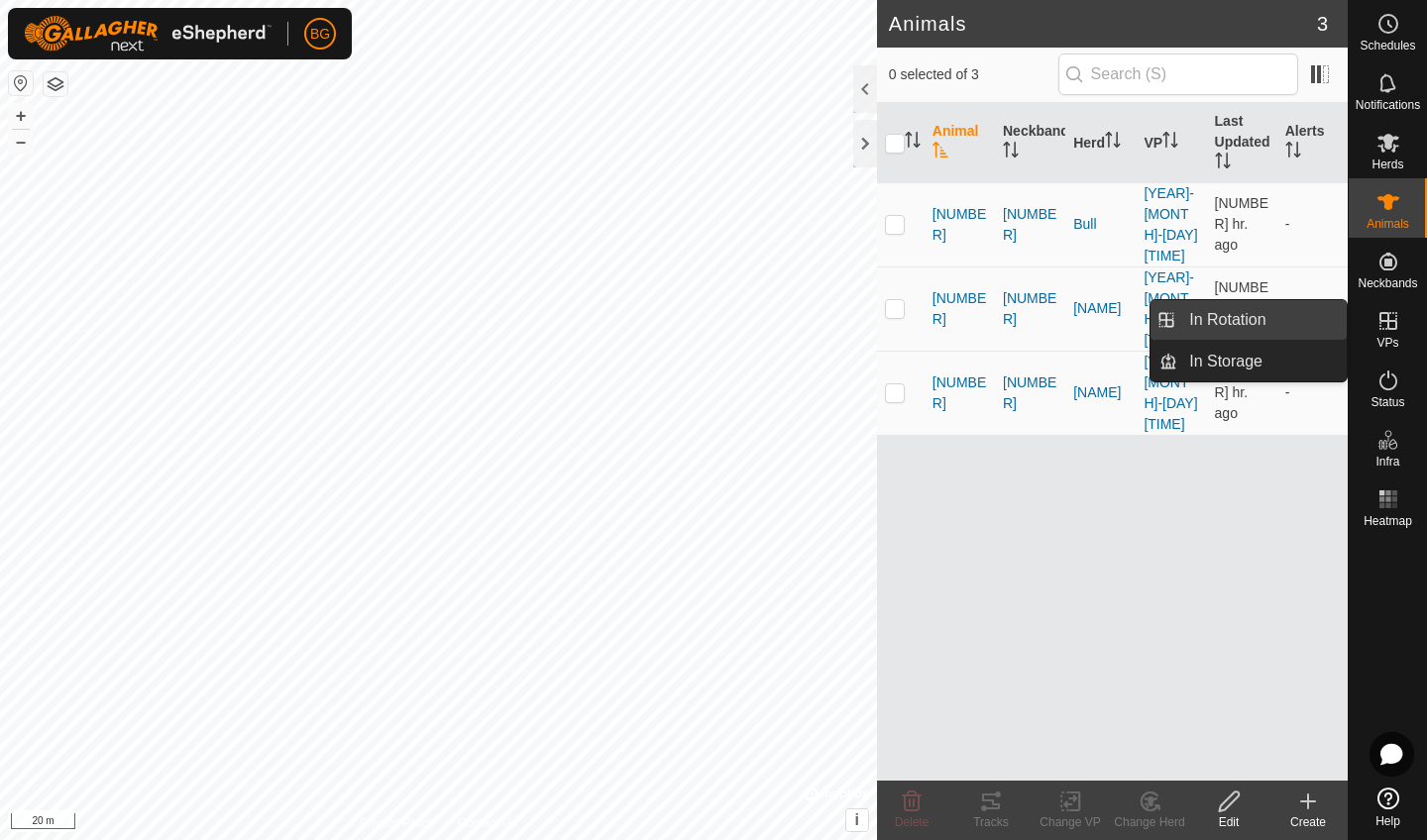 click on "In Rotation" at bounding box center [1262, 320] 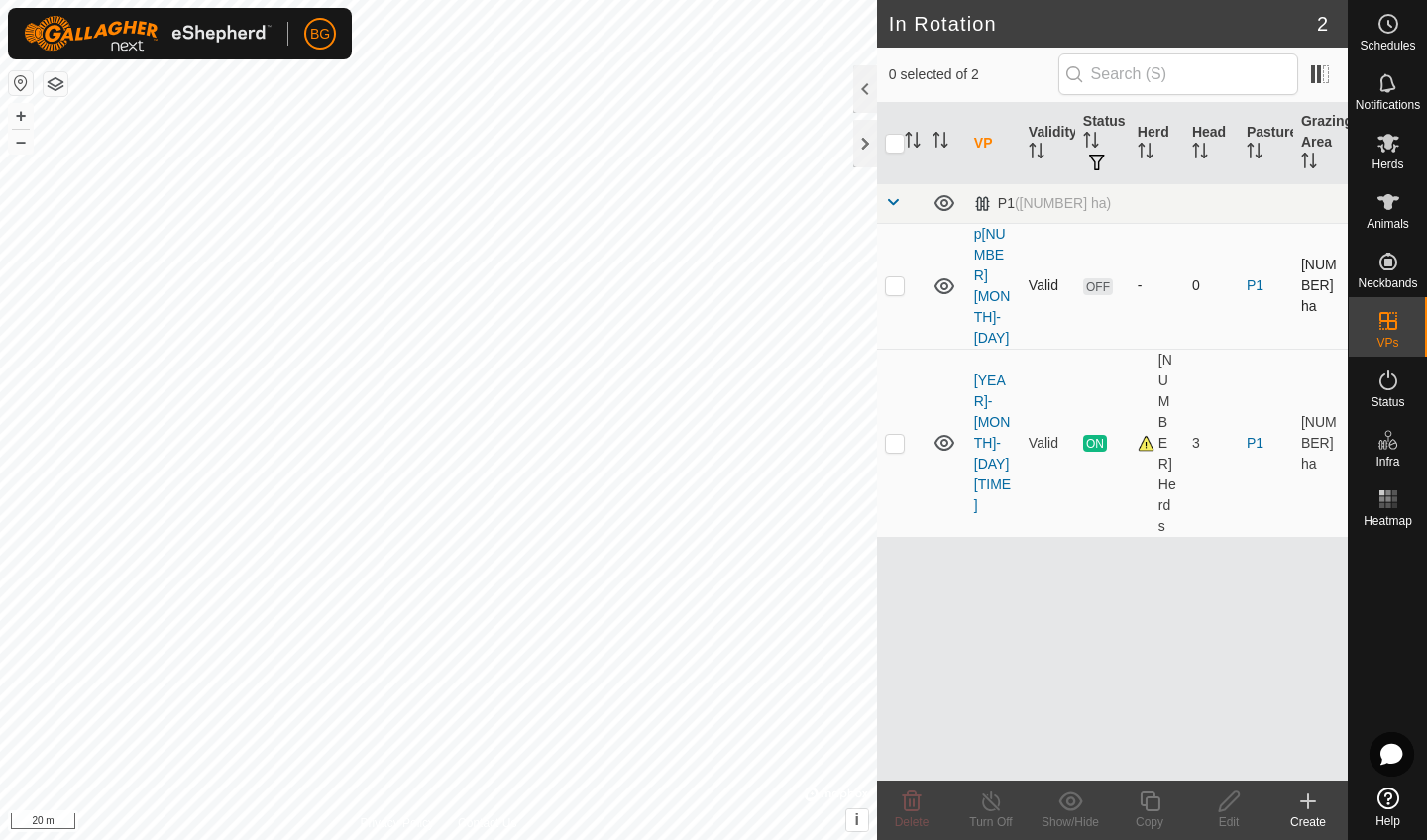 click at bounding box center (895, 285) 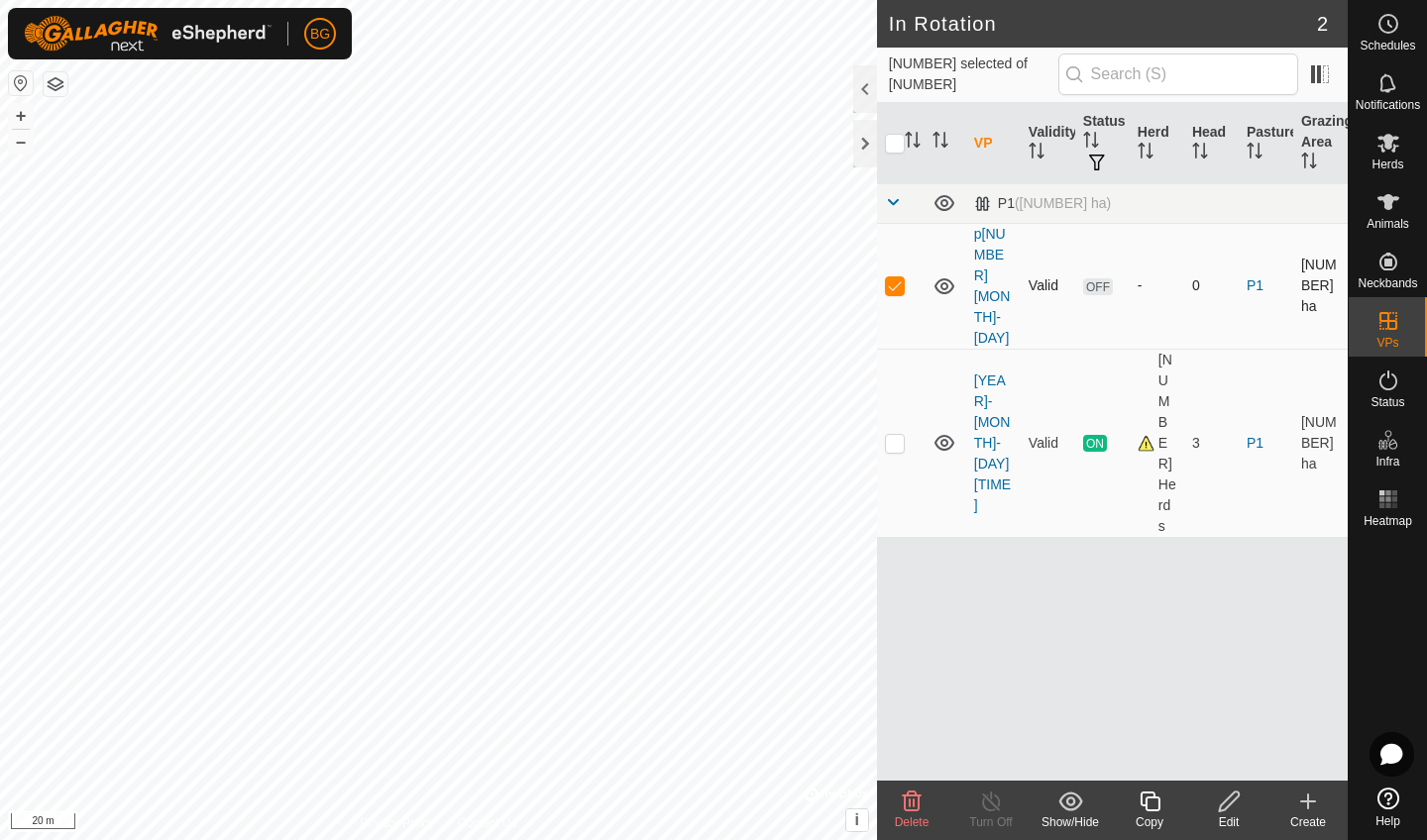 click at bounding box center [895, 285] 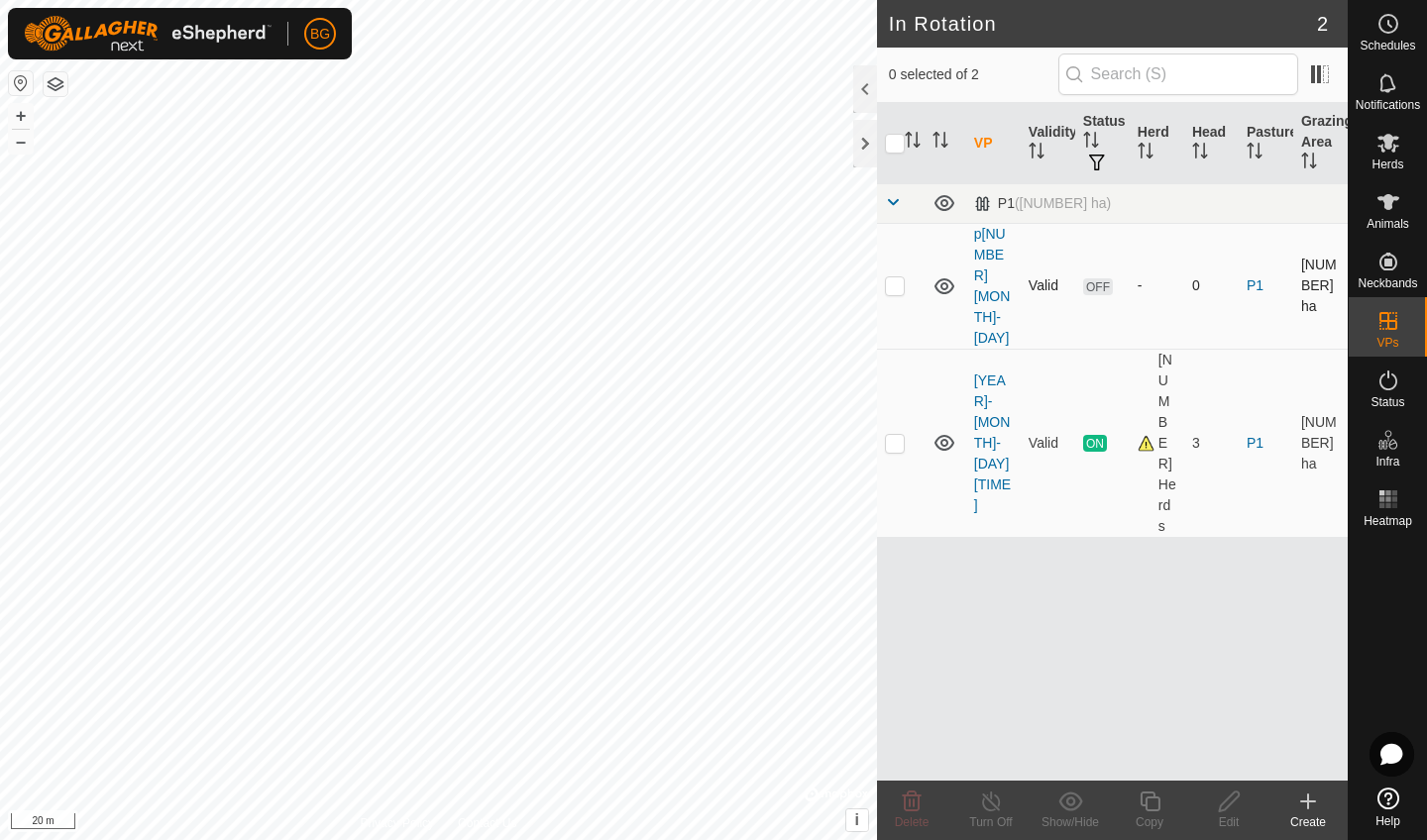 click at bounding box center (895, 285) 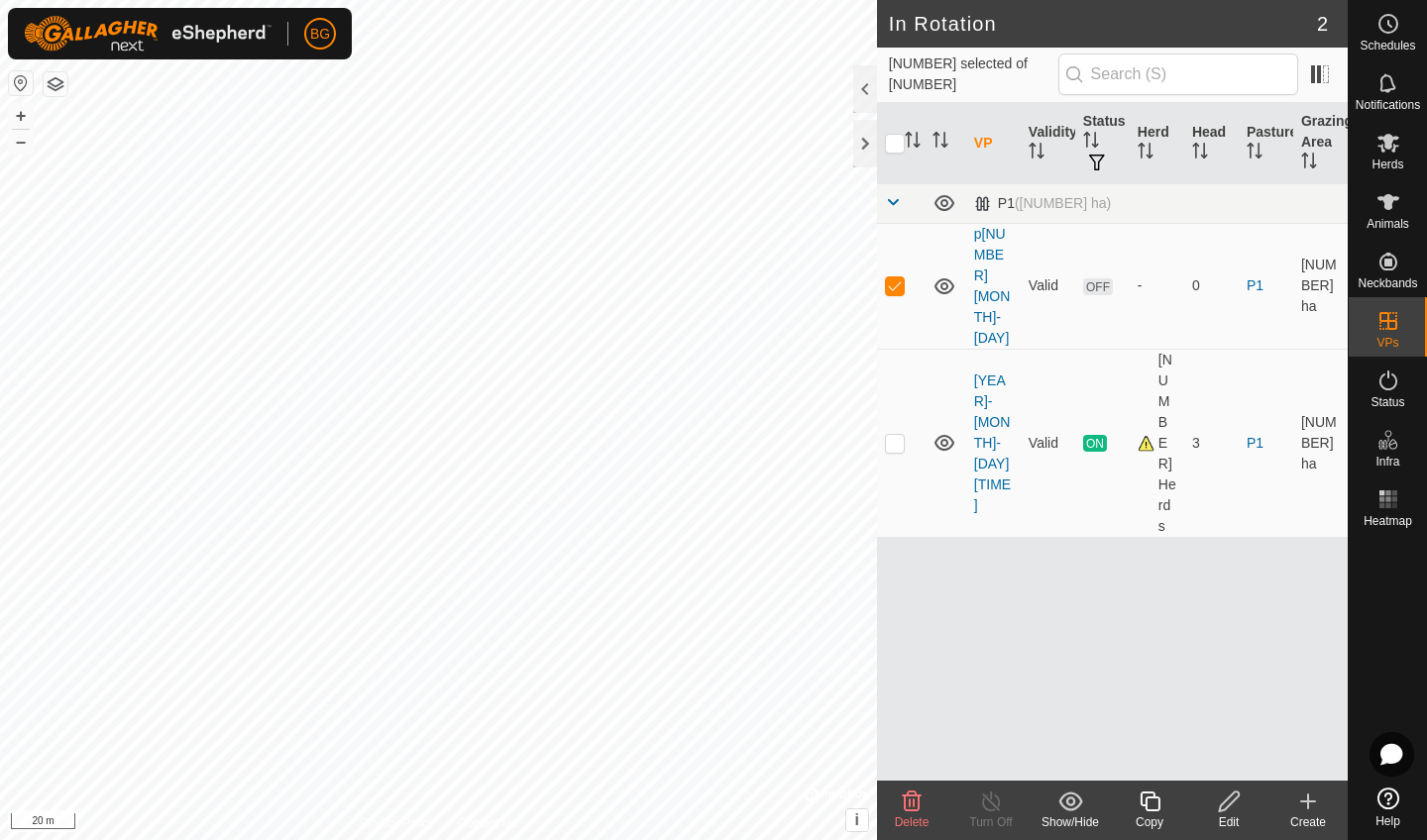 click 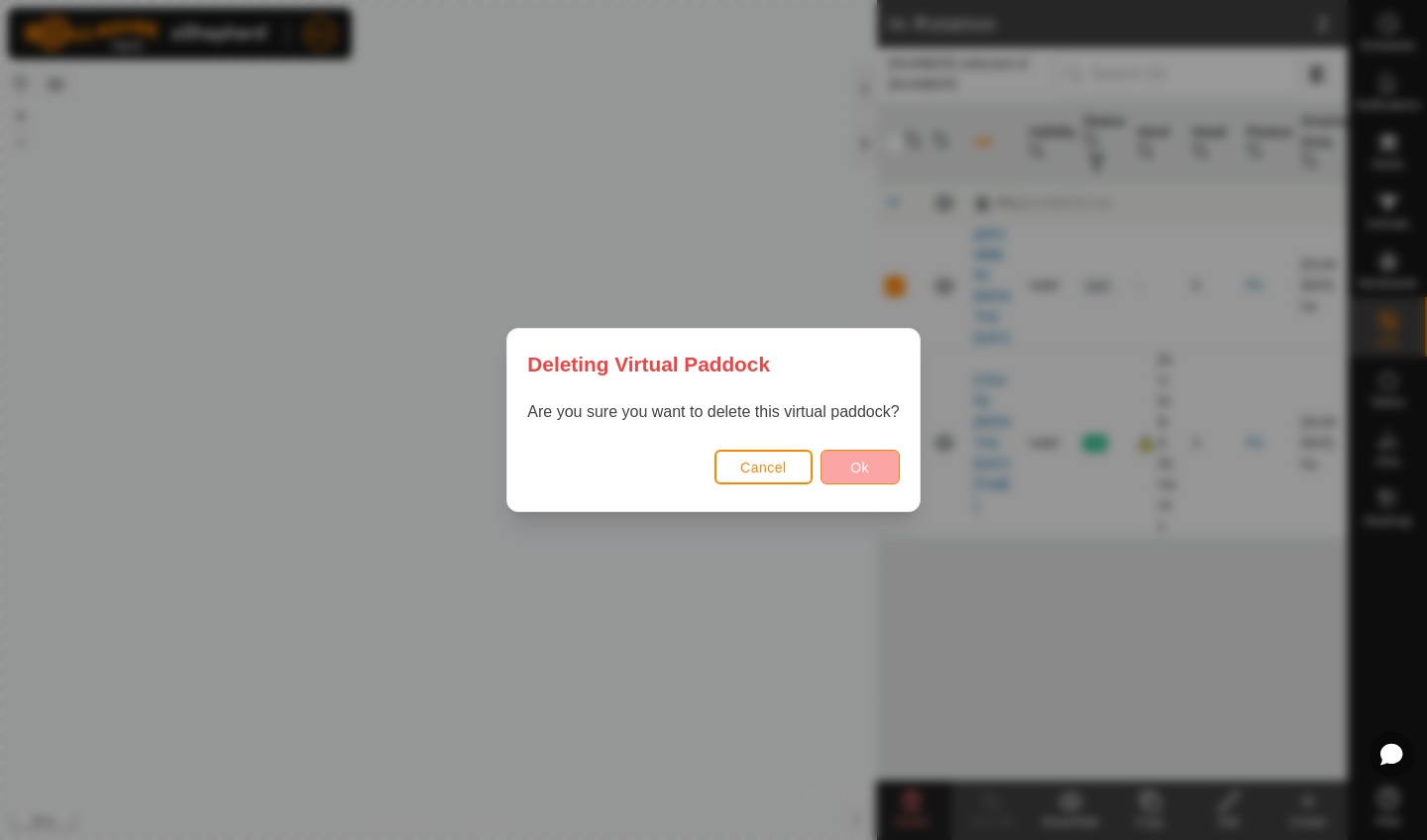 click on "Ok" at bounding box center [860, 467] 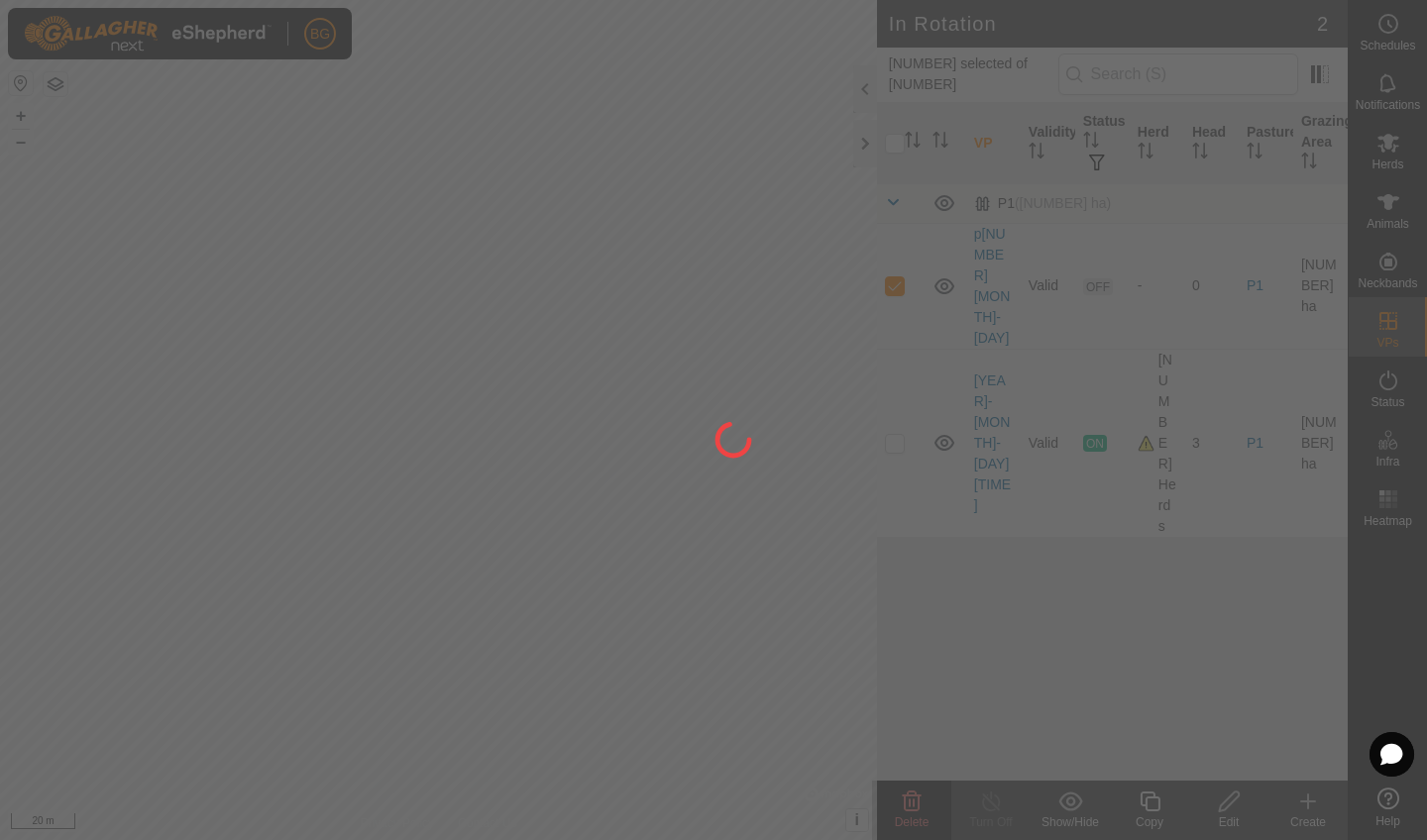 checkbox on "false" 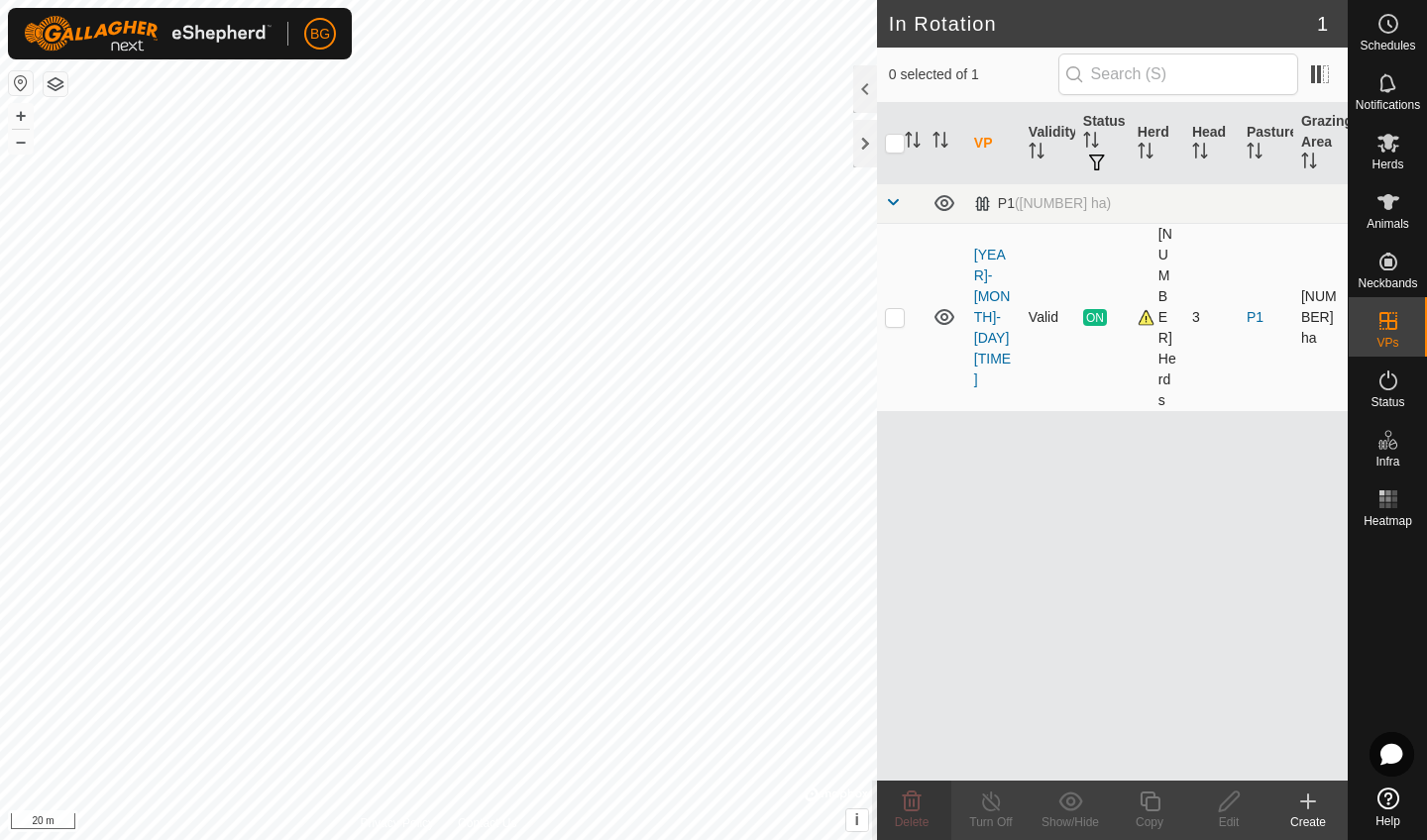 click at bounding box center (901, 317) 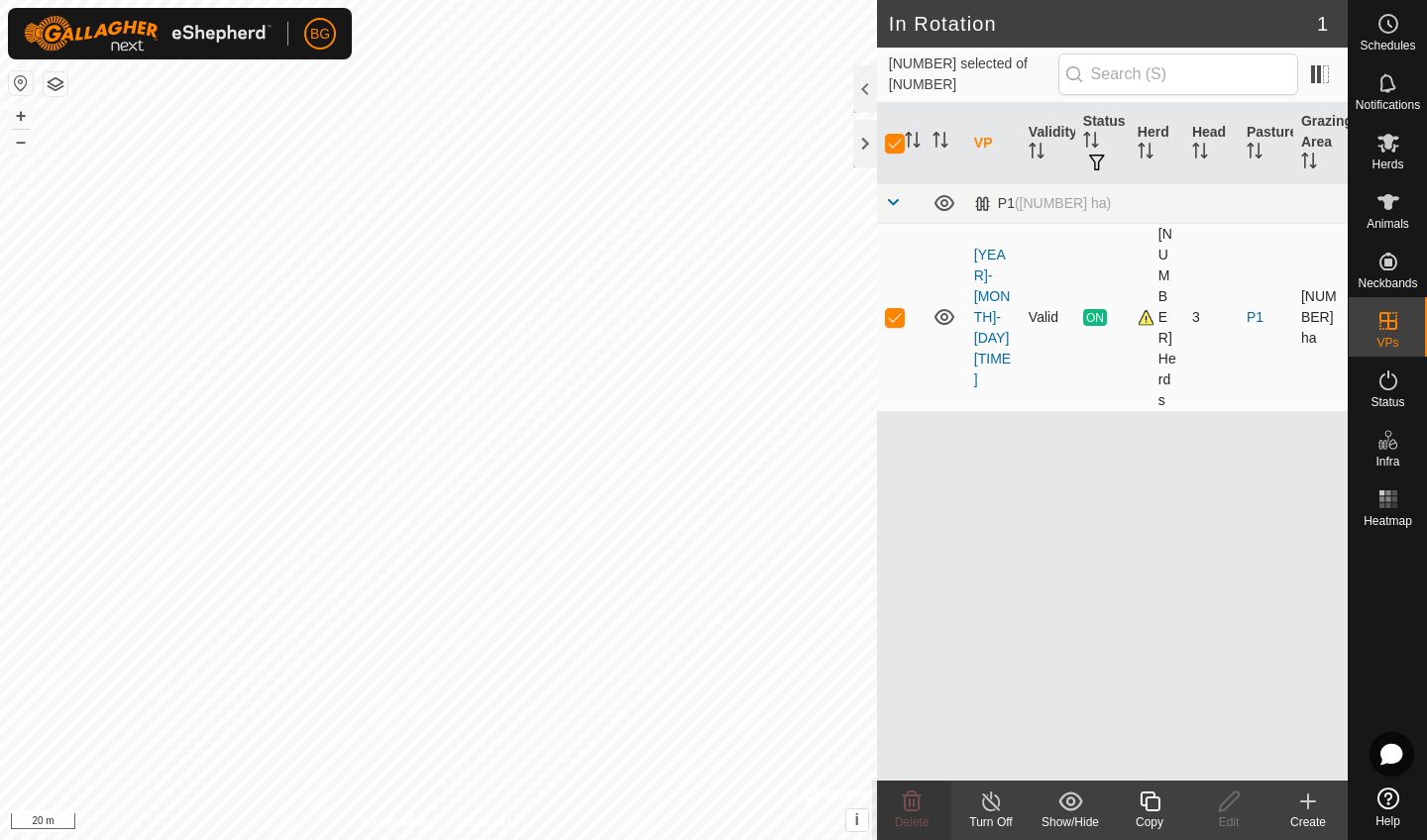 checkbox on "true" 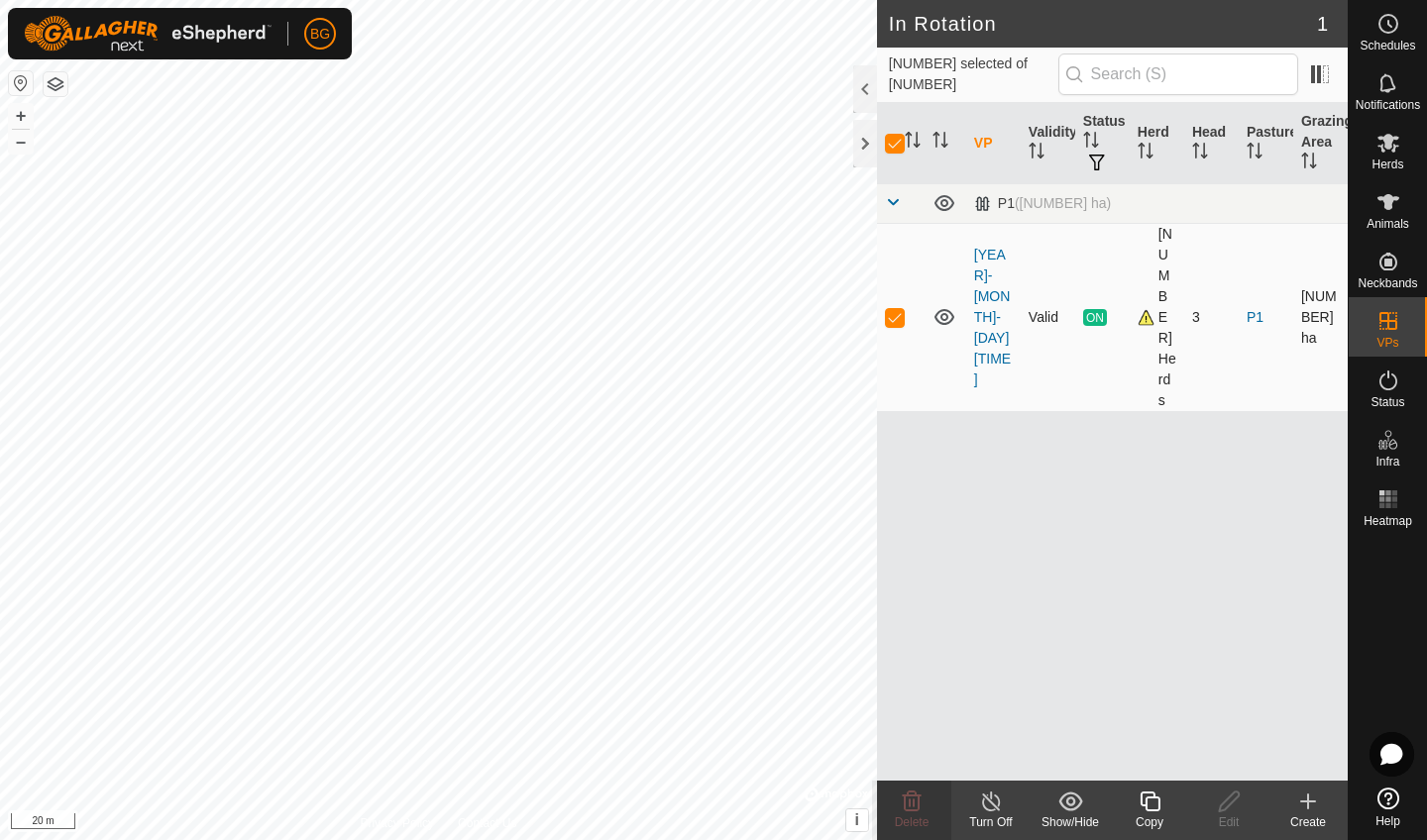checkbox on "true" 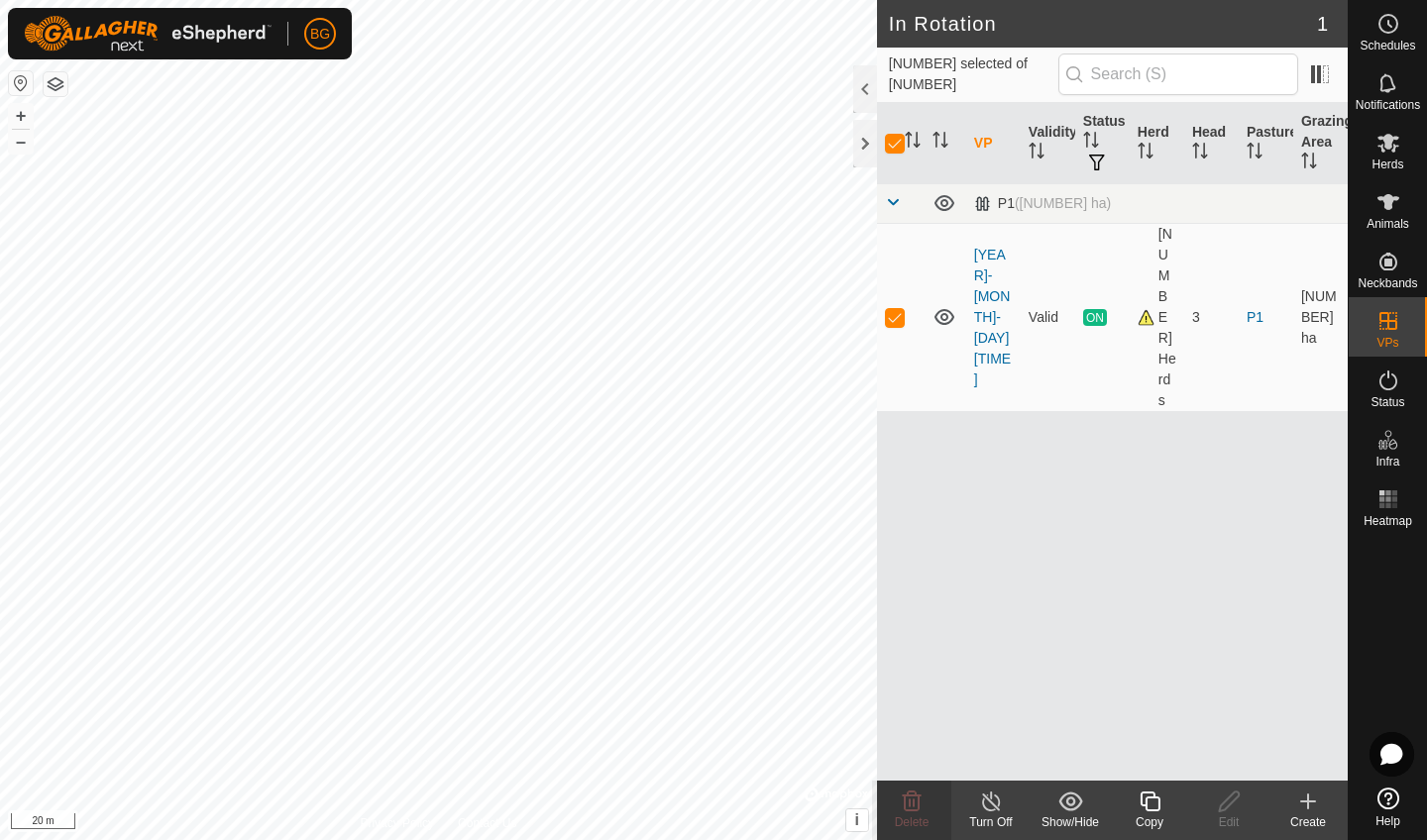 click 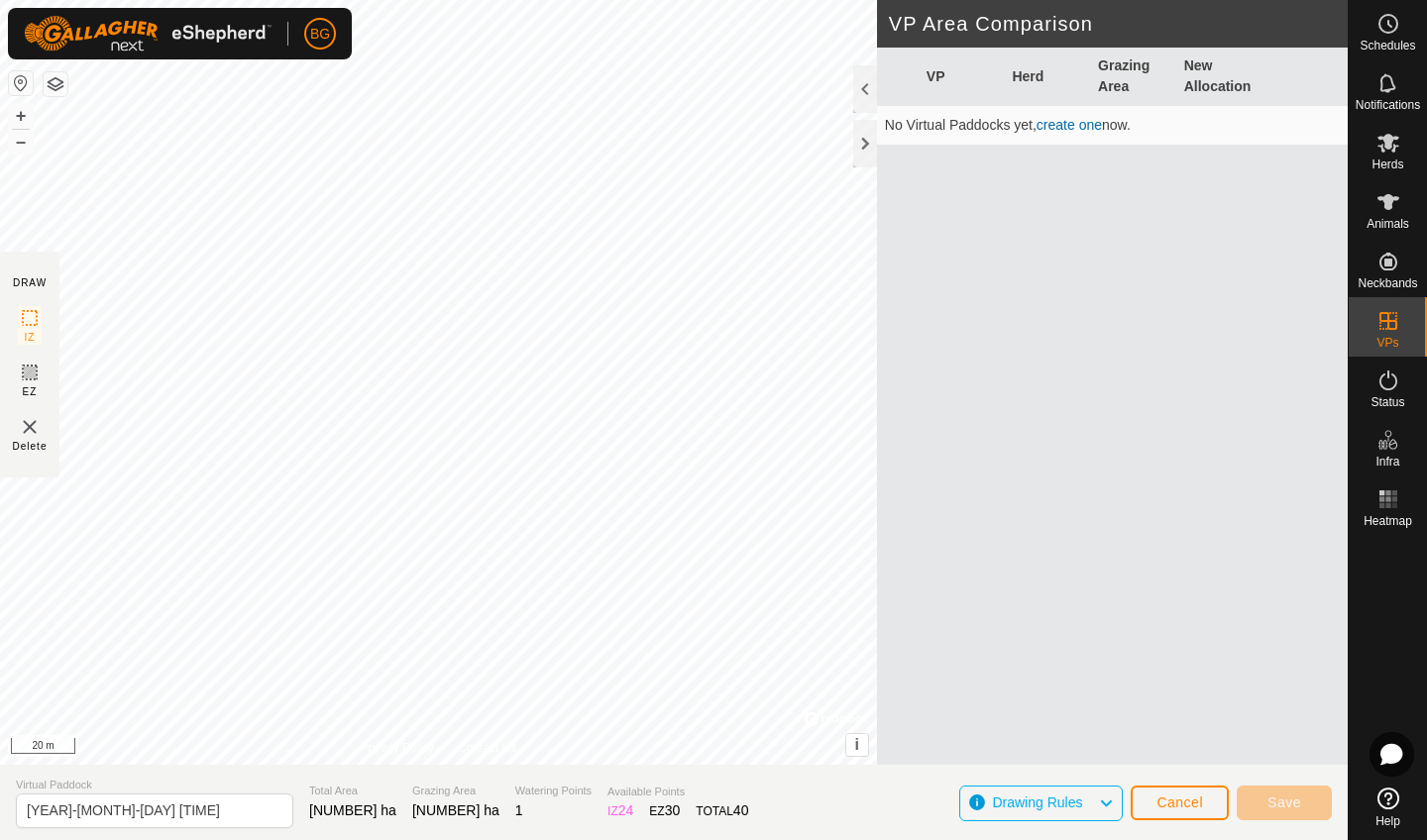 type on "[YEAR]-[MONTH]-[DAY] [TIME]" 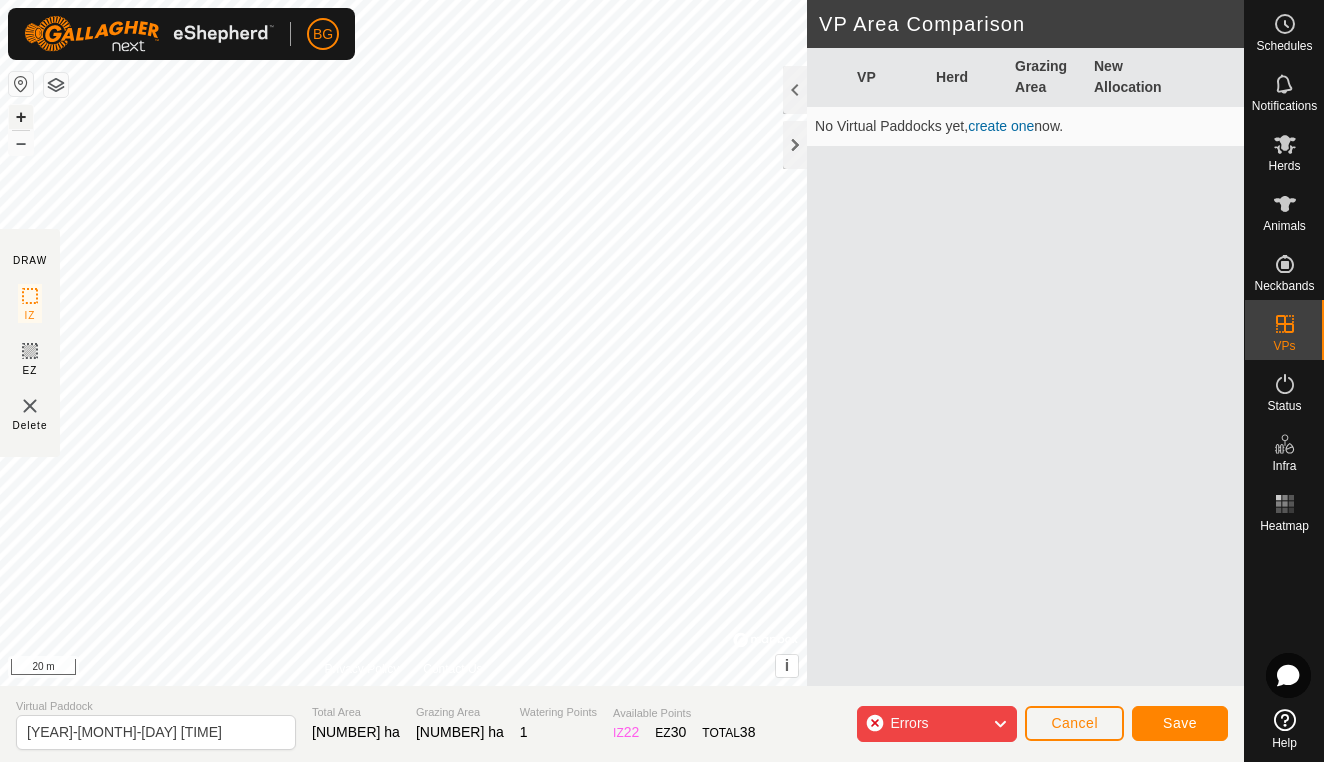 click on "+" at bounding box center (21, 117) 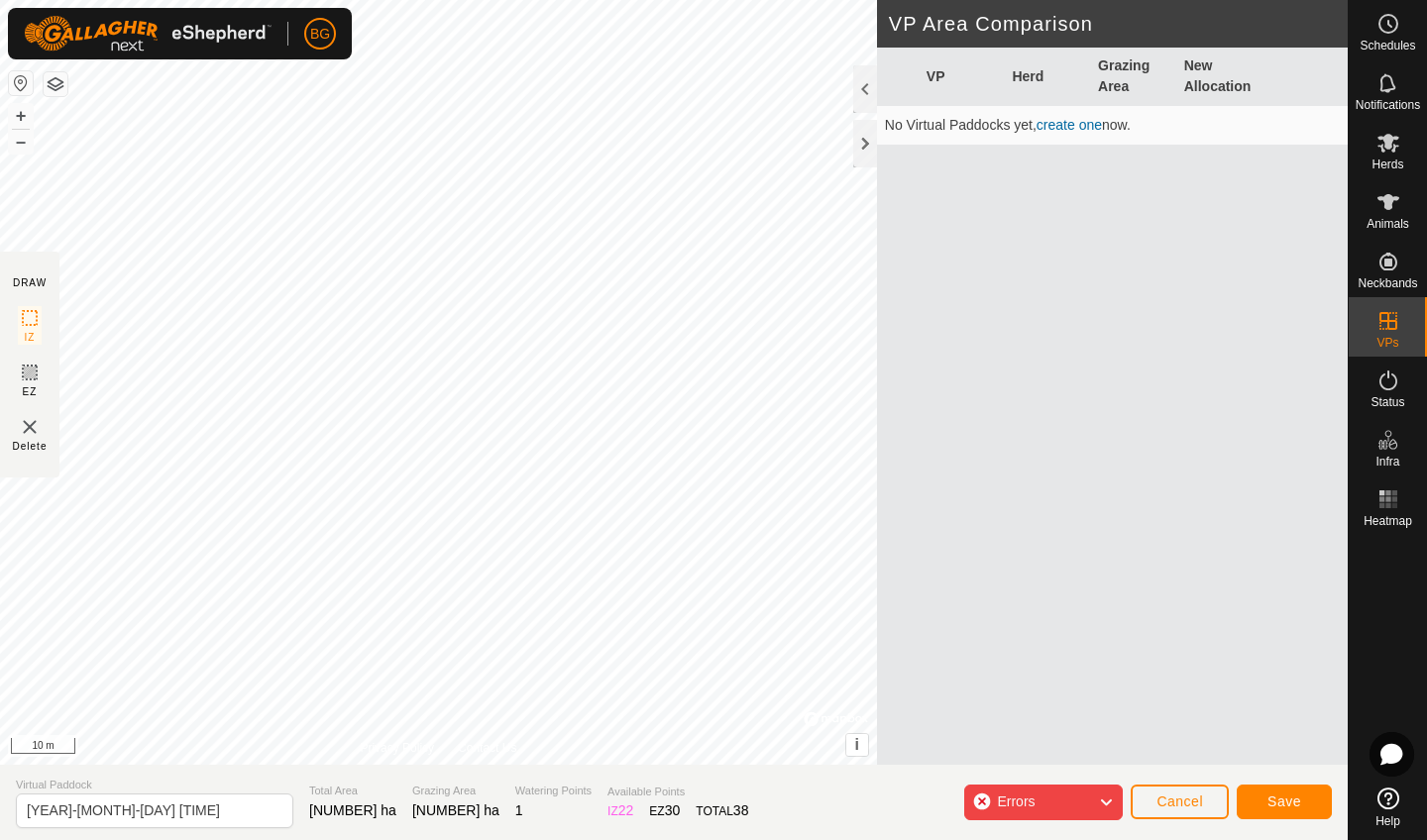 click on "Cancel" 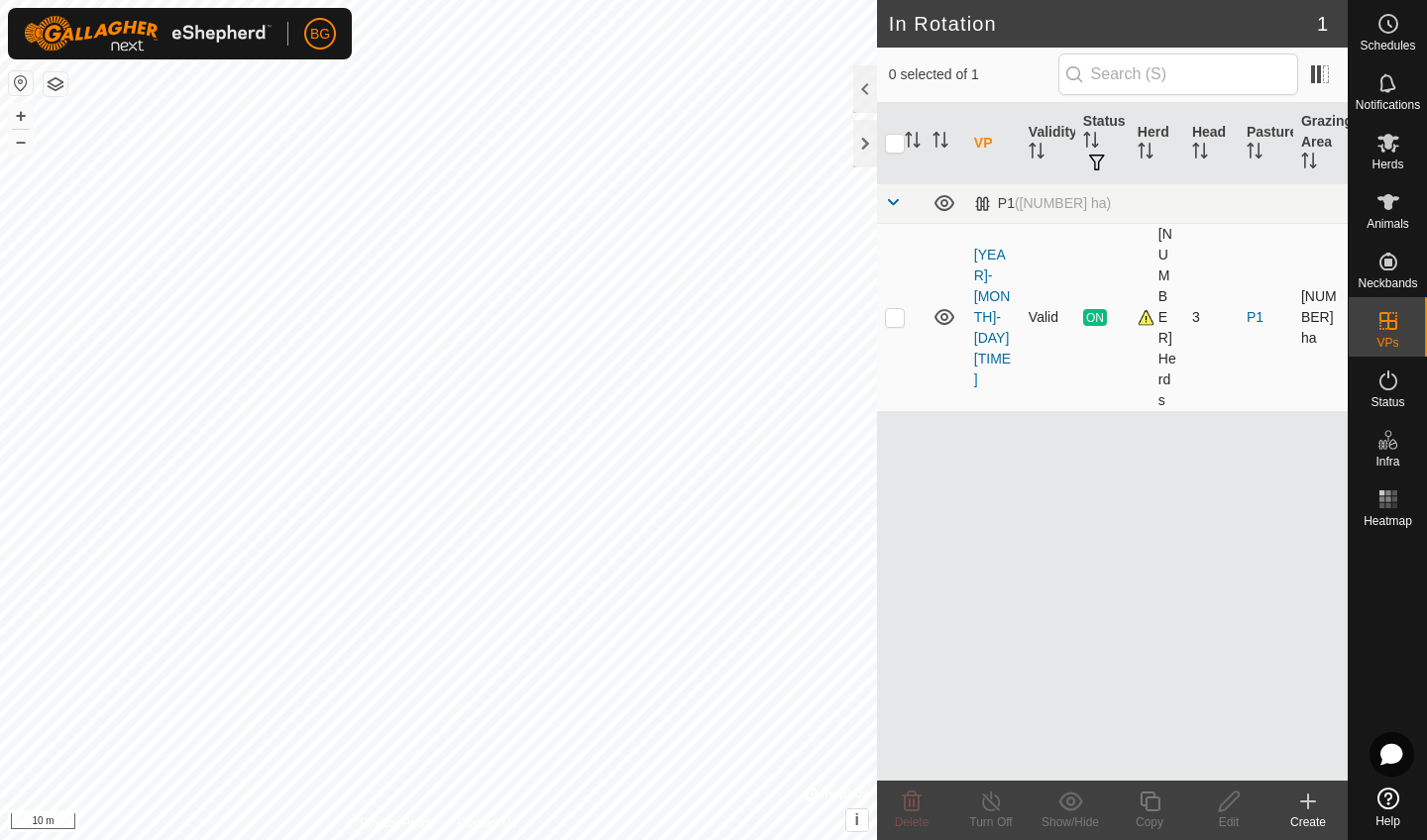 click at bounding box center (895, 317) 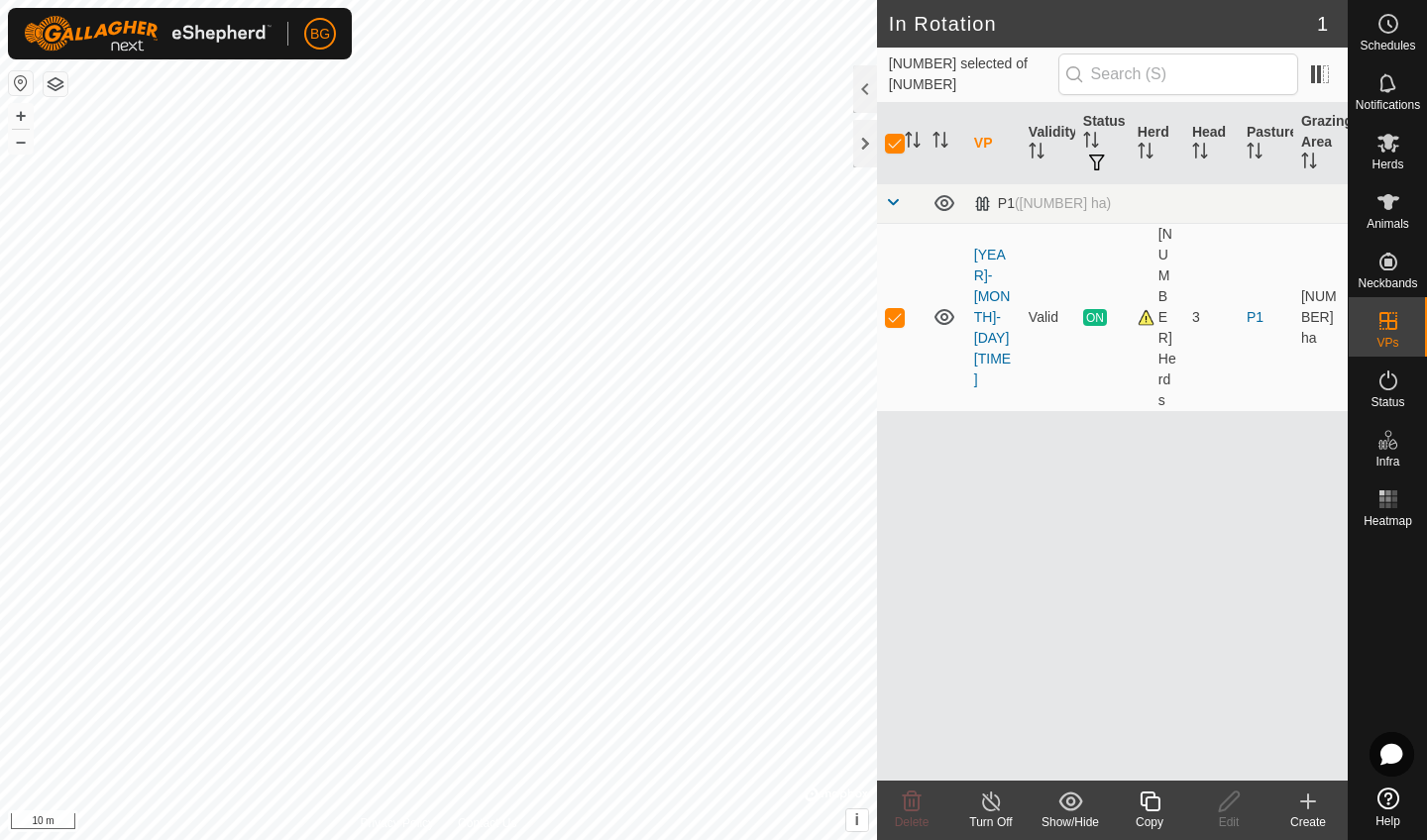 click 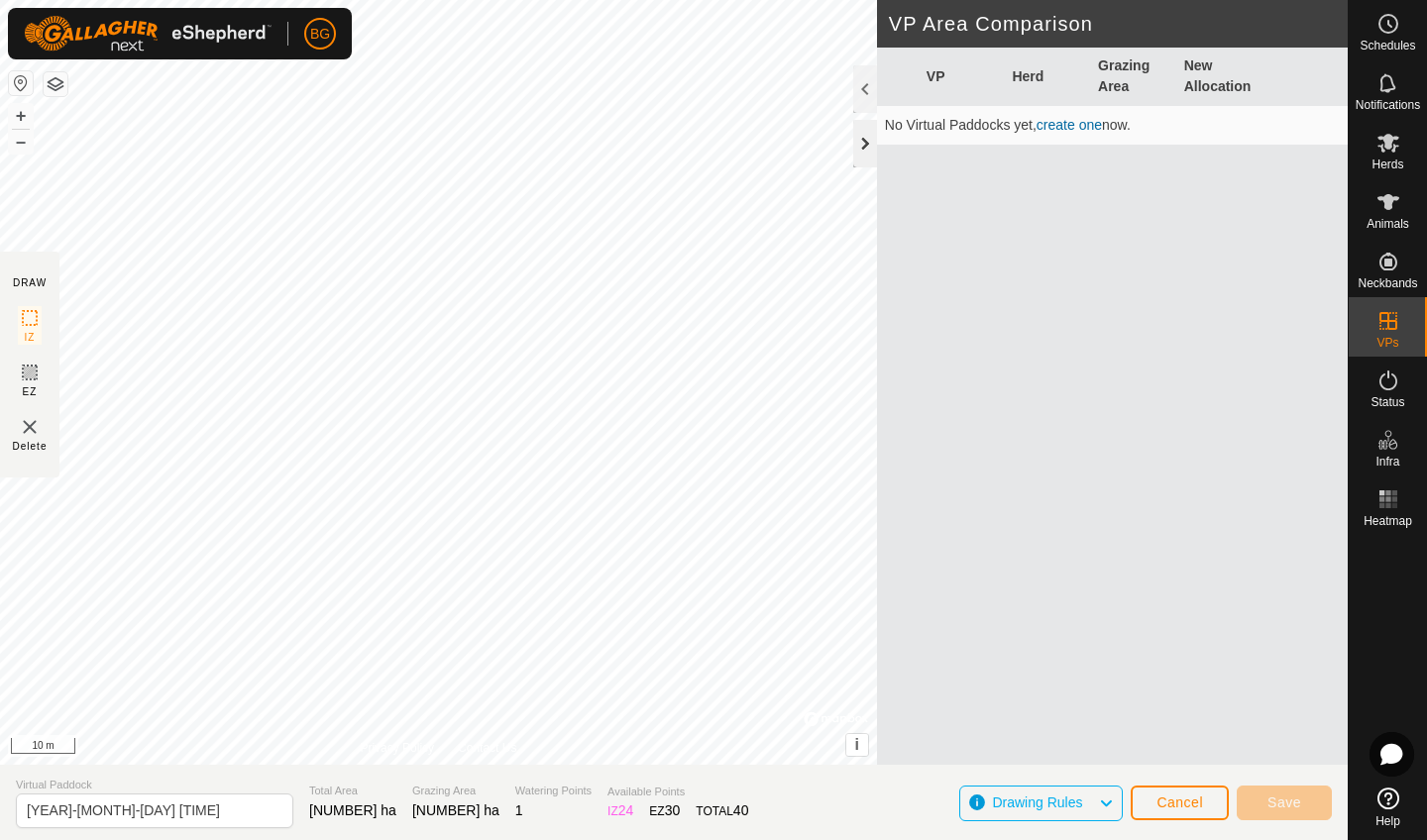 click 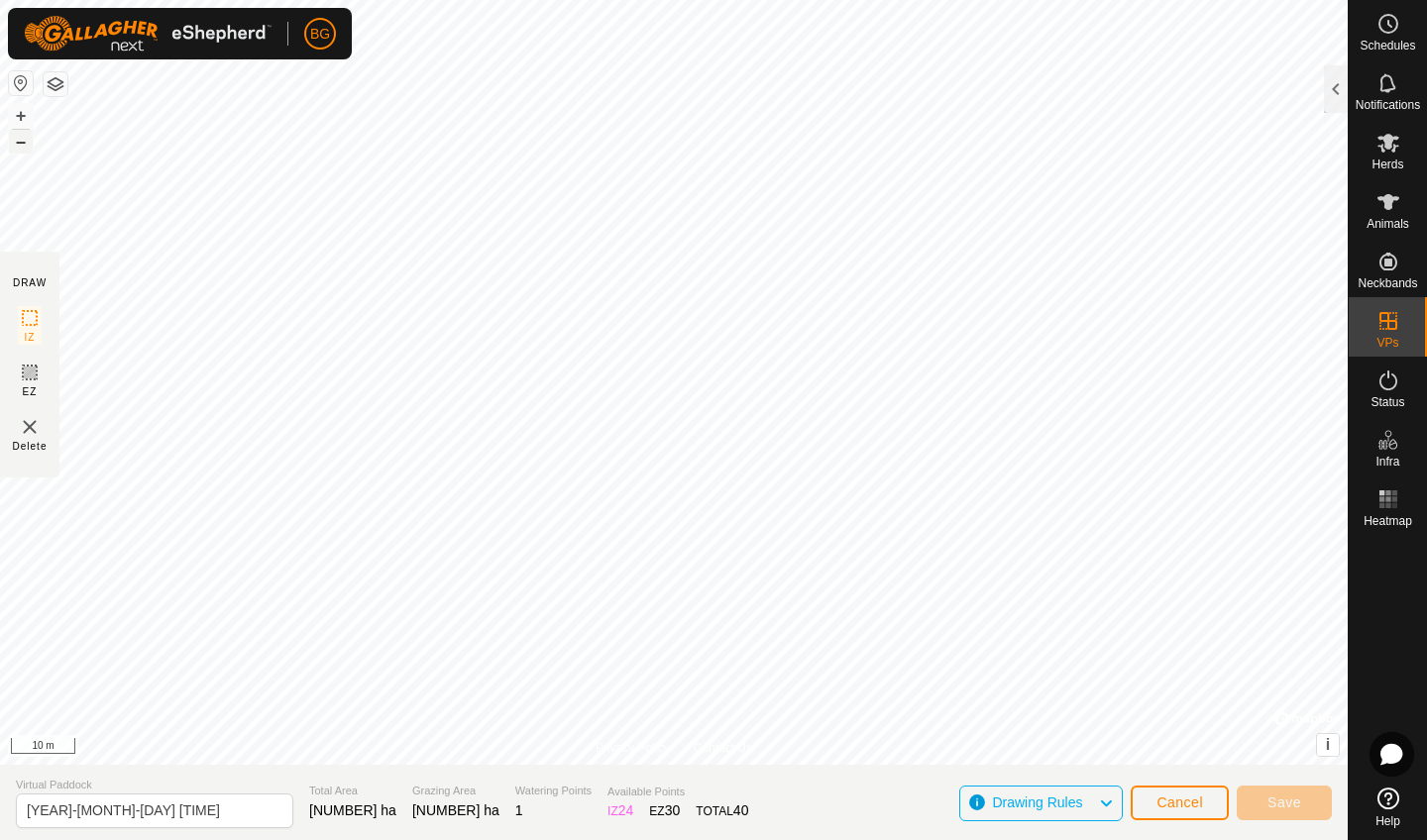 click on "–" at bounding box center [21, 142] 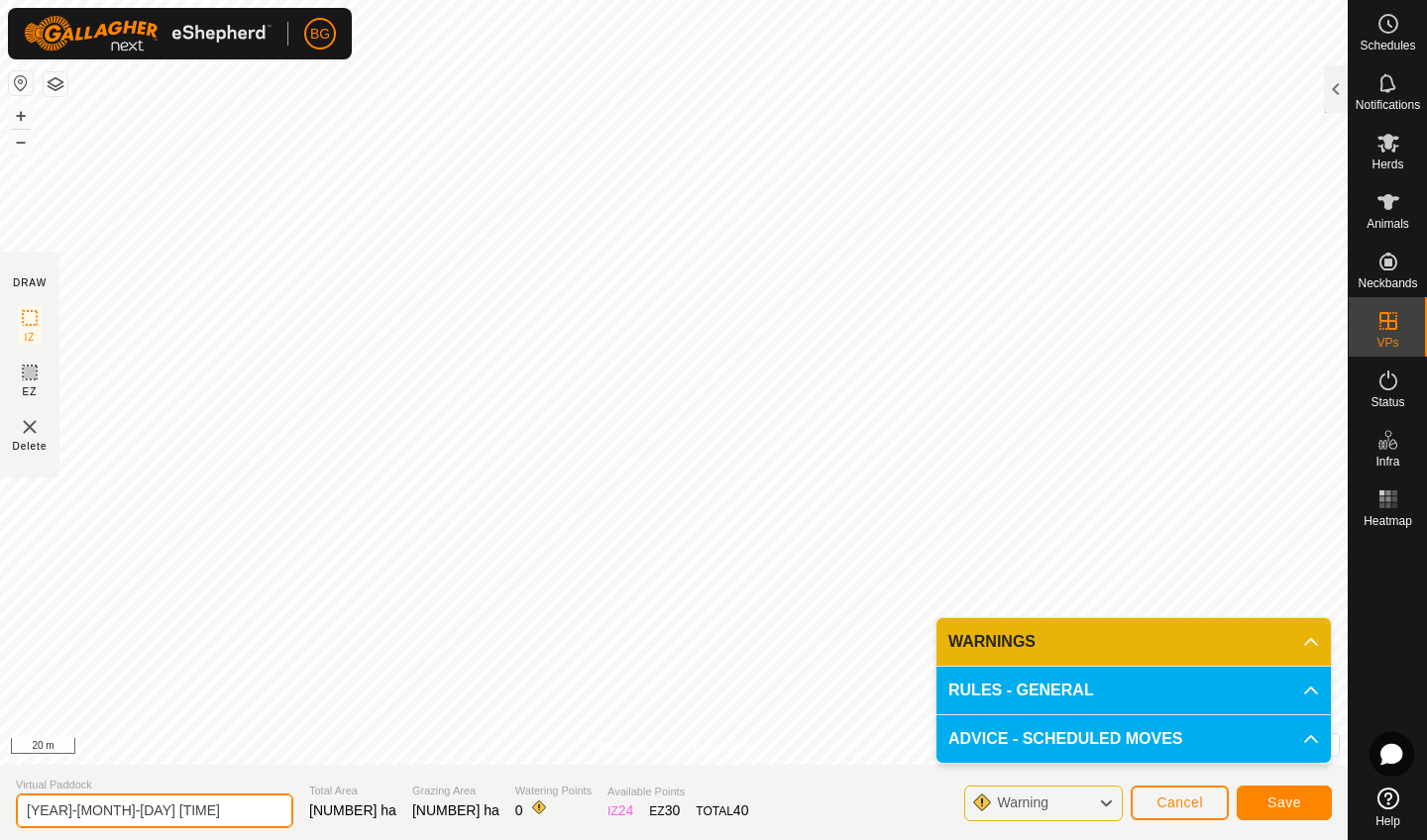 click on "[YEAR]-[MONTH]-[DAY] [TIME]" 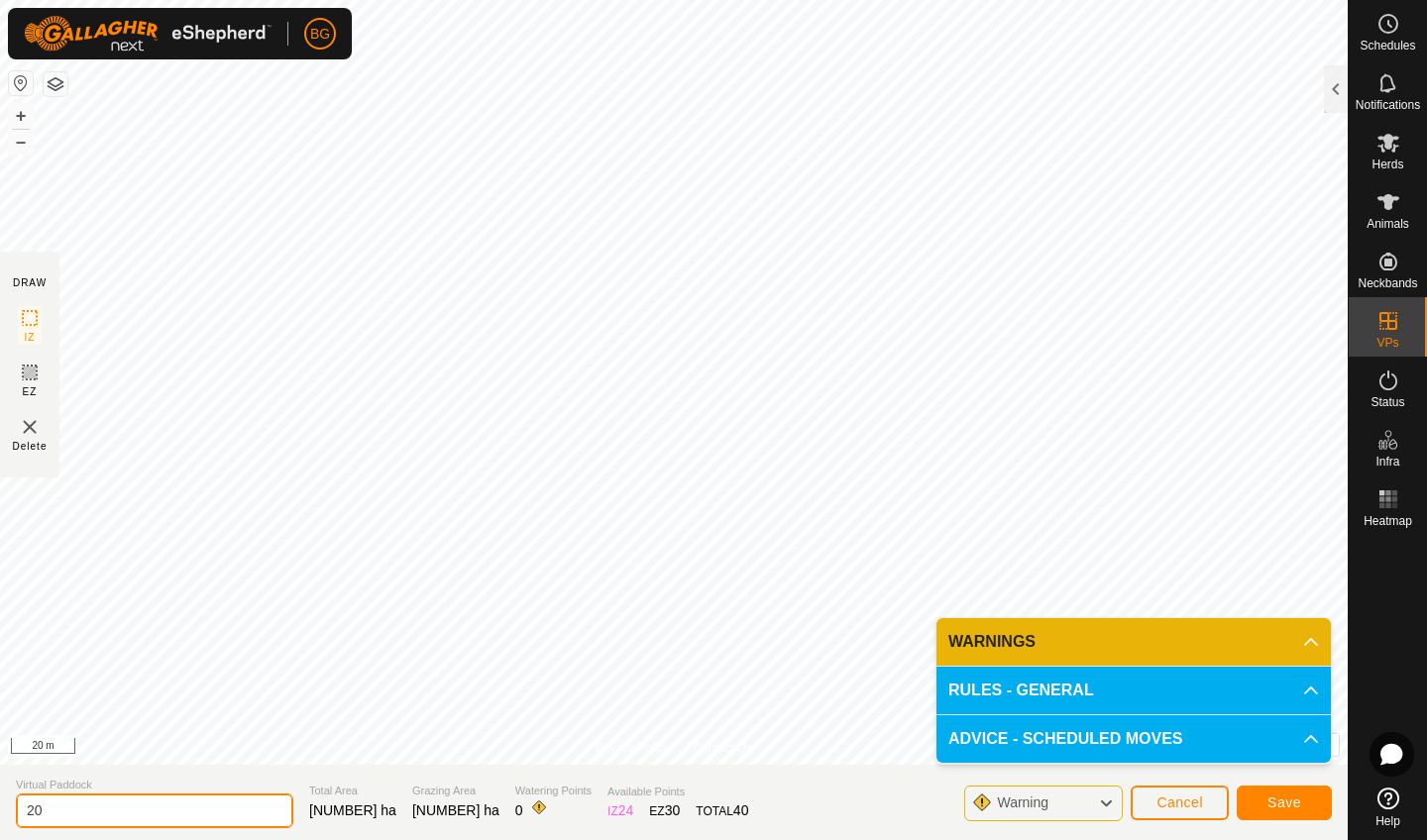 type on "2" 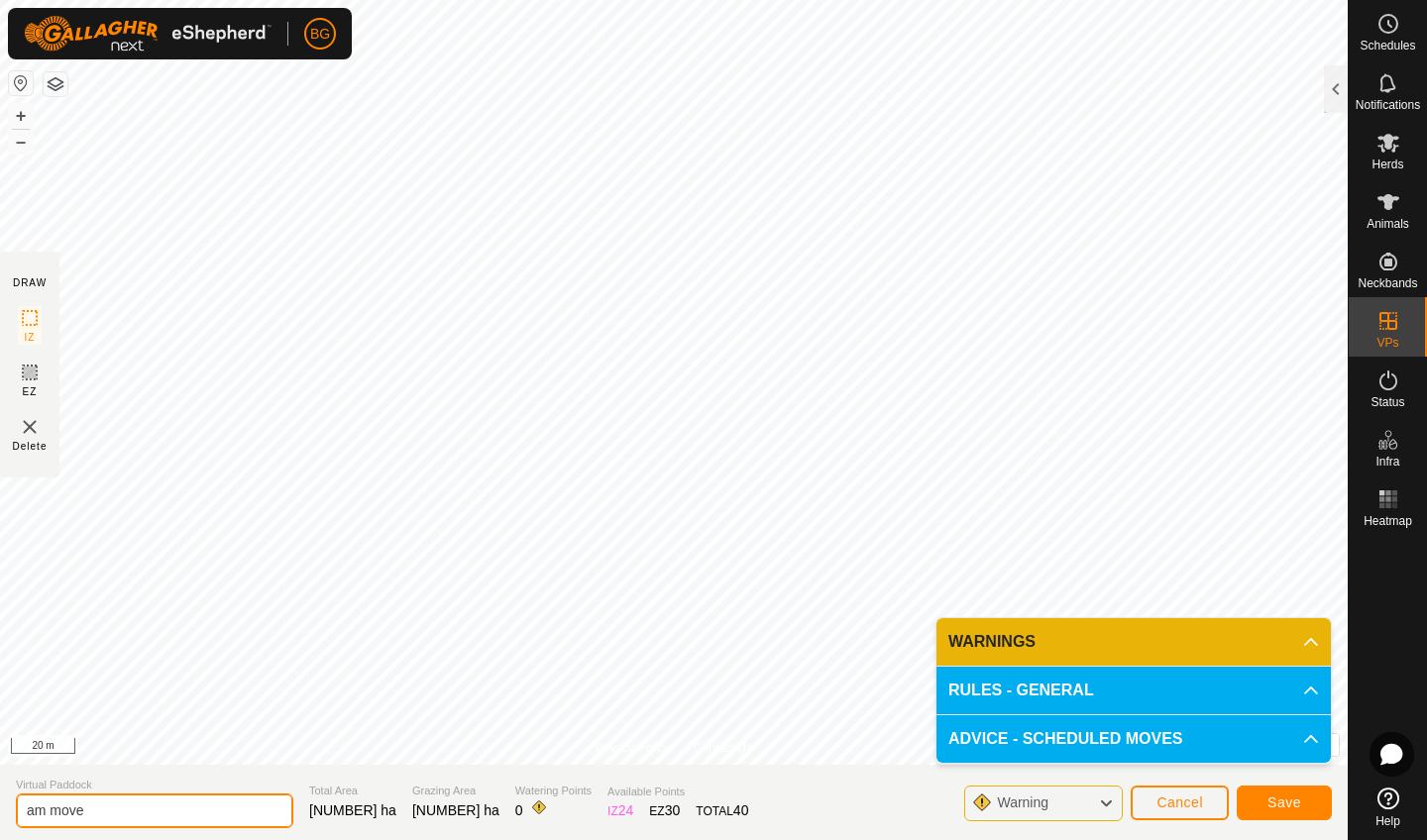 type on "am move" 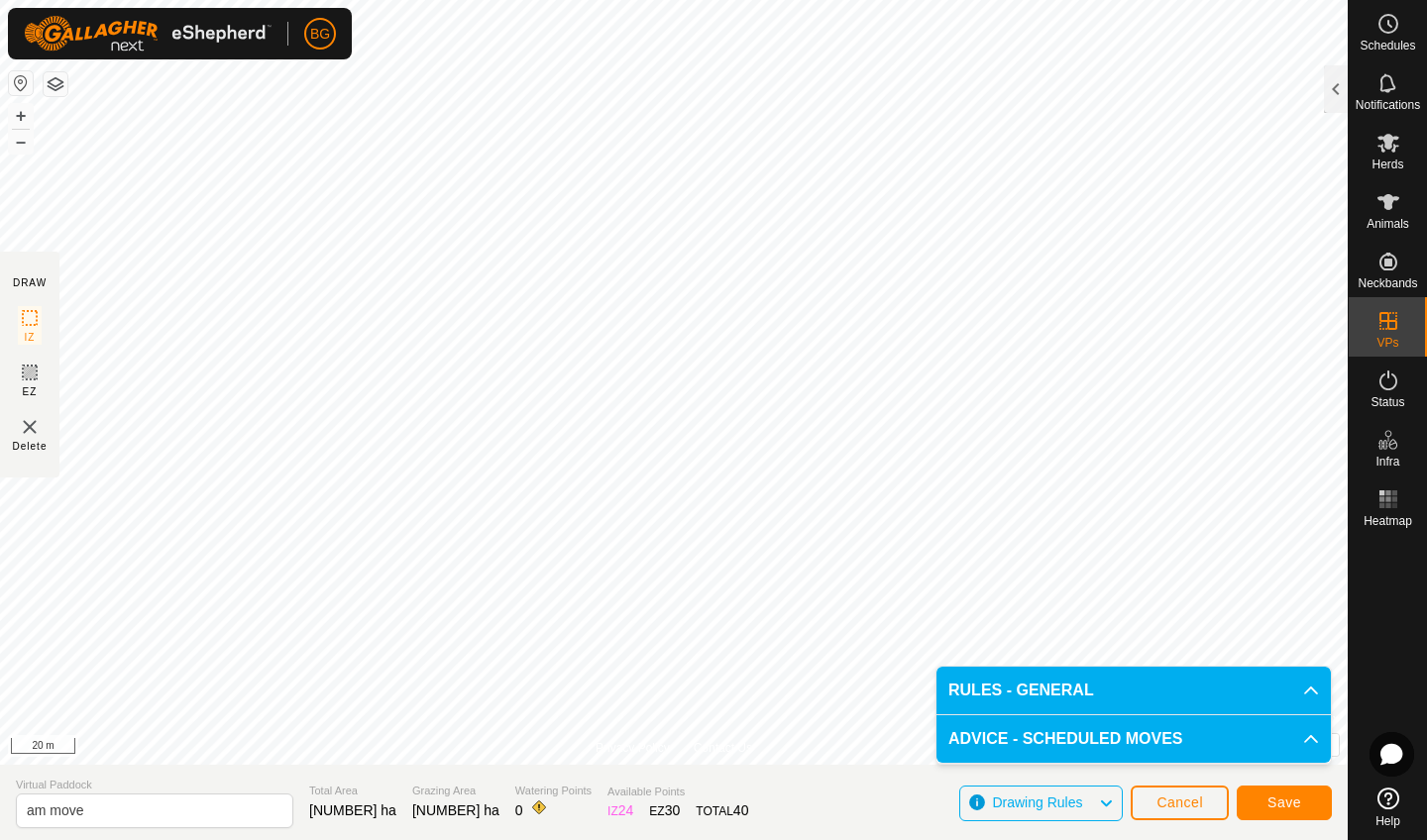click on "Save" 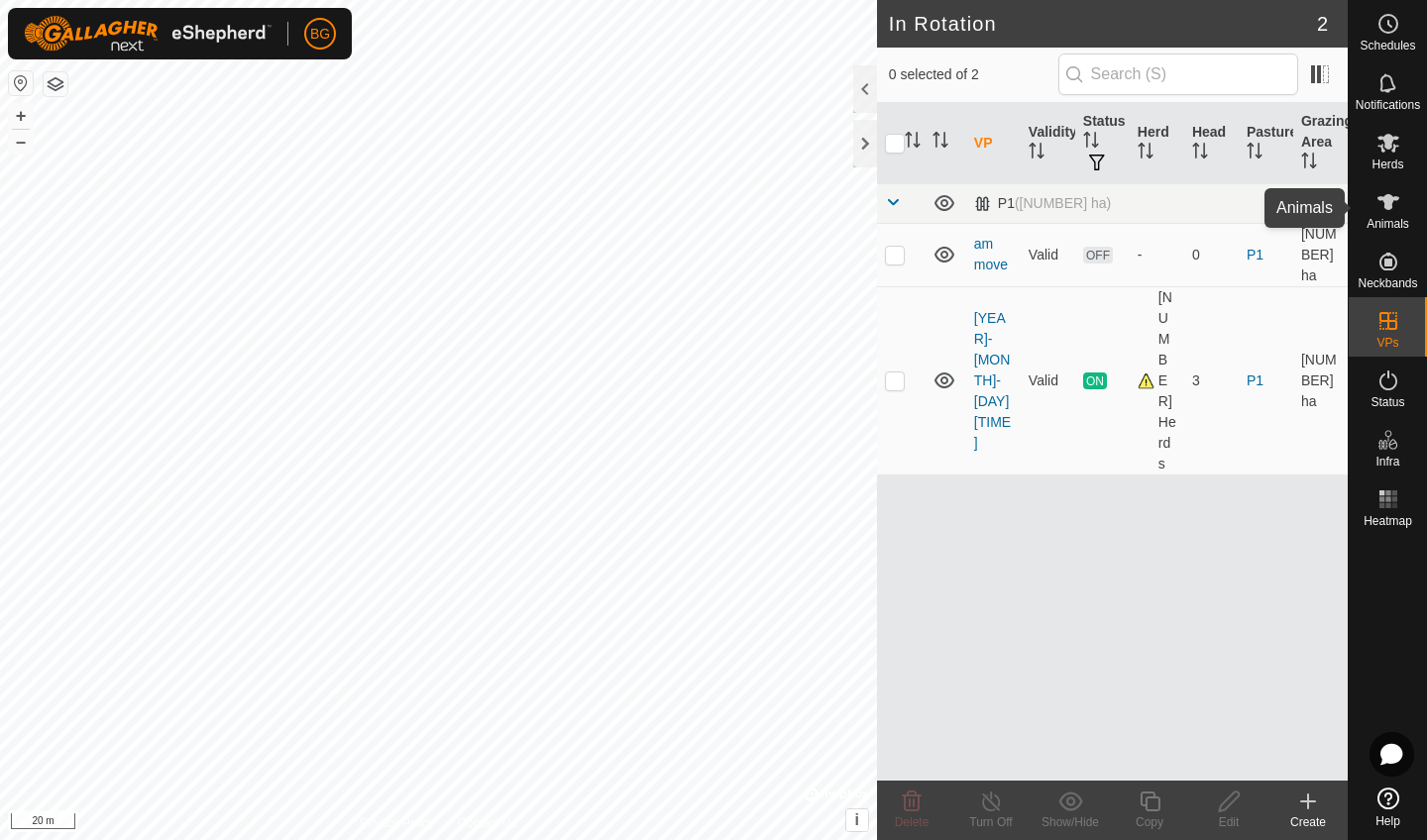 click 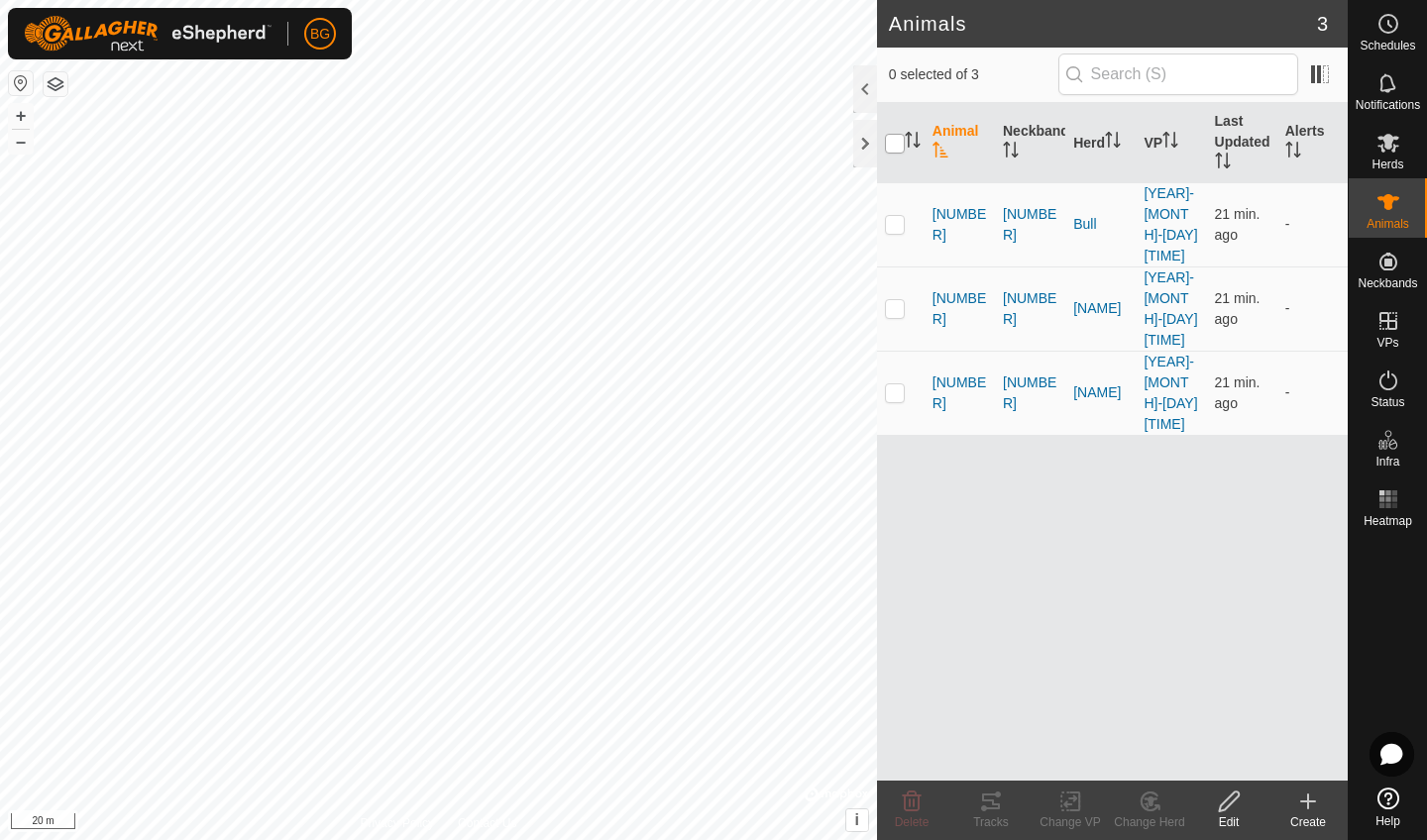 click at bounding box center (895, 144) 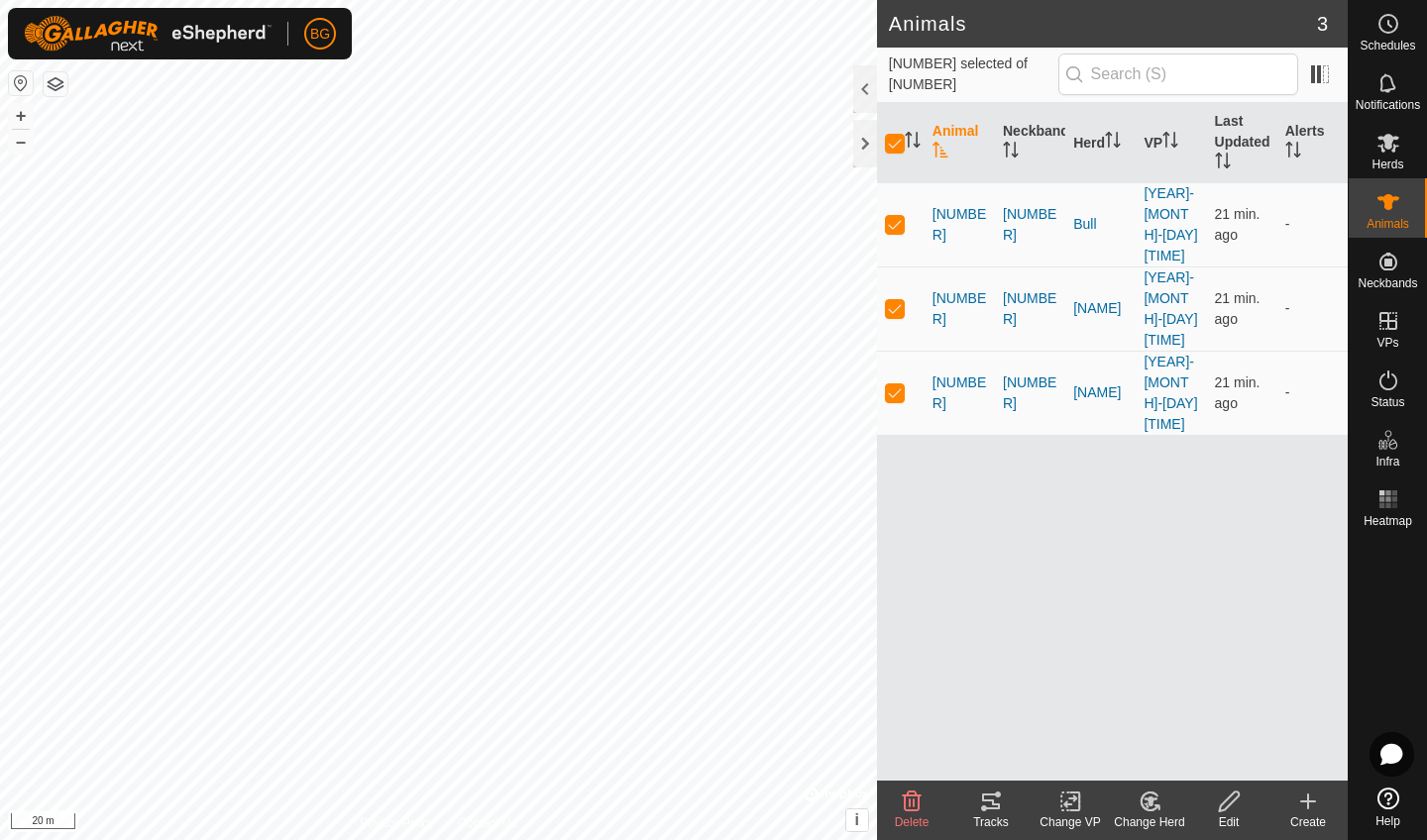click 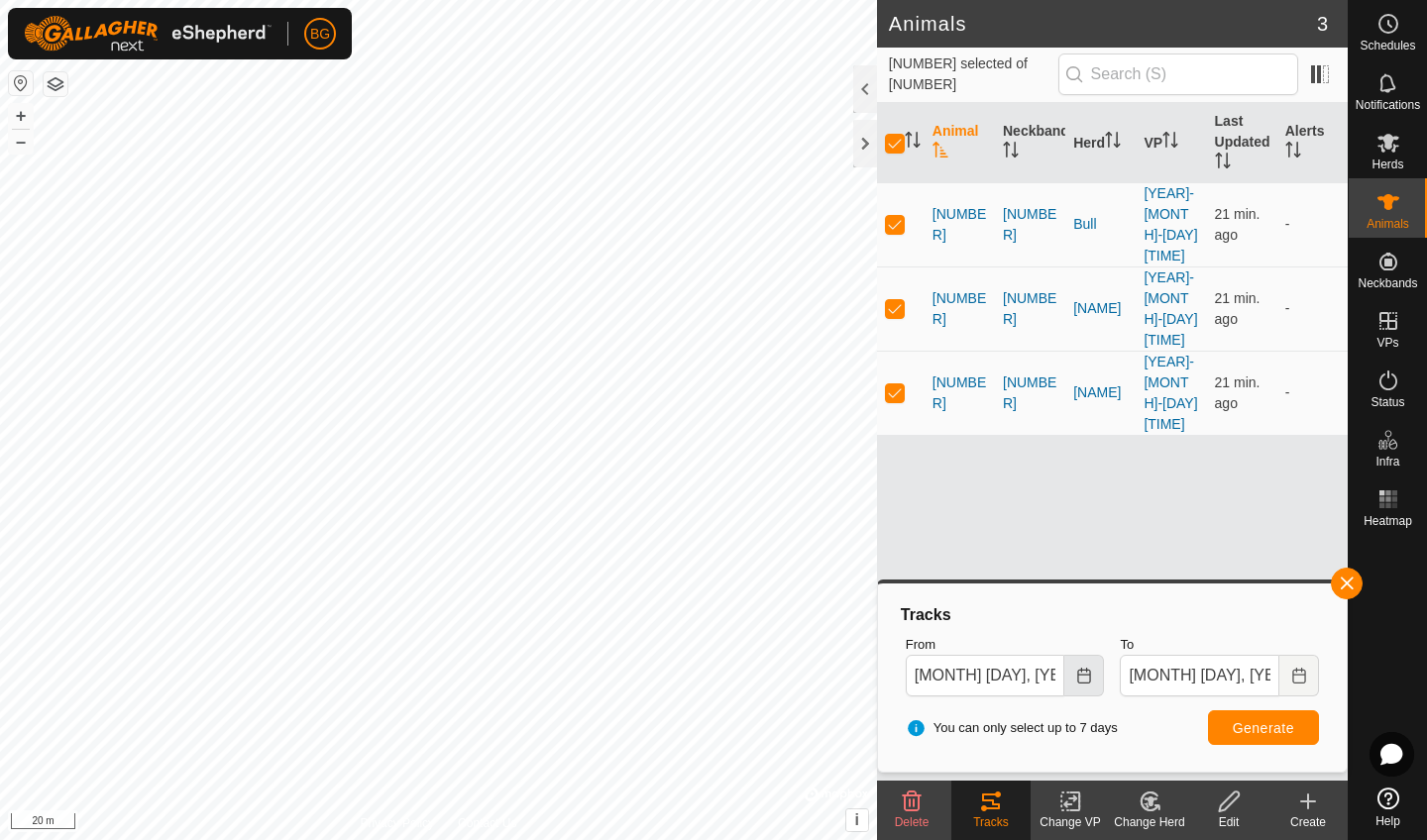 click 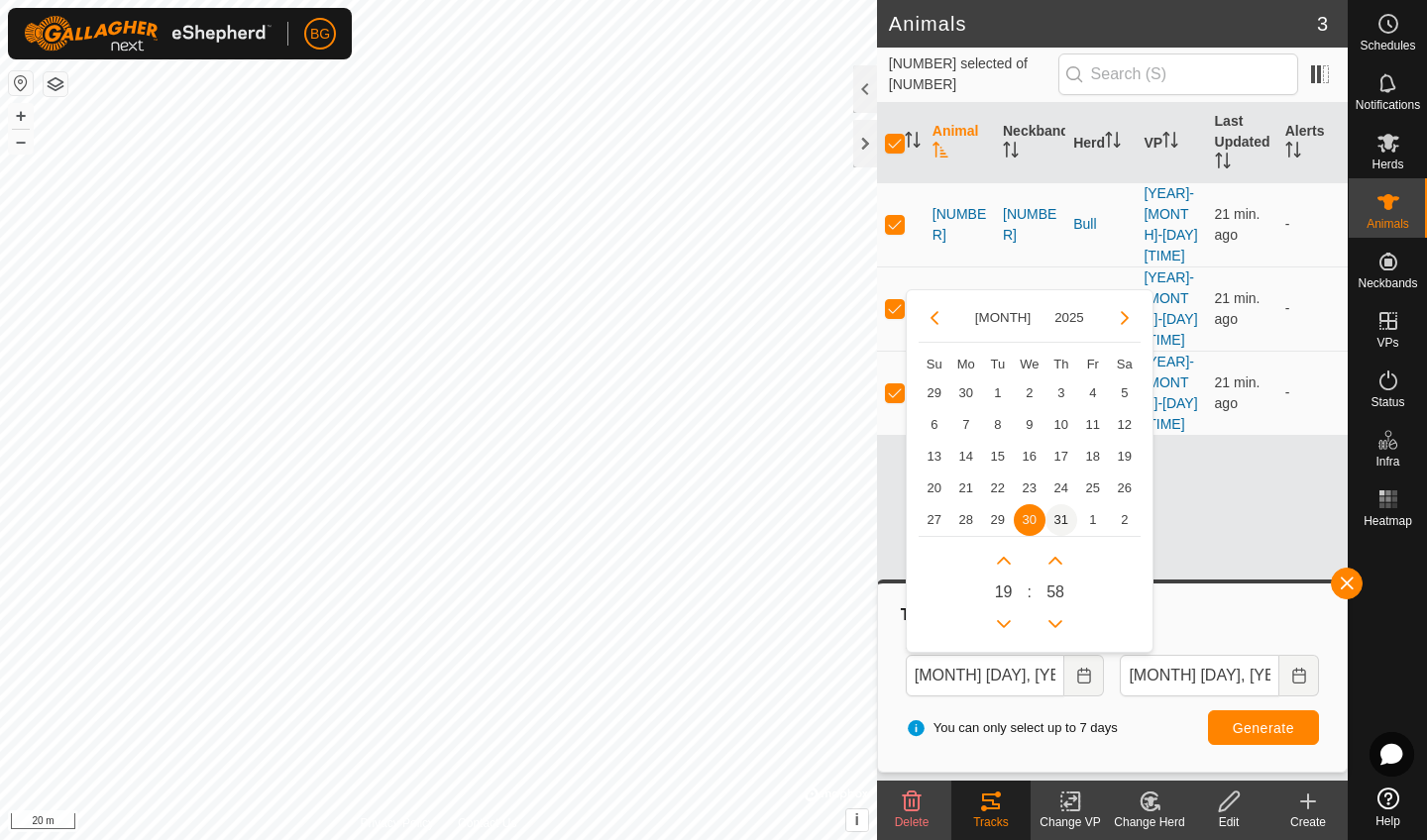 click on "31" at bounding box center (1061, 520) 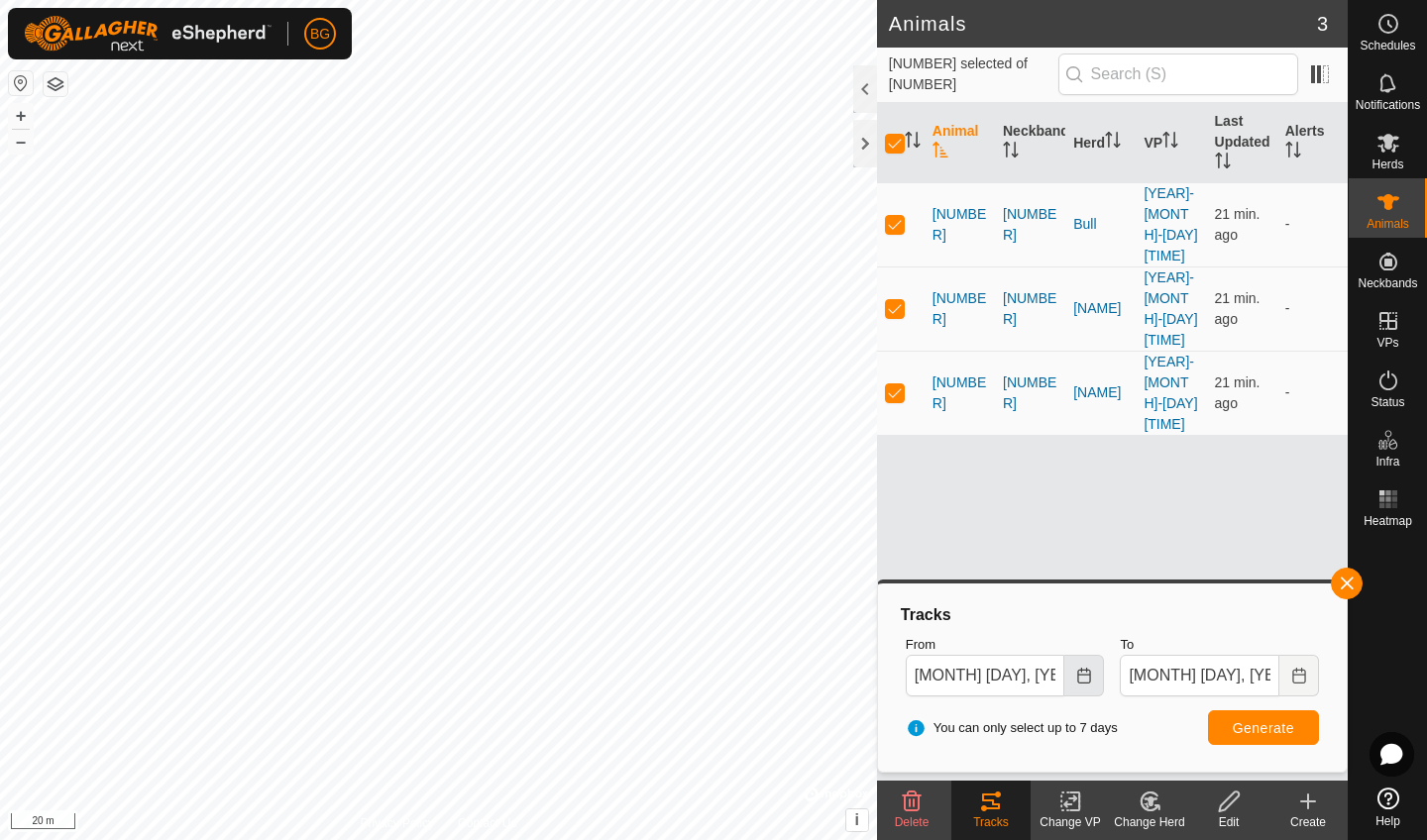 click at bounding box center (1084, 676) 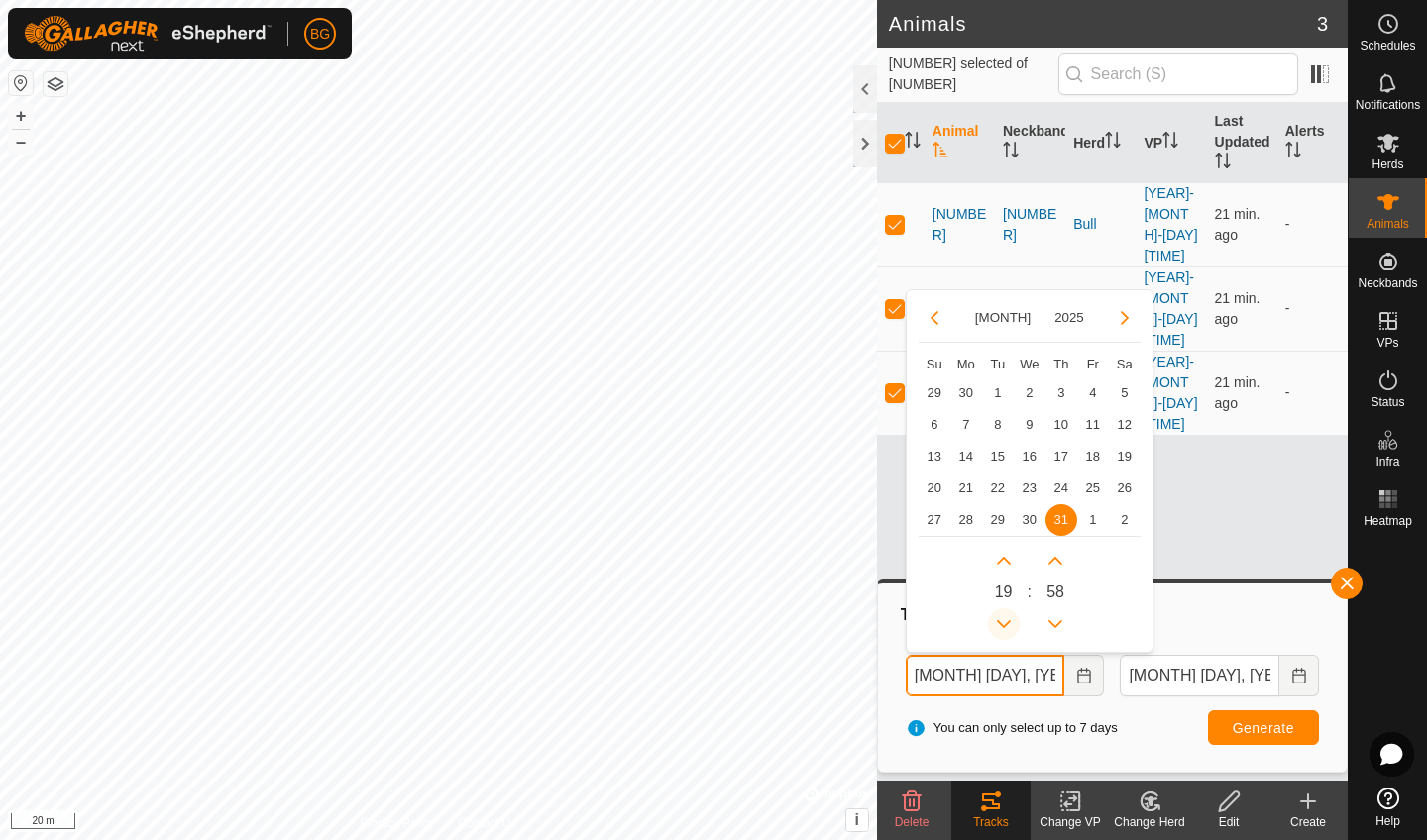 click at bounding box center (1004, 624) 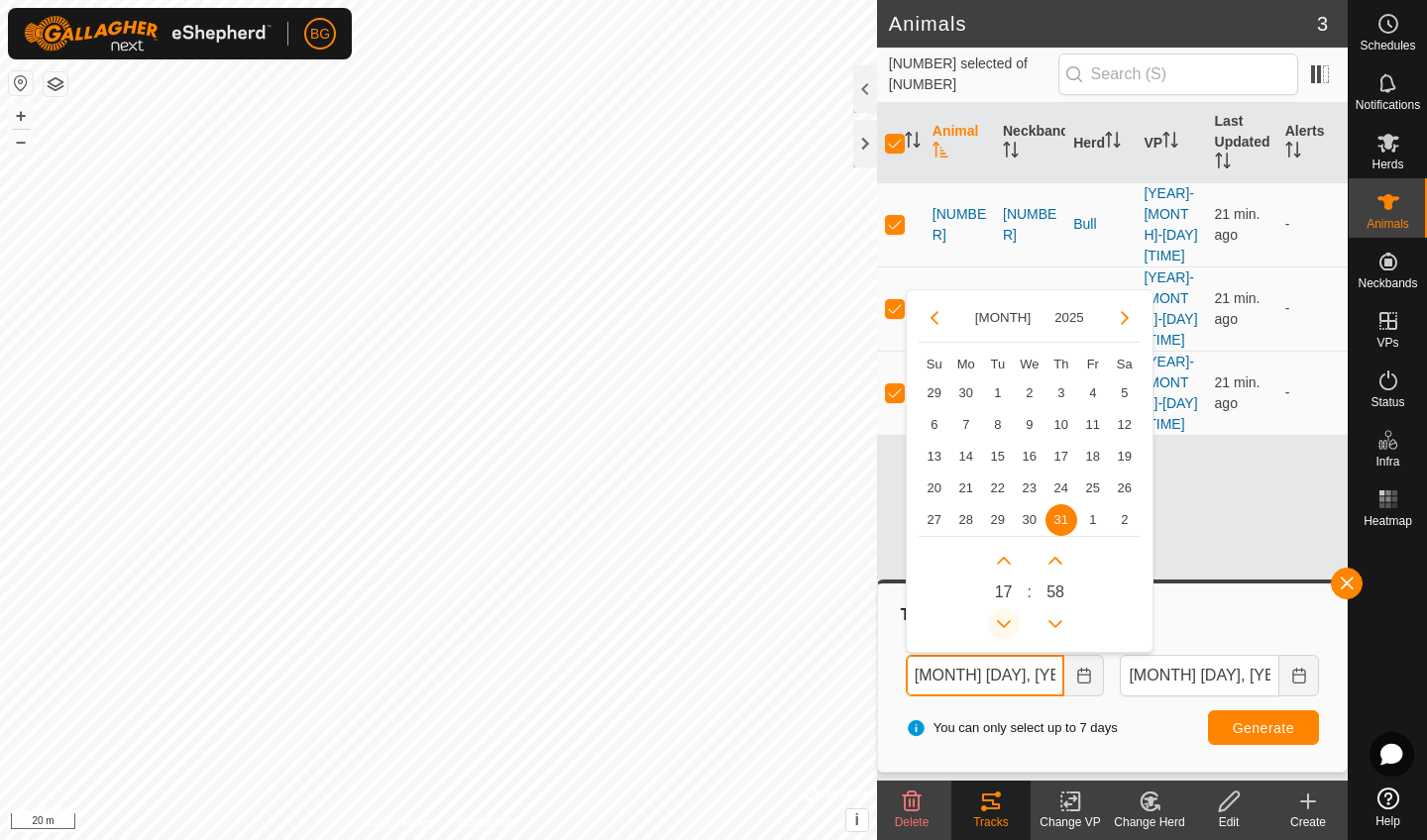 click at bounding box center (1004, 624) 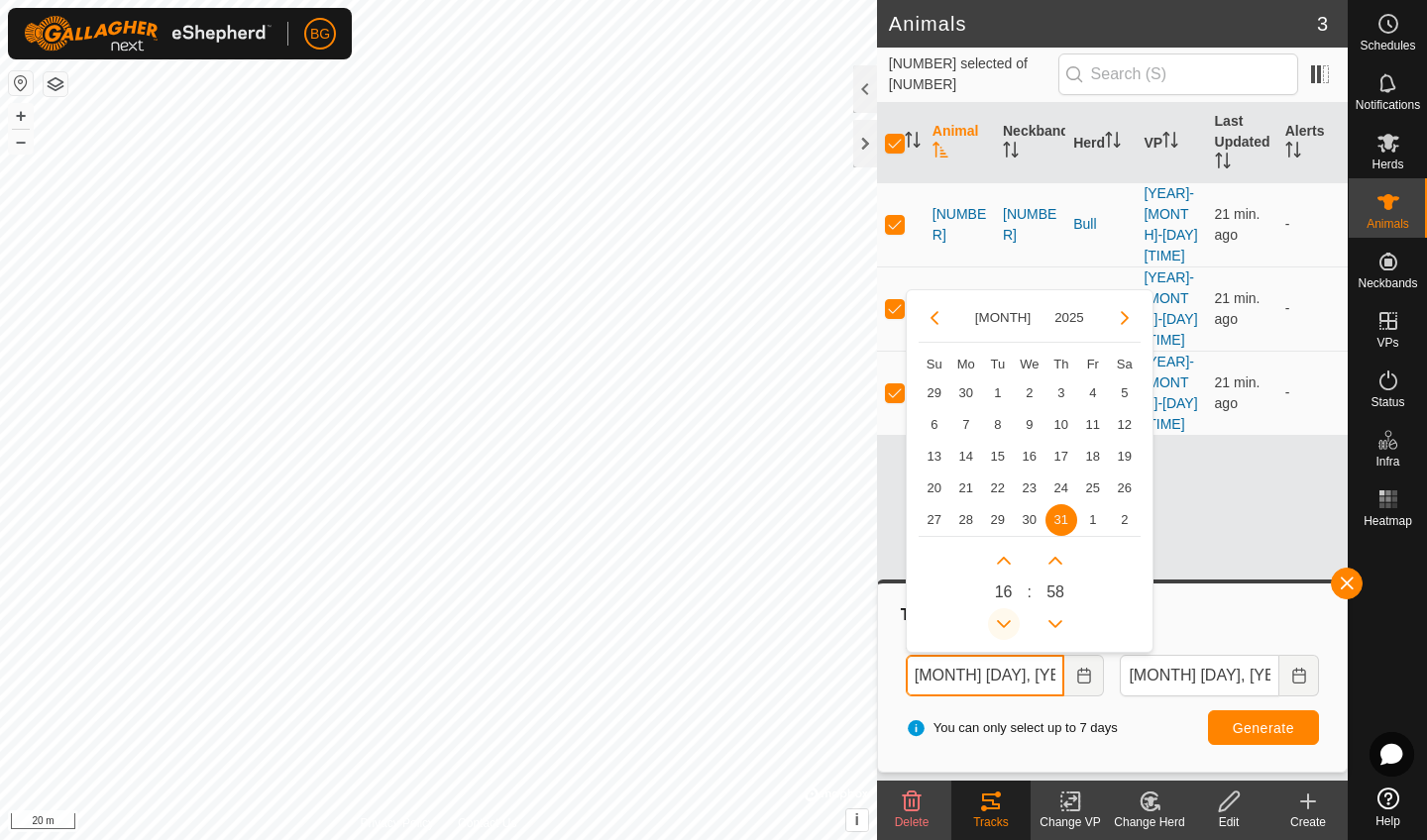 click at bounding box center (1004, 624) 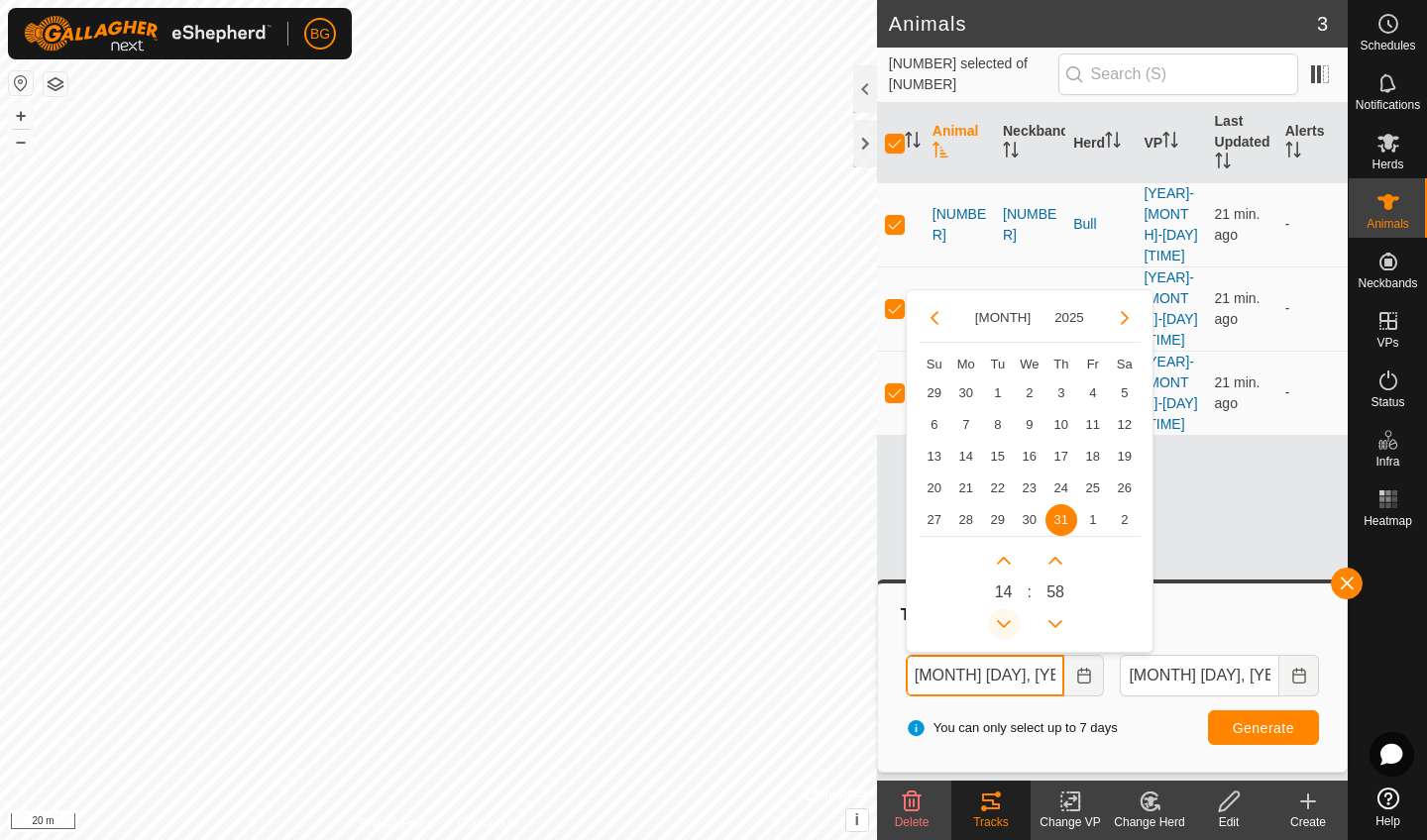 click 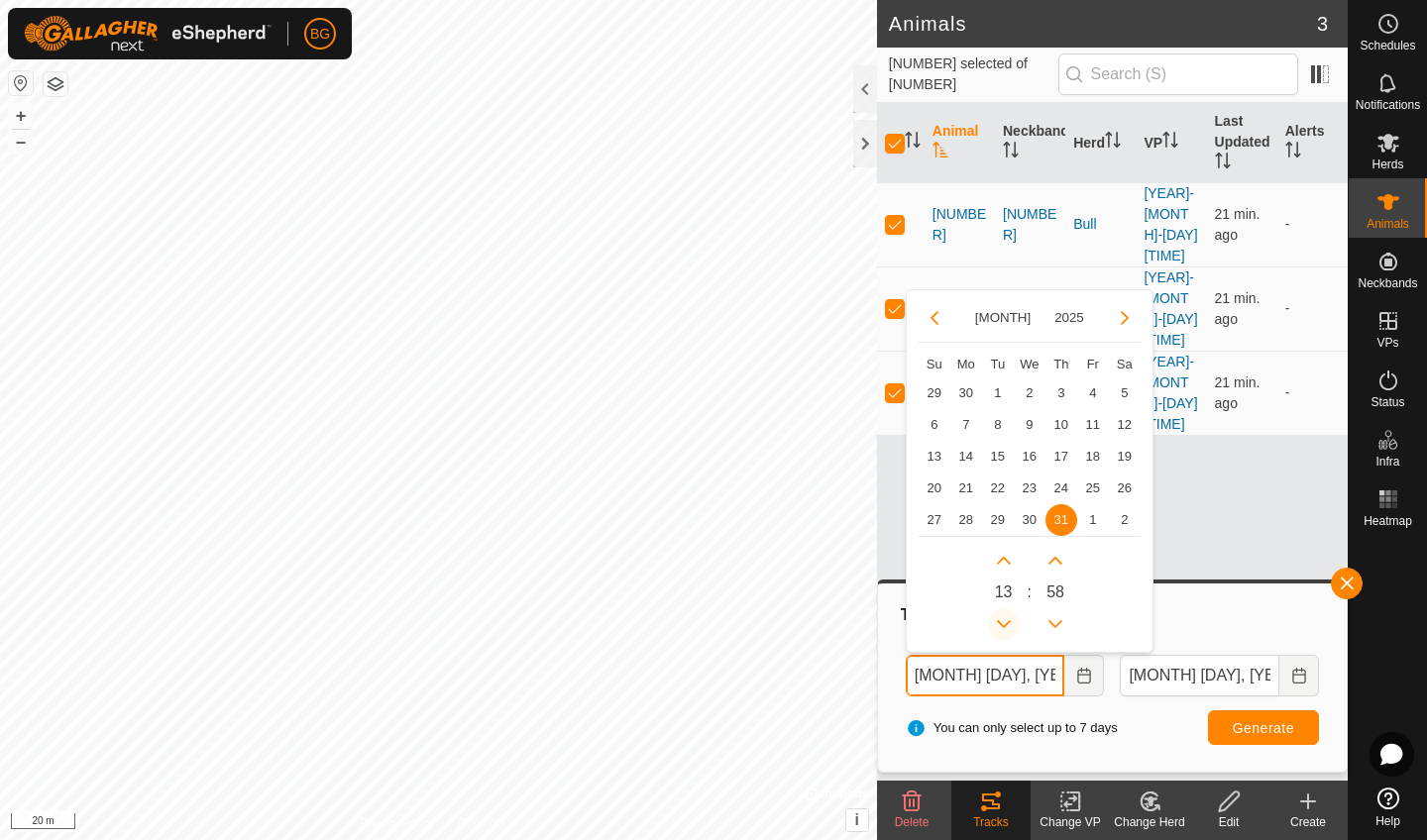 click at bounding box center (1004, 624) 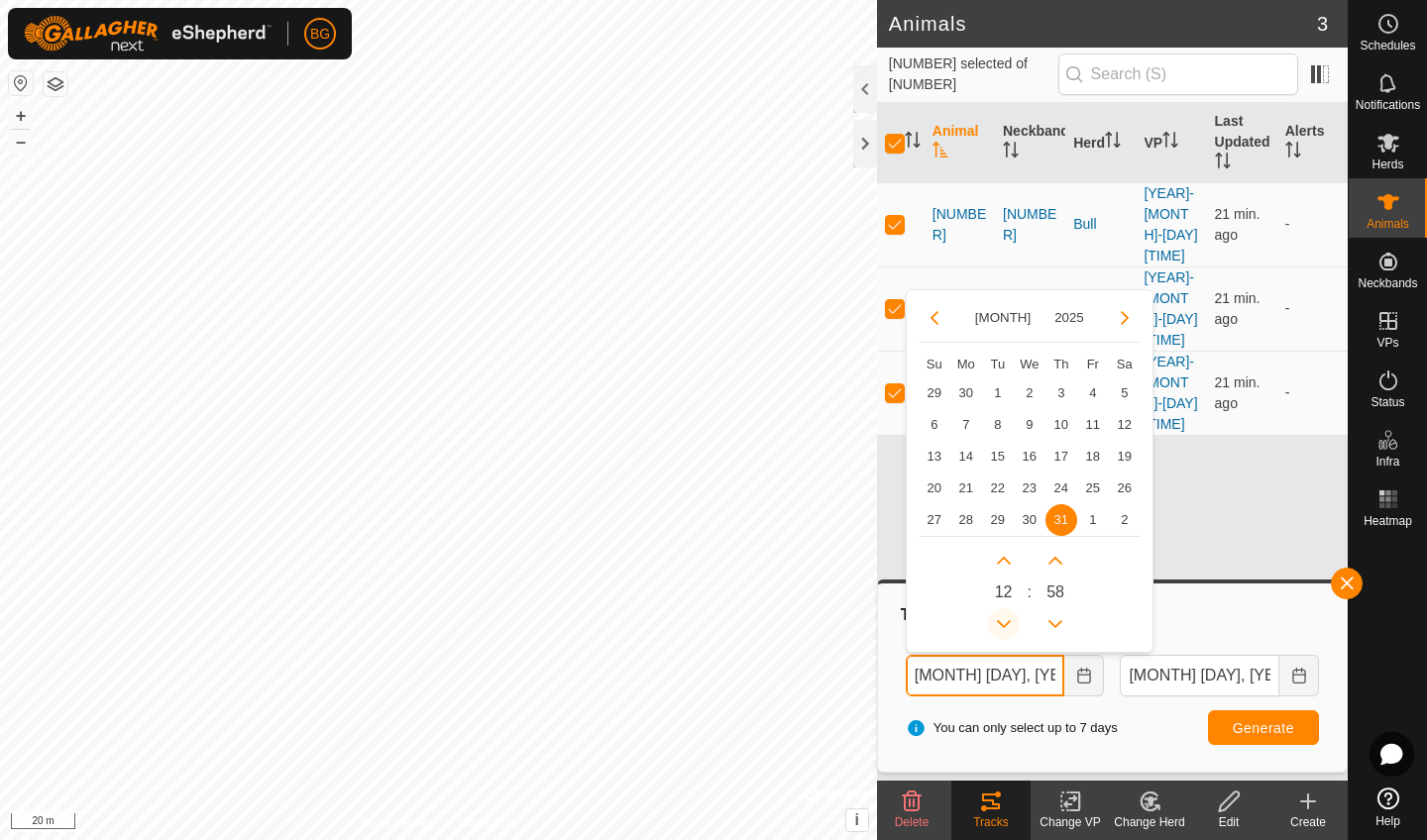 click 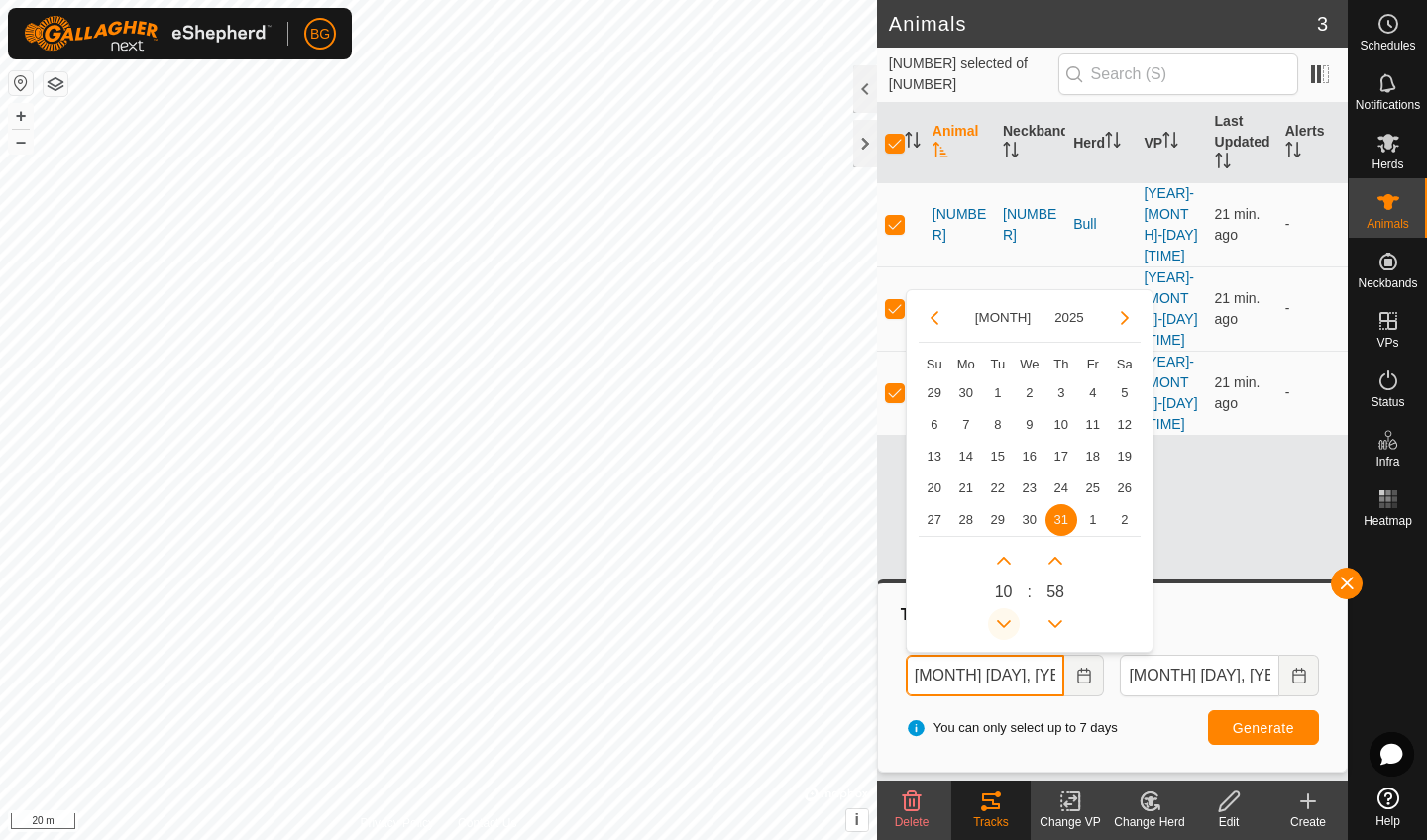 click at bounding box center (1004, 624) 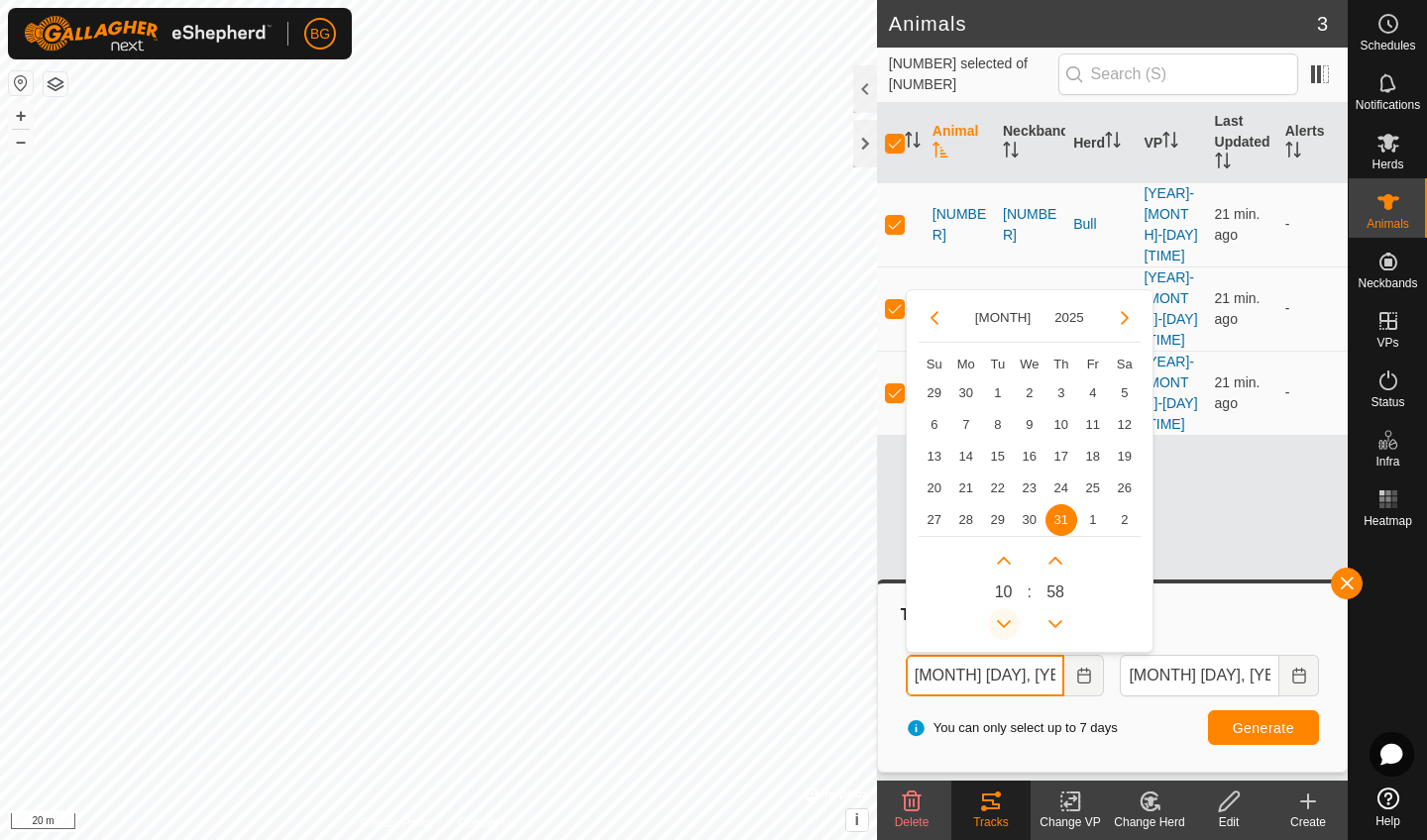 click at bounding box center [1004, 624] 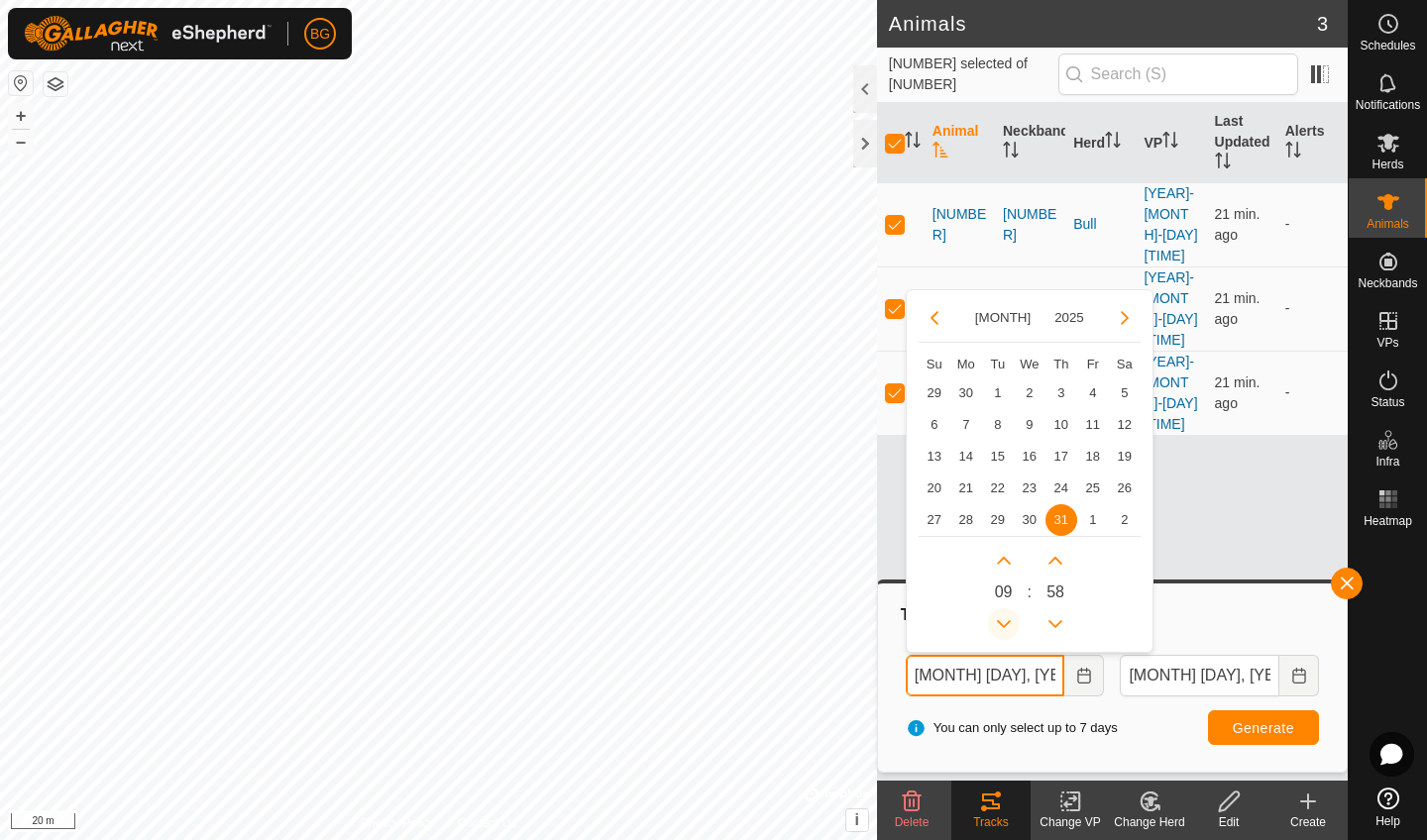 click at bounding box center [1003, 619] 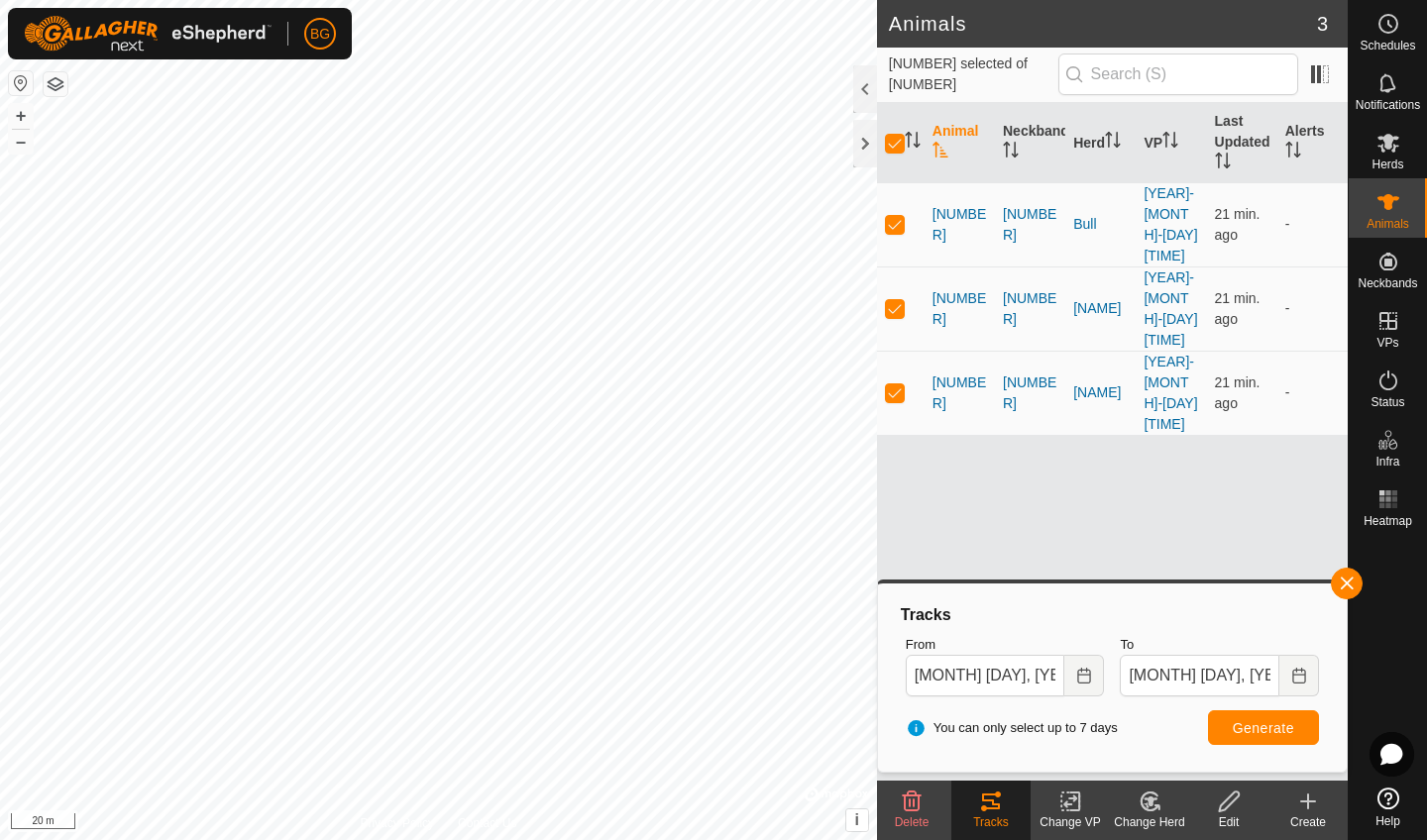 click on "Generate" at bounding box center (1263, 728) 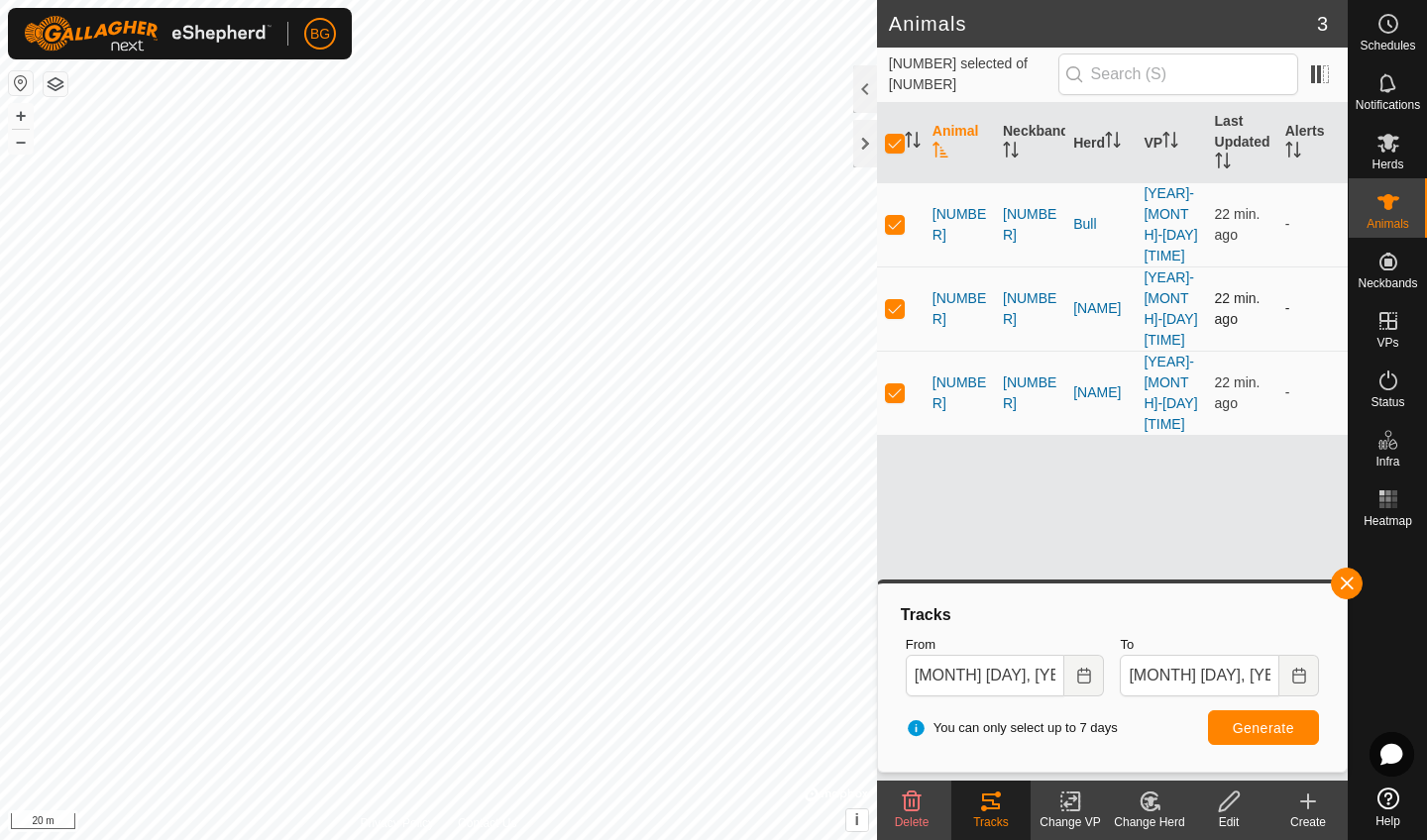 click at bounding box center [895, 308] 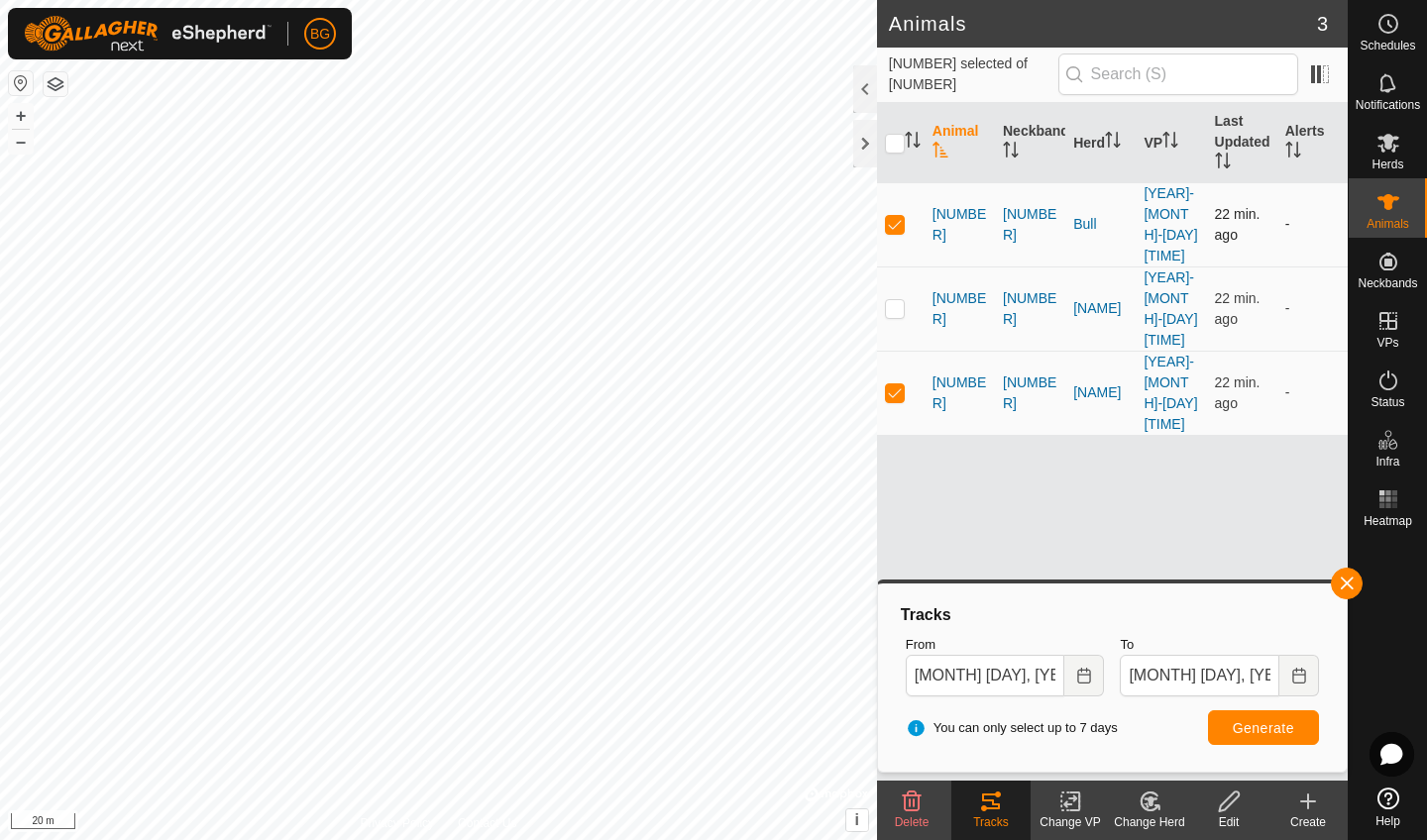 click at bounding box center (895, 224) 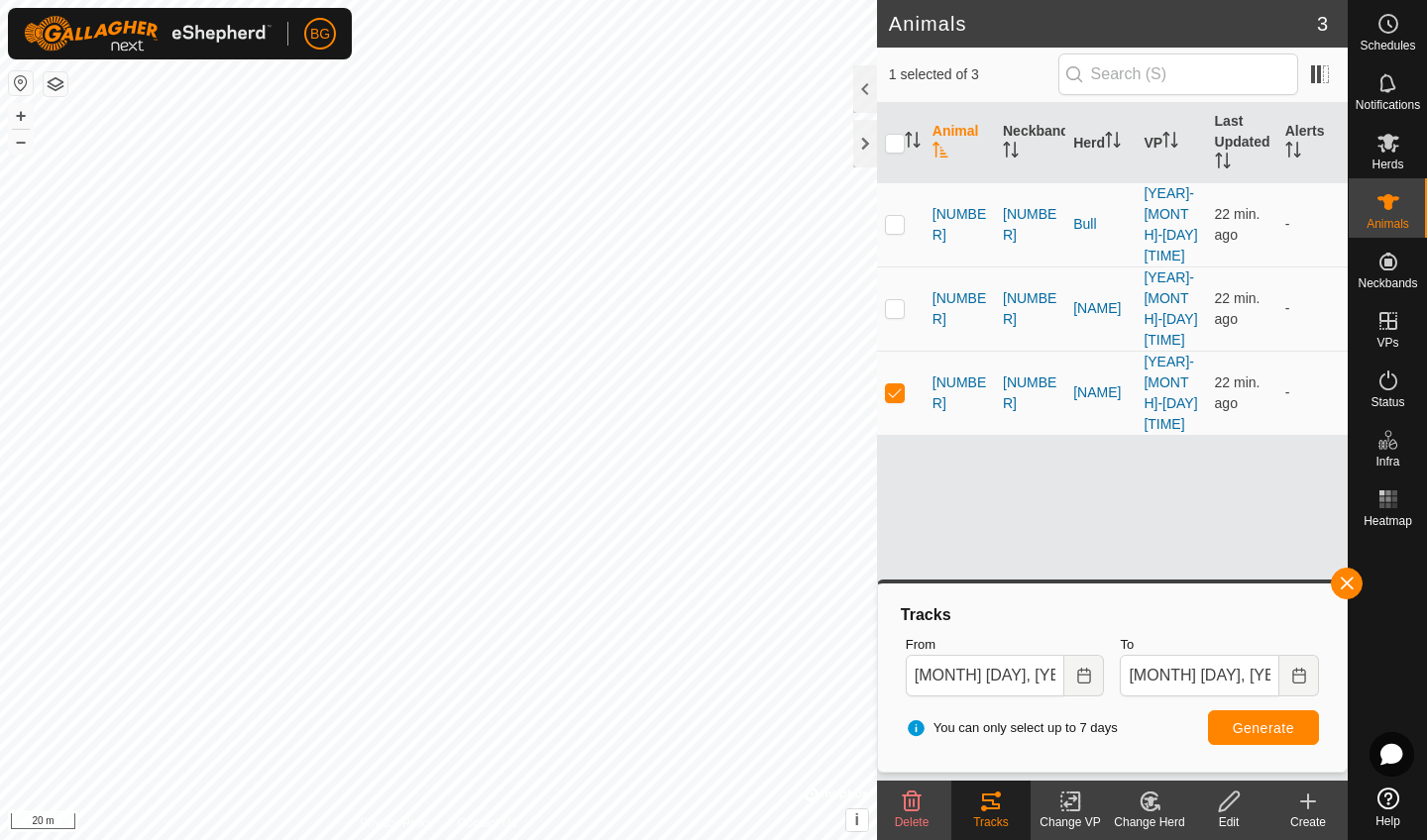click on "Generate" at bounding box center (1263, 728) 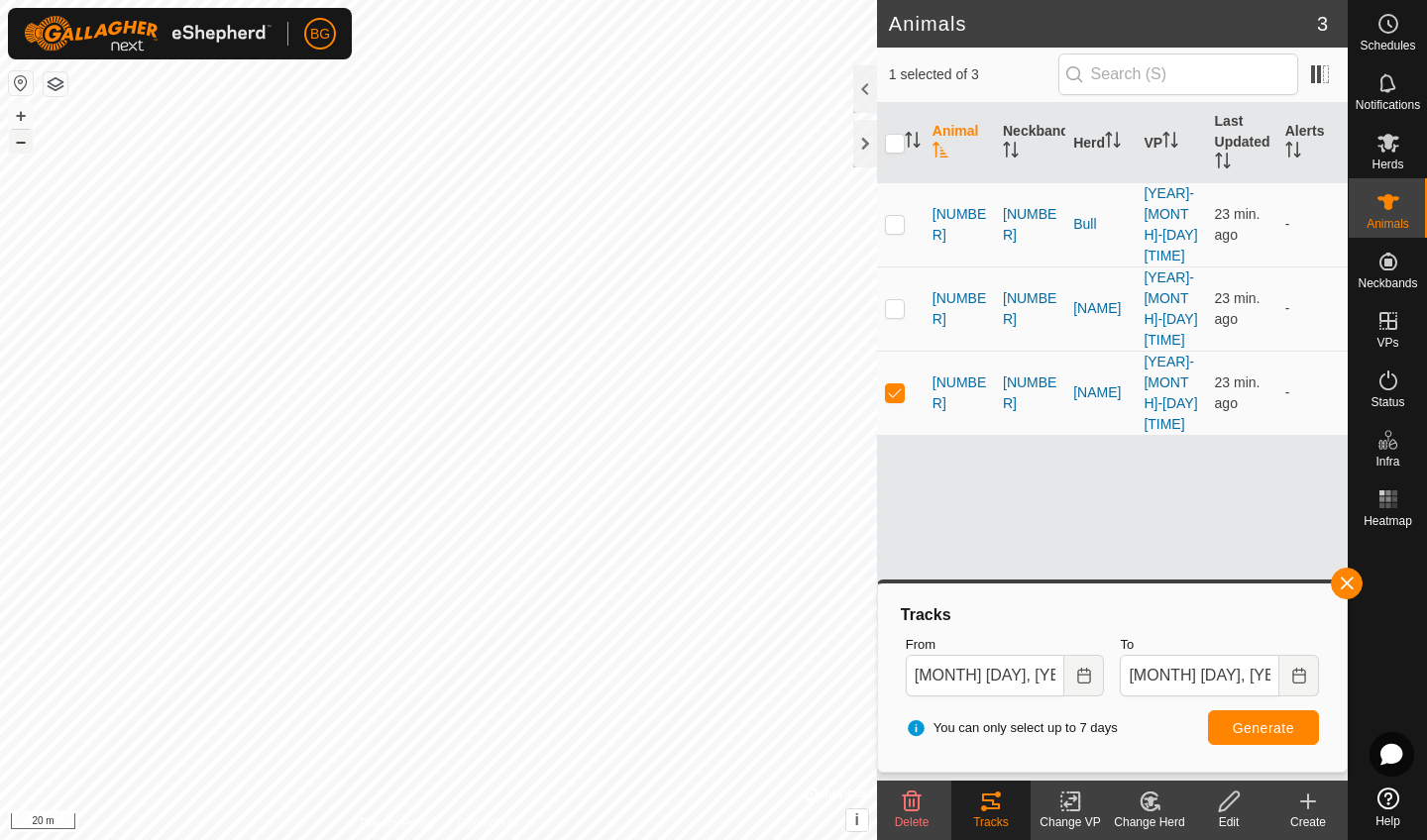 click on "–" at bounding box center [21, 142] 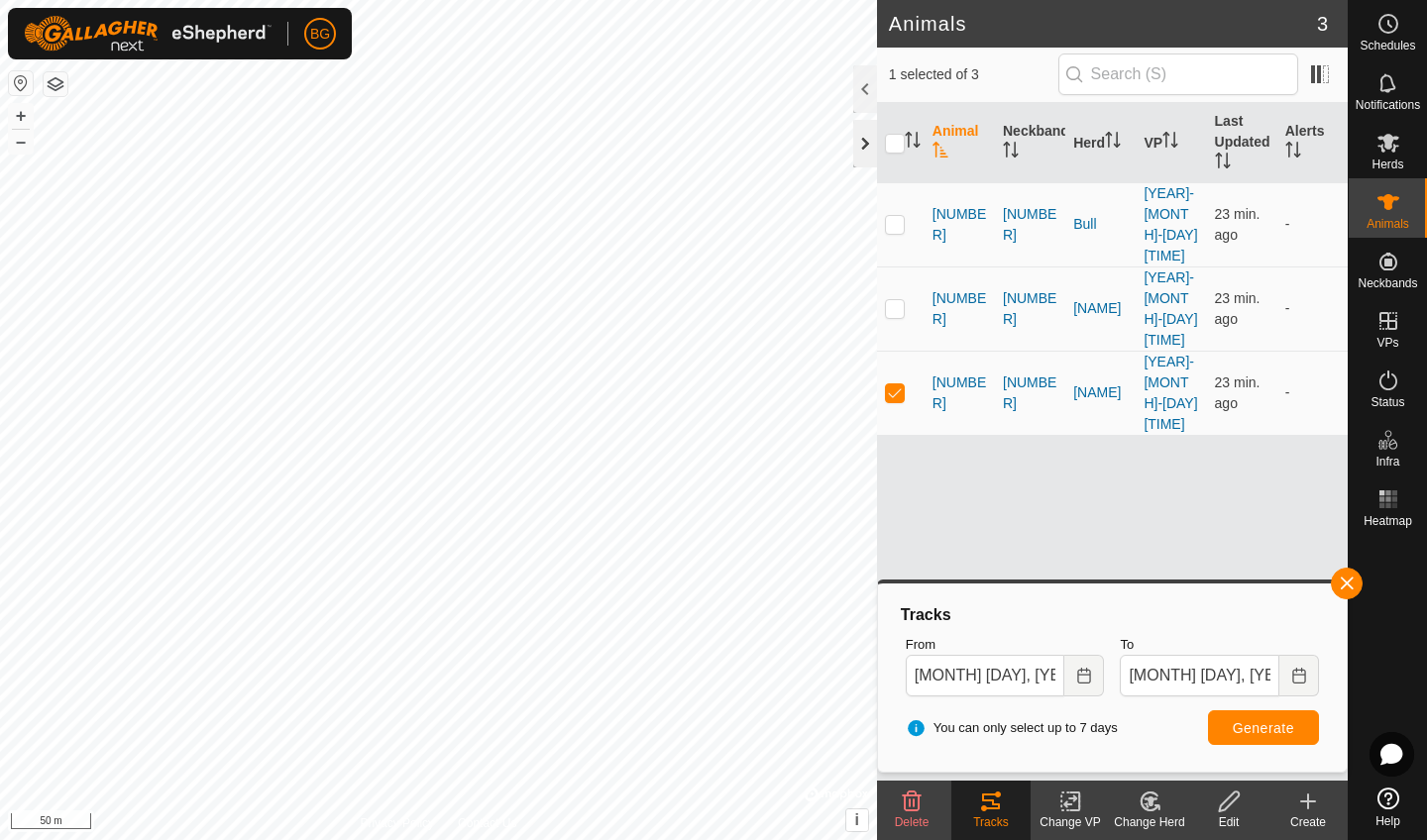 click 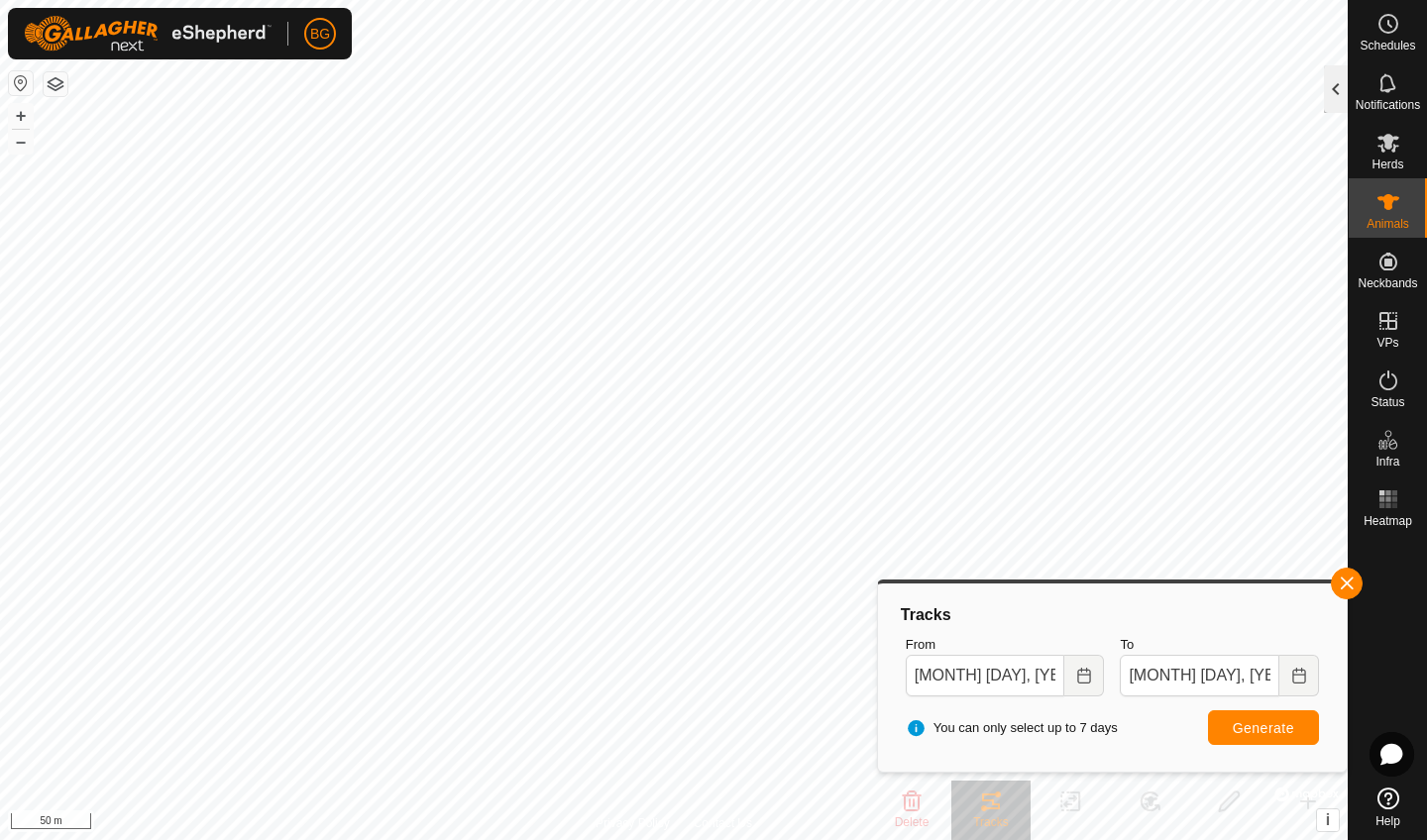 click 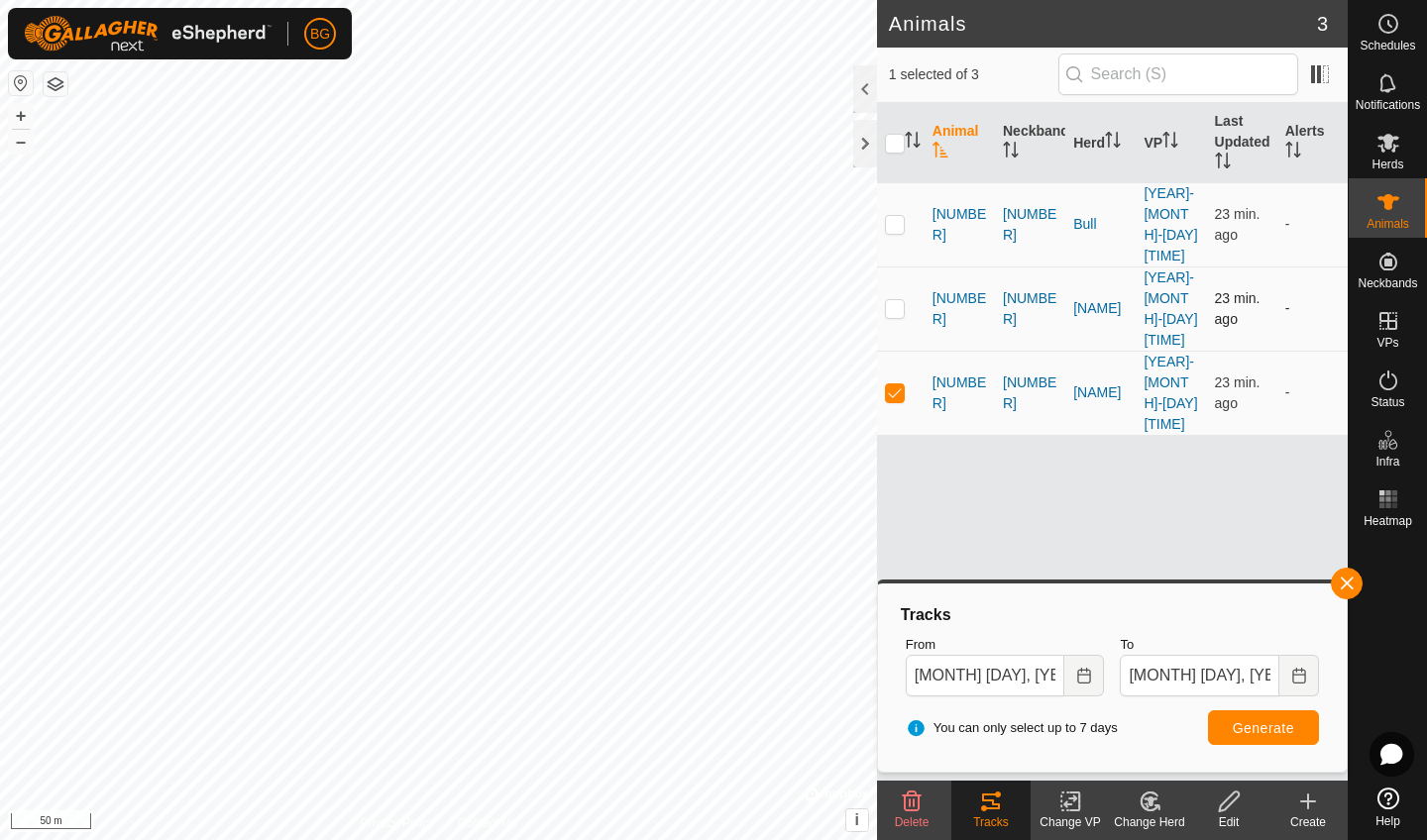 click at bounding box center [895, 308] 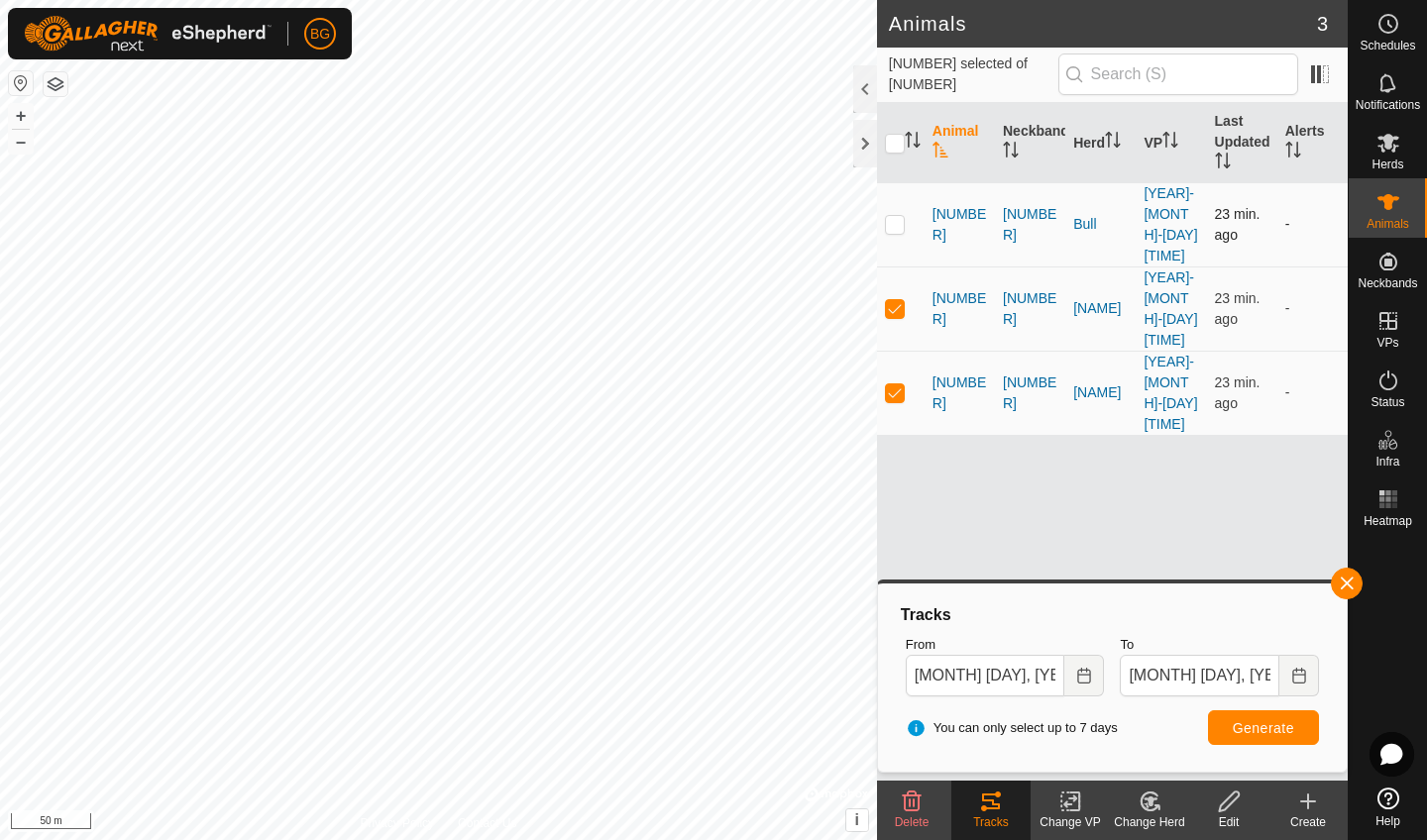 click at bounding box center (895, 224) 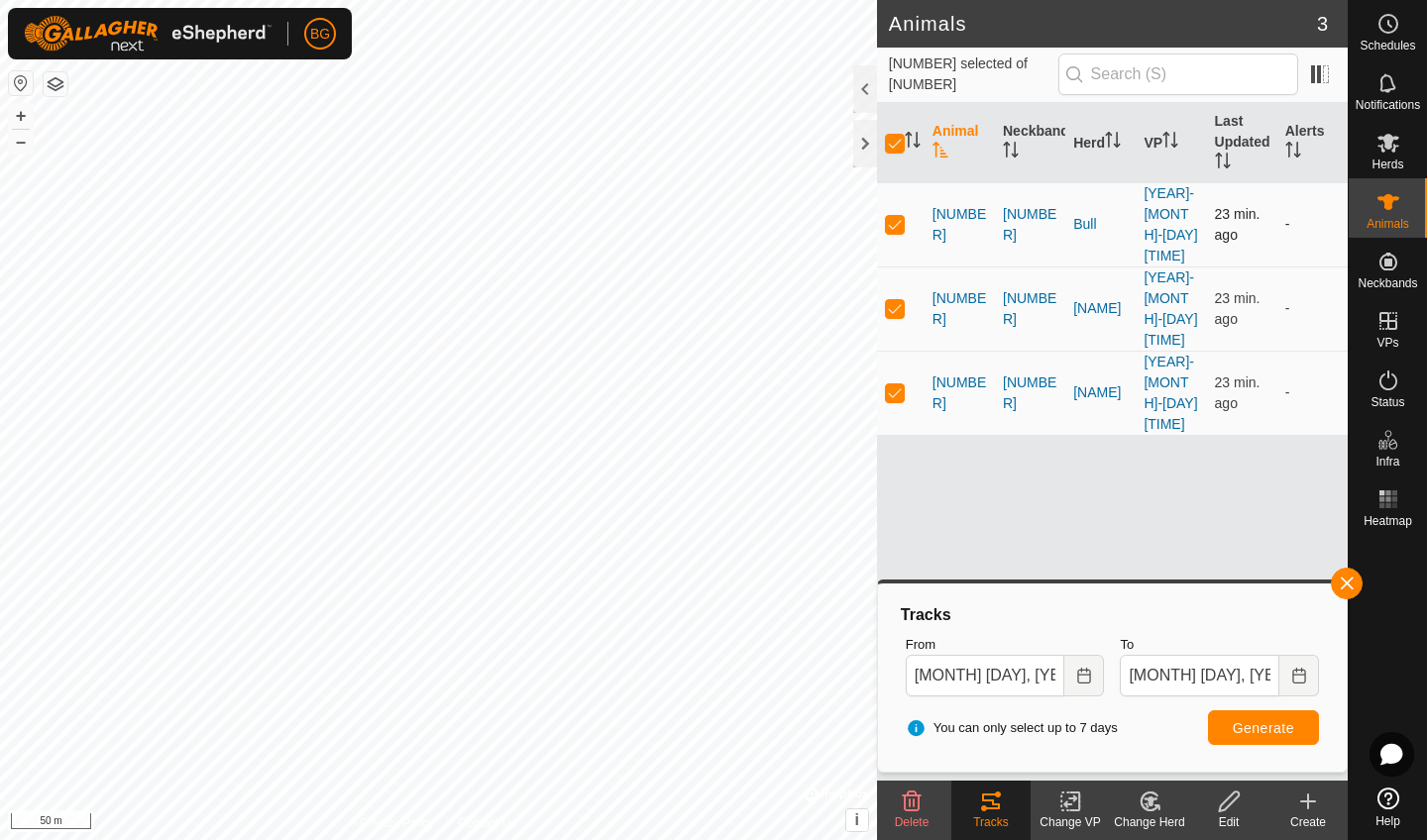 checkbox on "true" 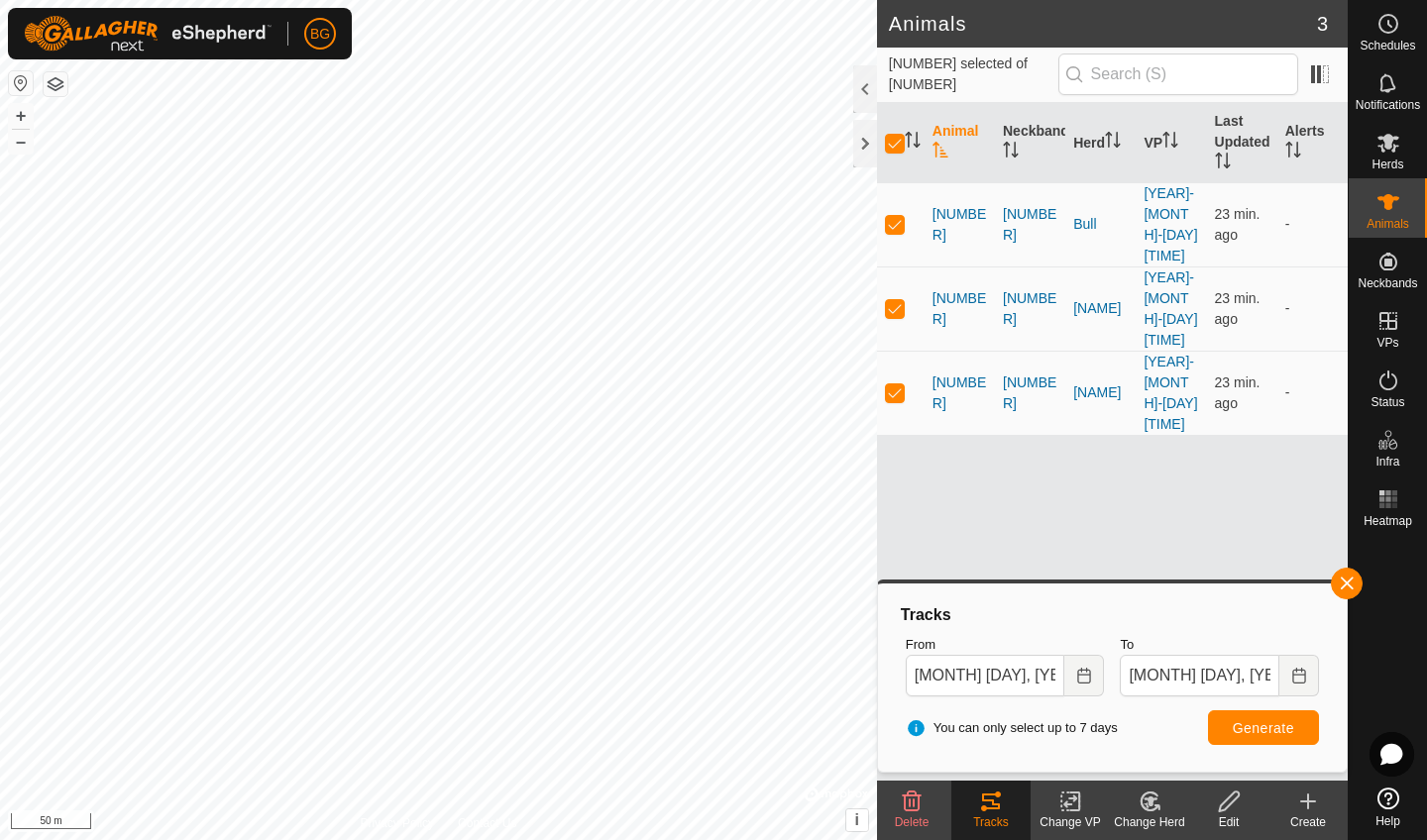 click on "Generate" at bounding box center [1263, 727] 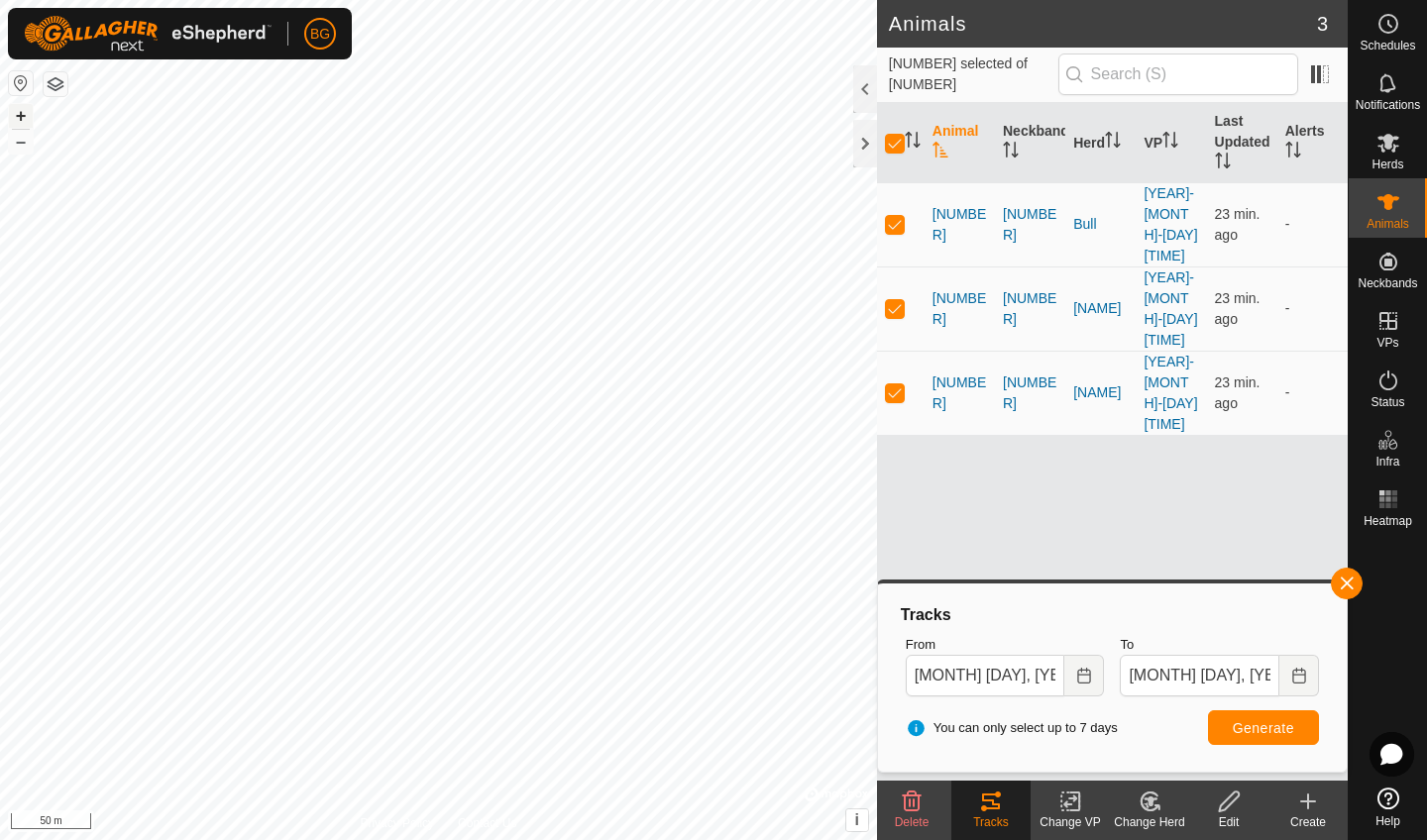 click on "+" at bounding box center [21, 116] 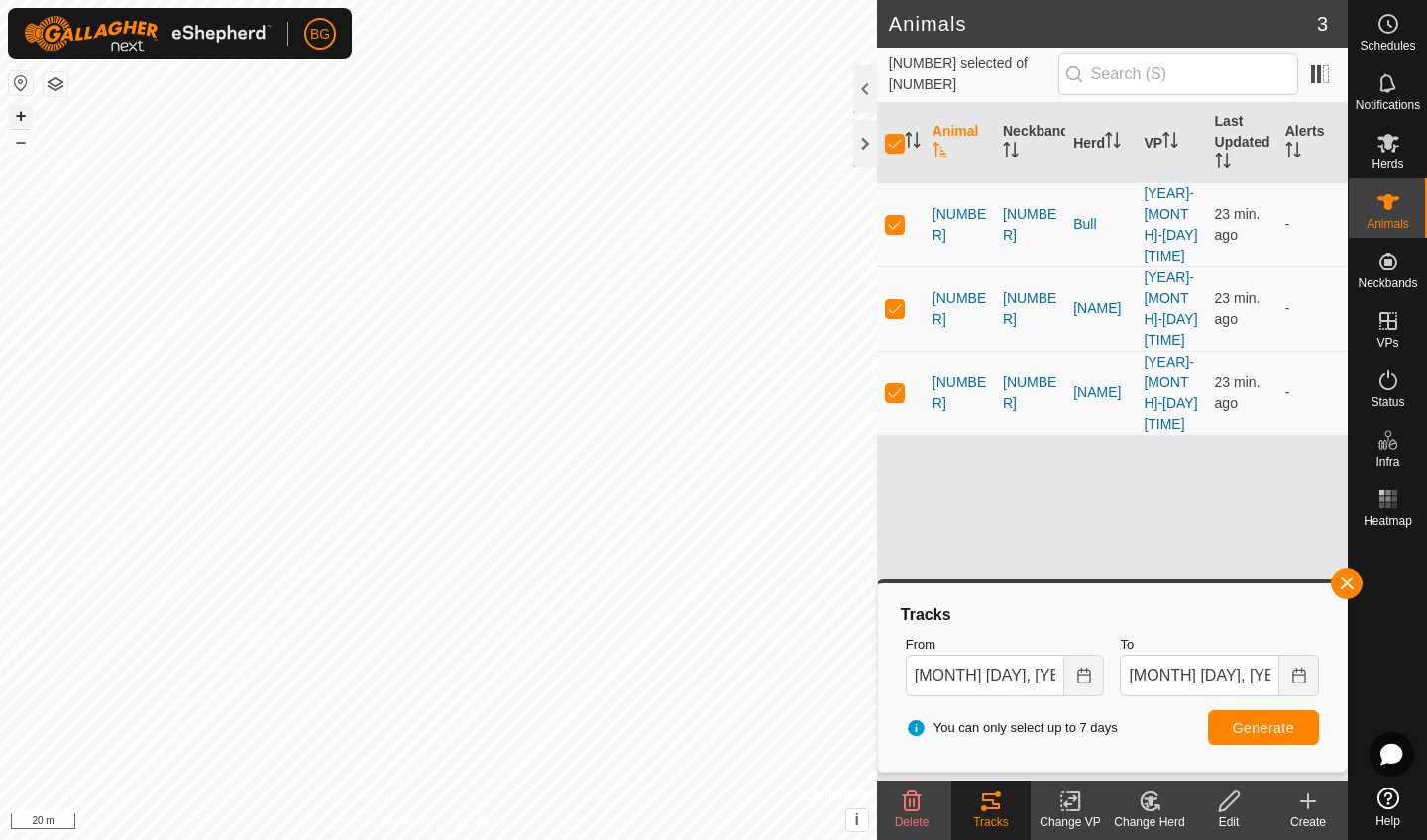 click on "+" at bounding box center [21, 116] 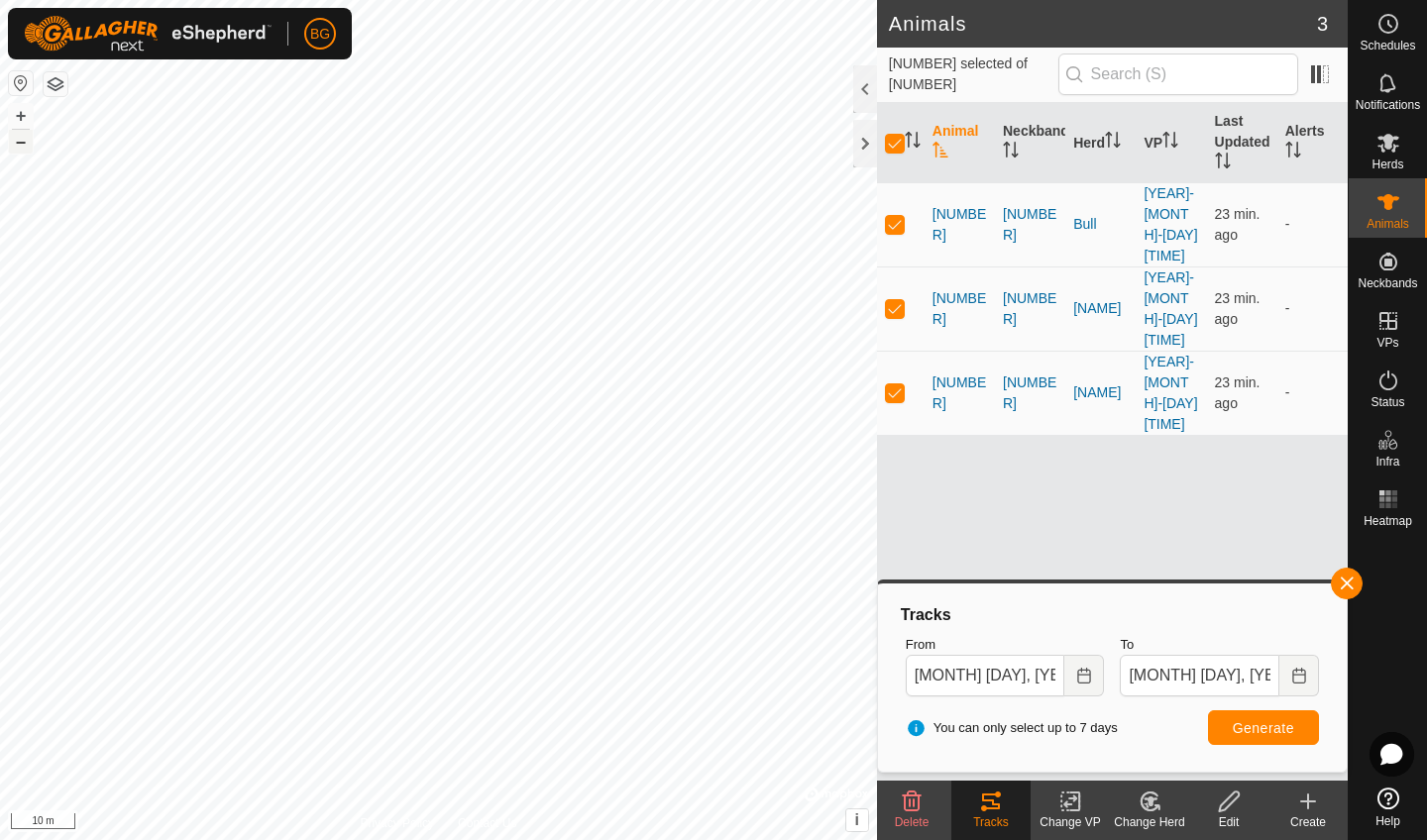 click on "–" at bounding box center [21, 142] 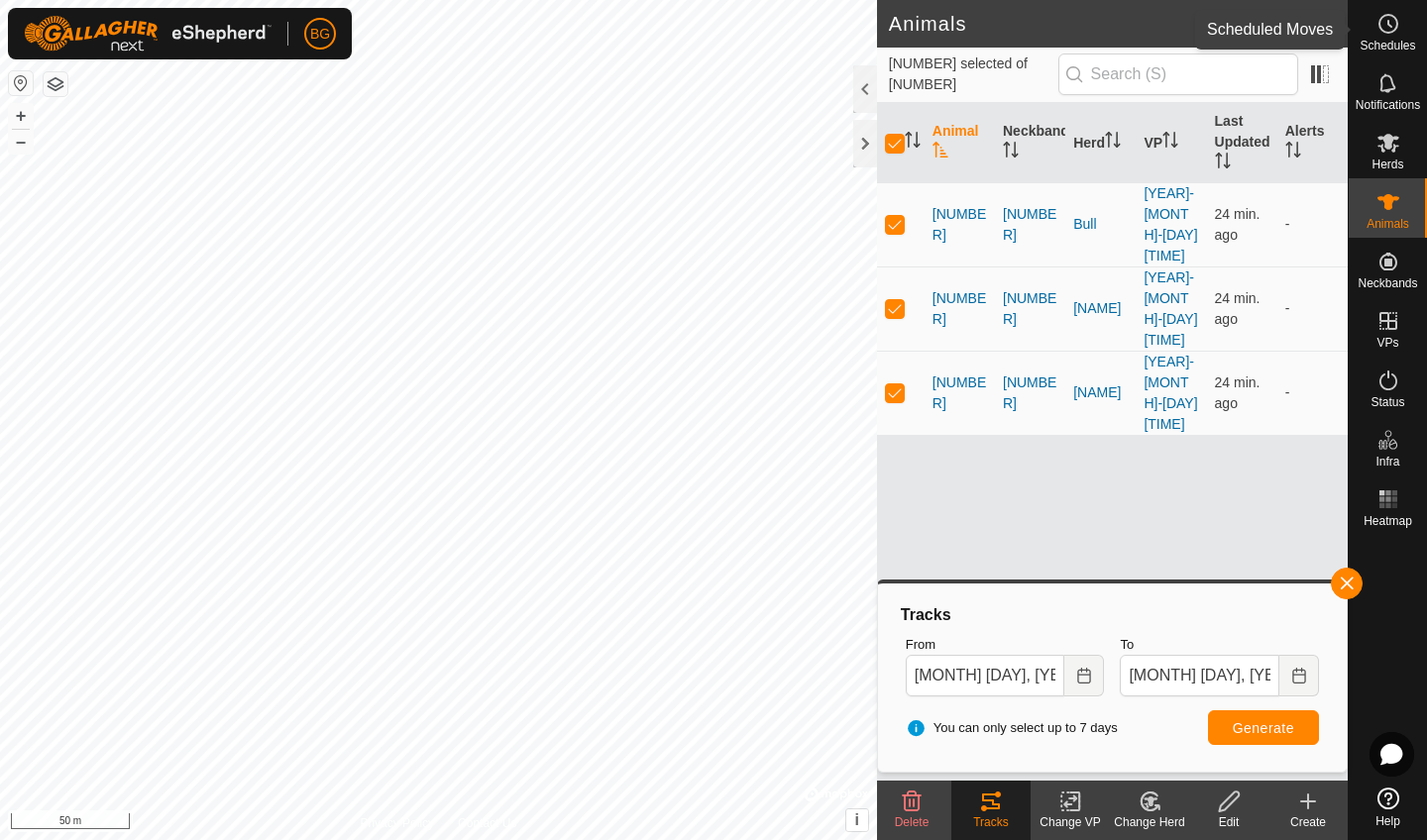 click on "Schedules" at bounding box center [1387, 46] 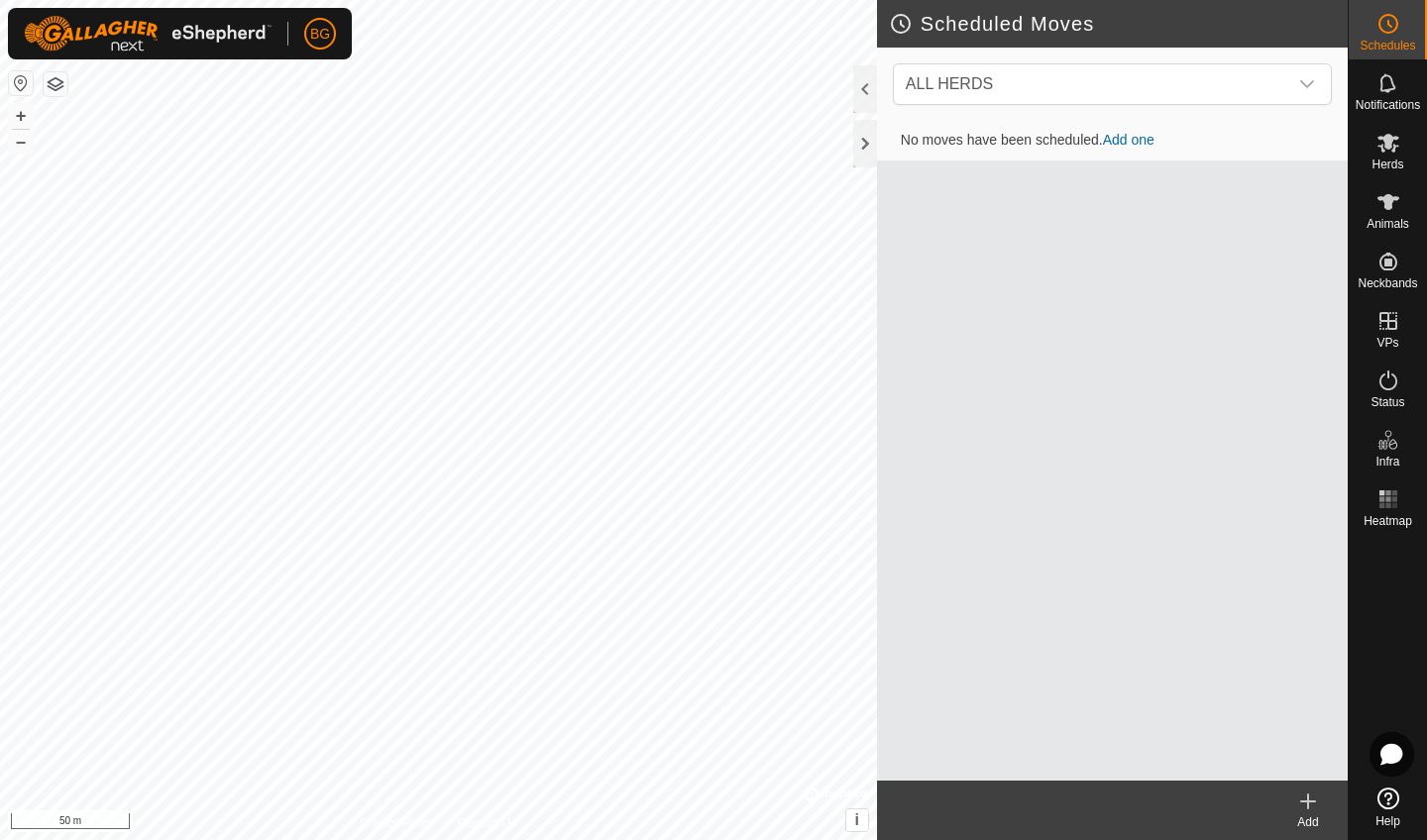 click on "Add one" at bounding box center (1129, 140) 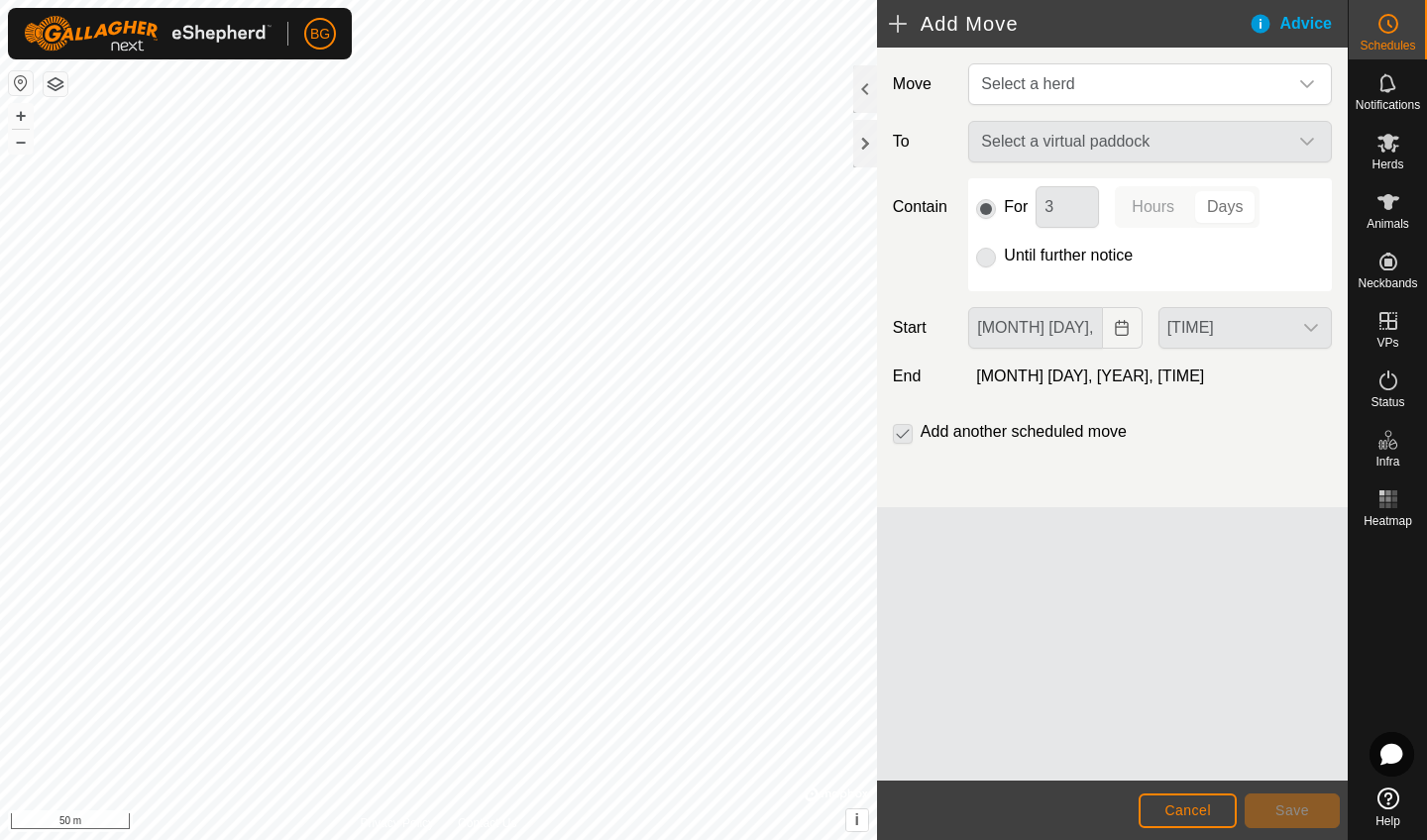 click on "Select a virtual paddock" 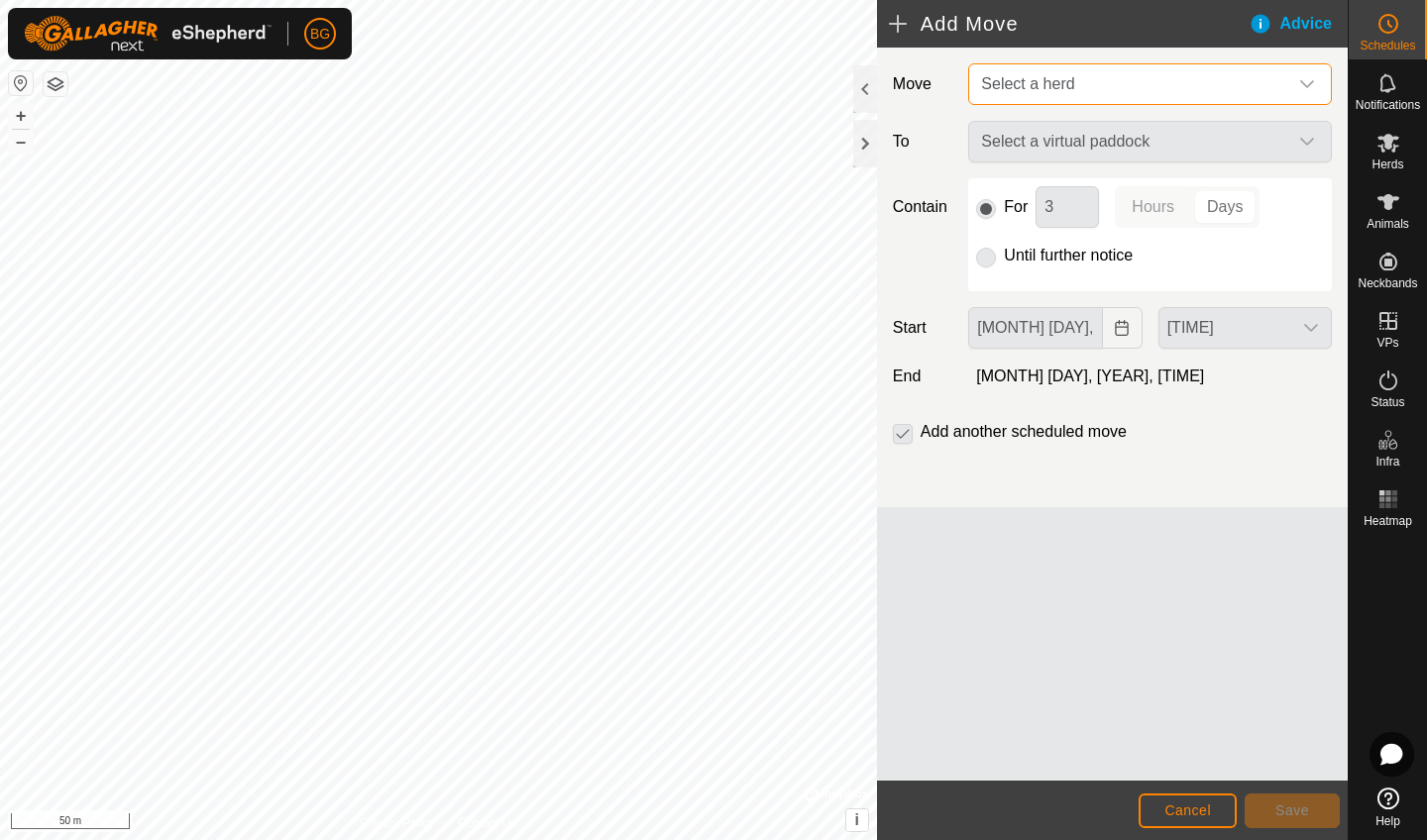 click on "Select a herd" at bounding box center (1130, 84) 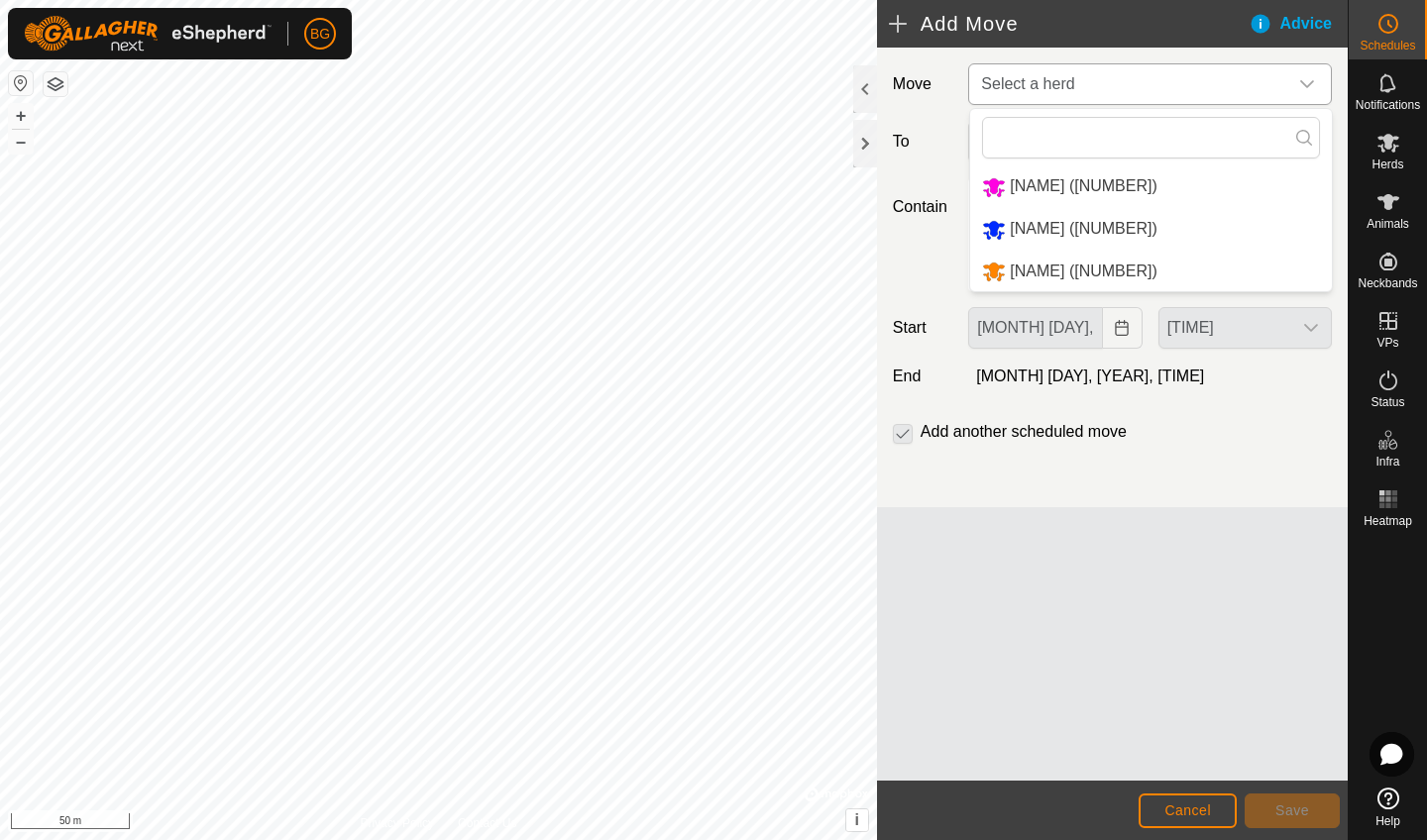 click on "[NAME] ([NUMBER])" at bounding box center (1151, 186) 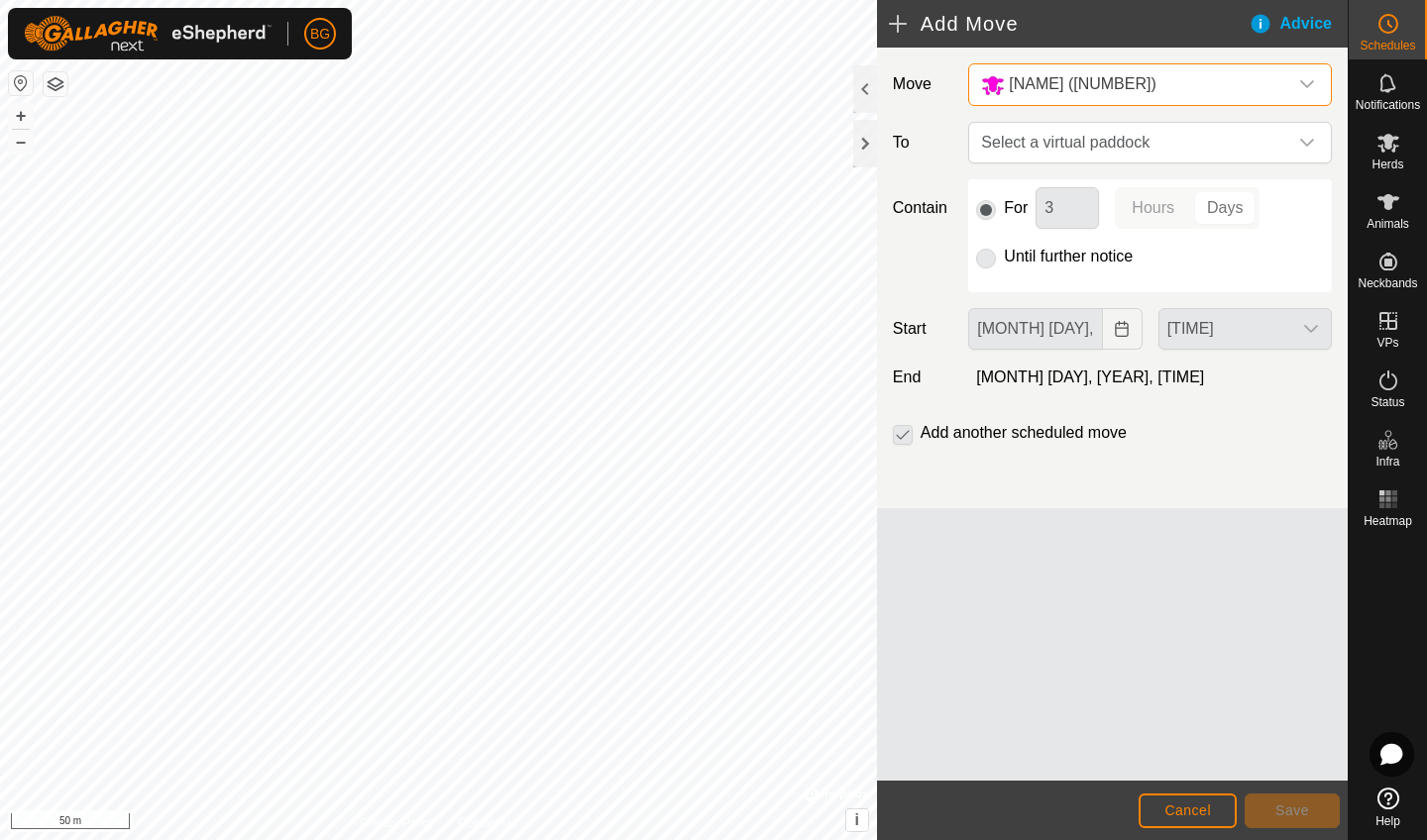 click at bounding box center (1307, 84) 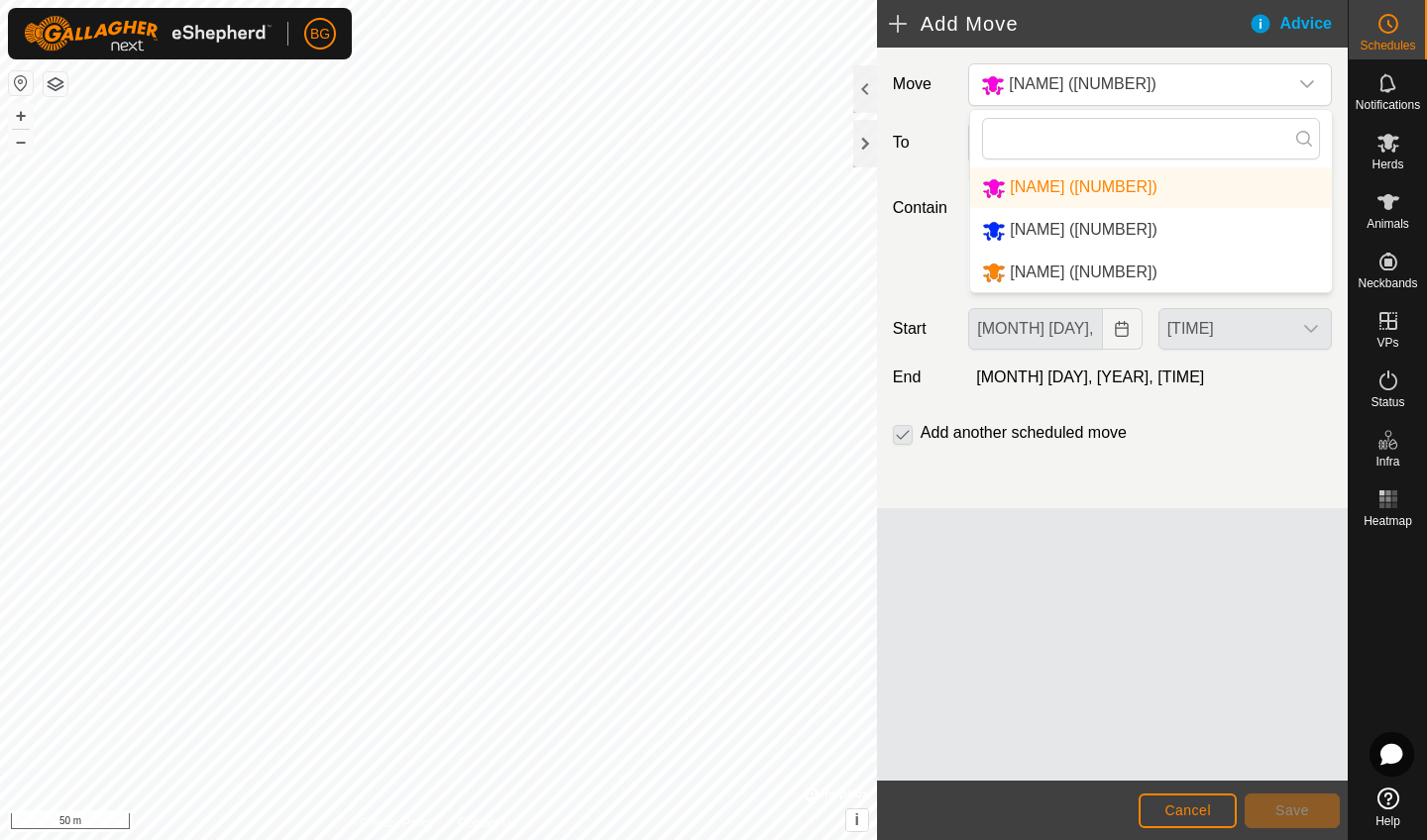 click on "[NAME] ([NUMBER])" at bounding box center (1151, 230) 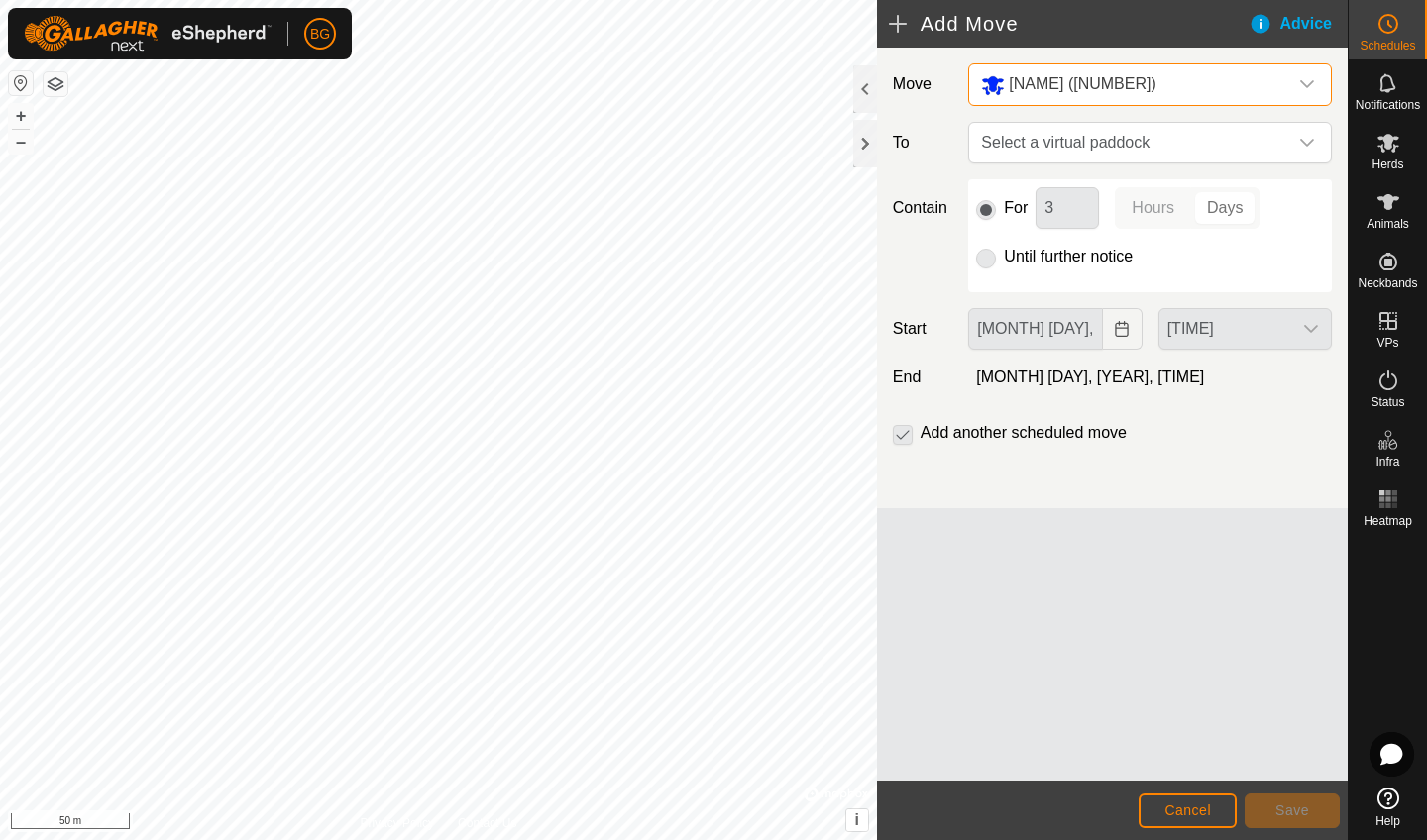 click on "[NAME] ([NUMBER])" at bounding box center [1130, 84] 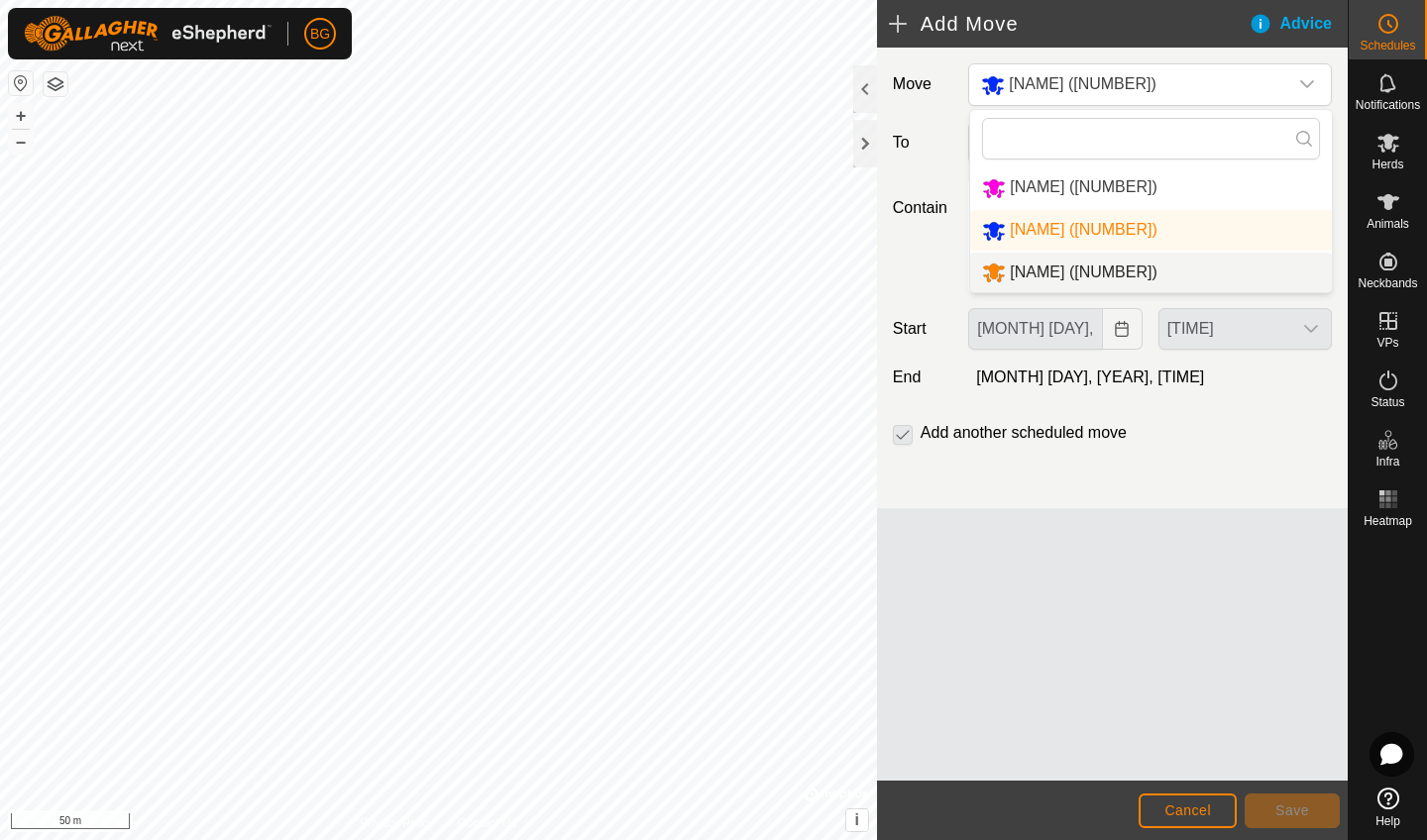 click on "[NAME] ([NUMBER])" at bounding box center (1151, 272) 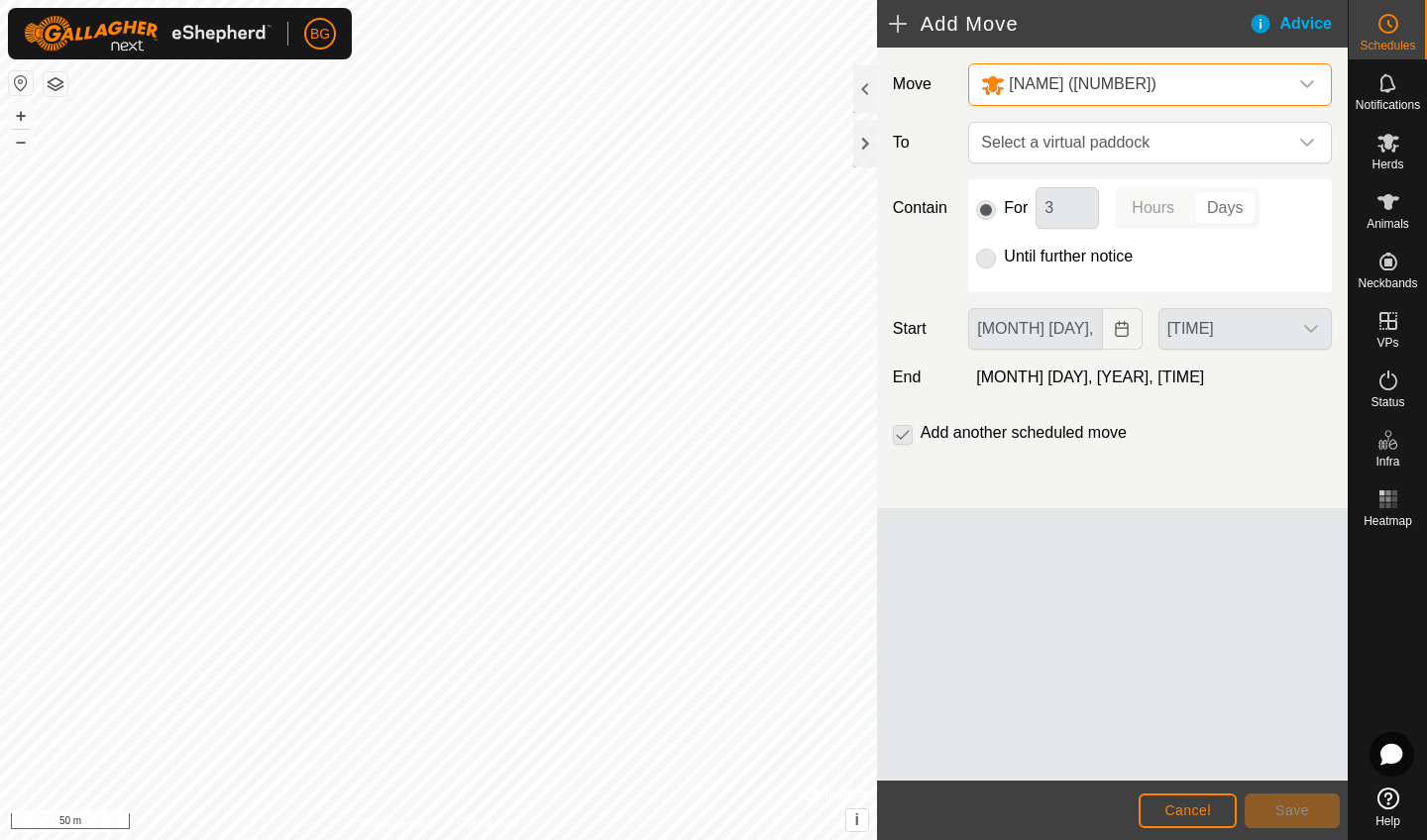 click on "[NAME] ([NUMBER])" at bounding box center [1130, 84] 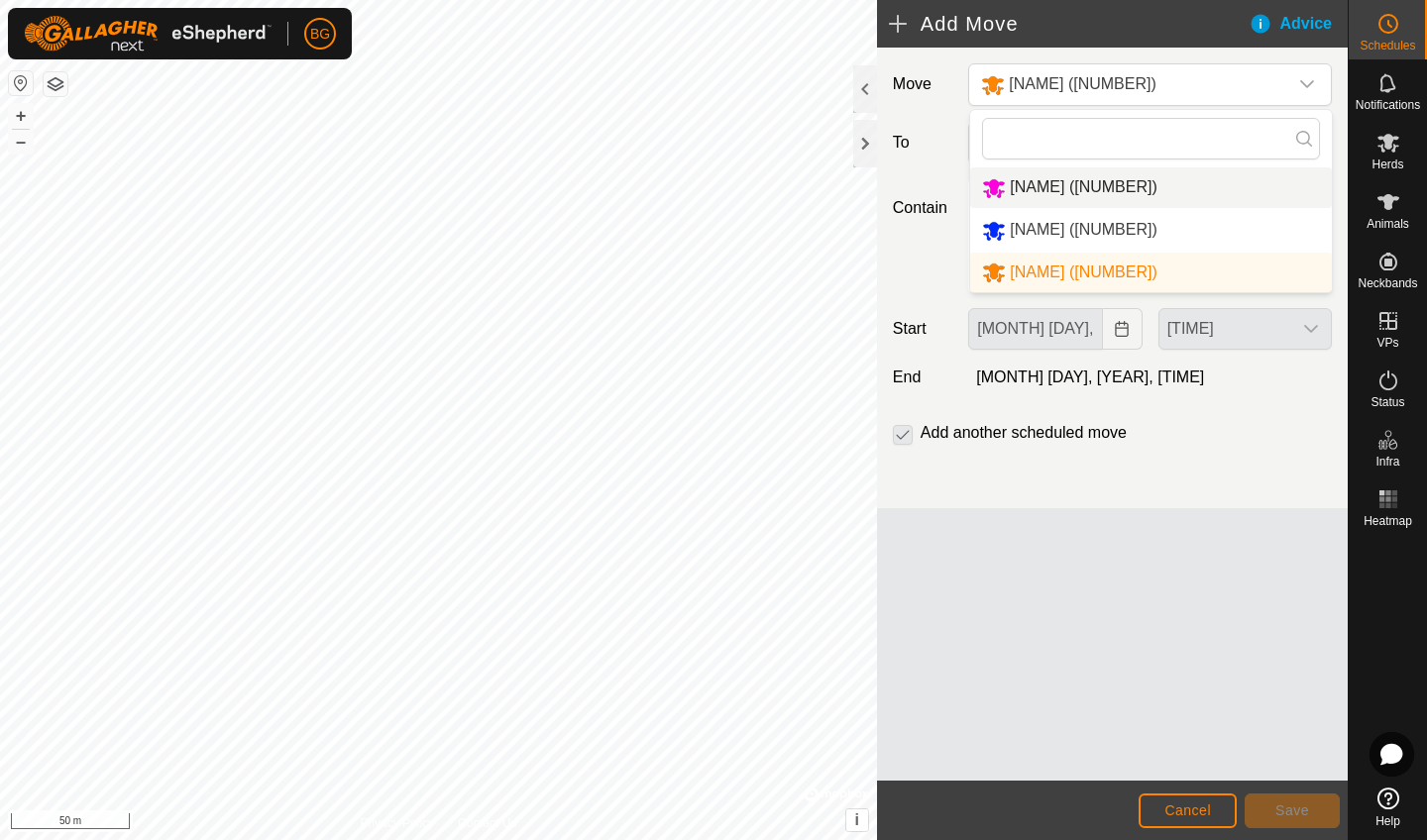 click on "Move [NAME] ([NUMBER]) [NAME] ([NUMBER]) [NAME] ([NUMBER]) [NAME] ([NUMBER]) To Select a virtual paddock Contain For [NUMBER] Hours Days Until further notice Start [MONTH] [DAY], [YEAR] [TIME] End [MONTH] [DAY], [YEAR], [TIME] Add another scheduled move" 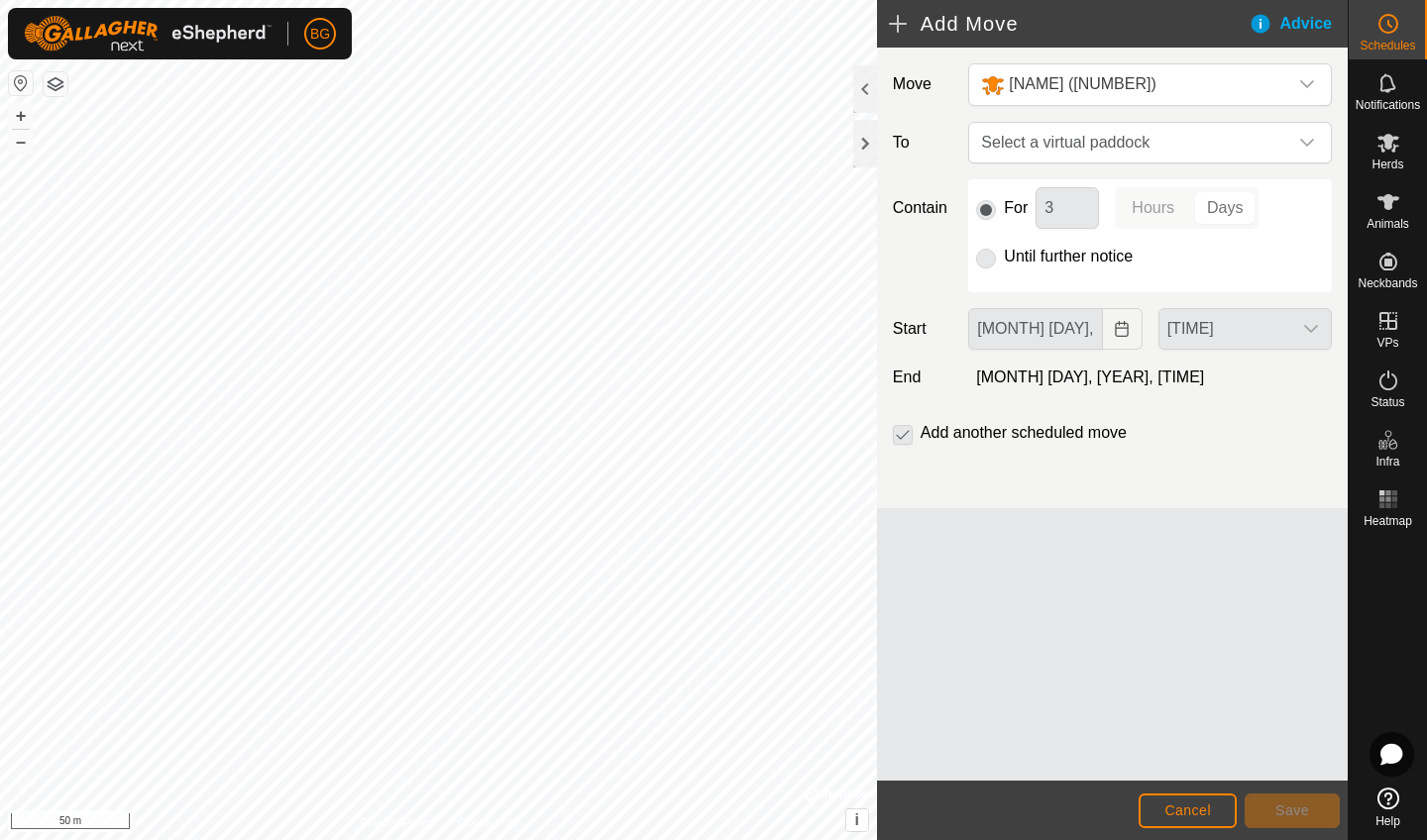 click on "Hours Days" 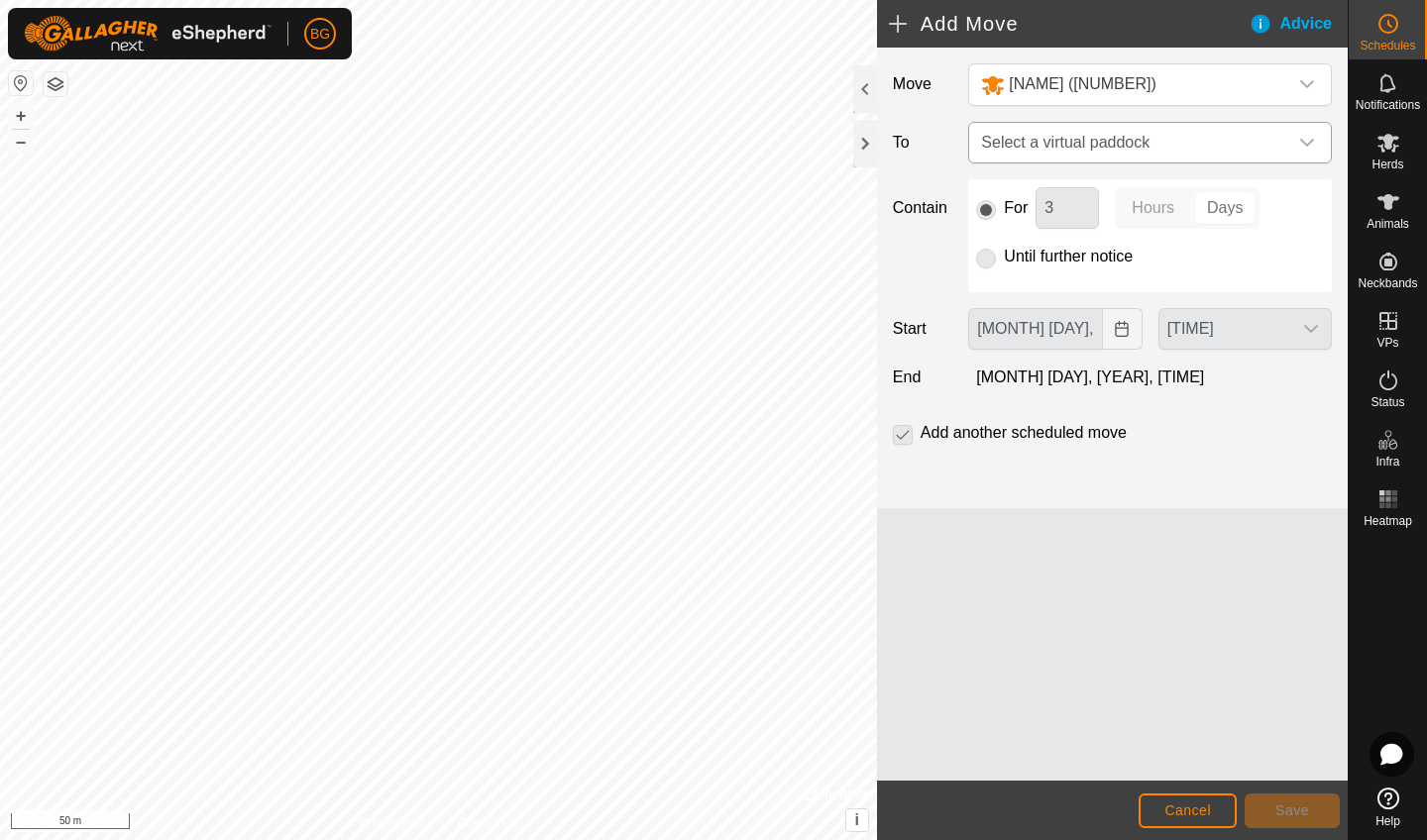 click on "Select a virtual paddock" at bounding box center [1130, 143] 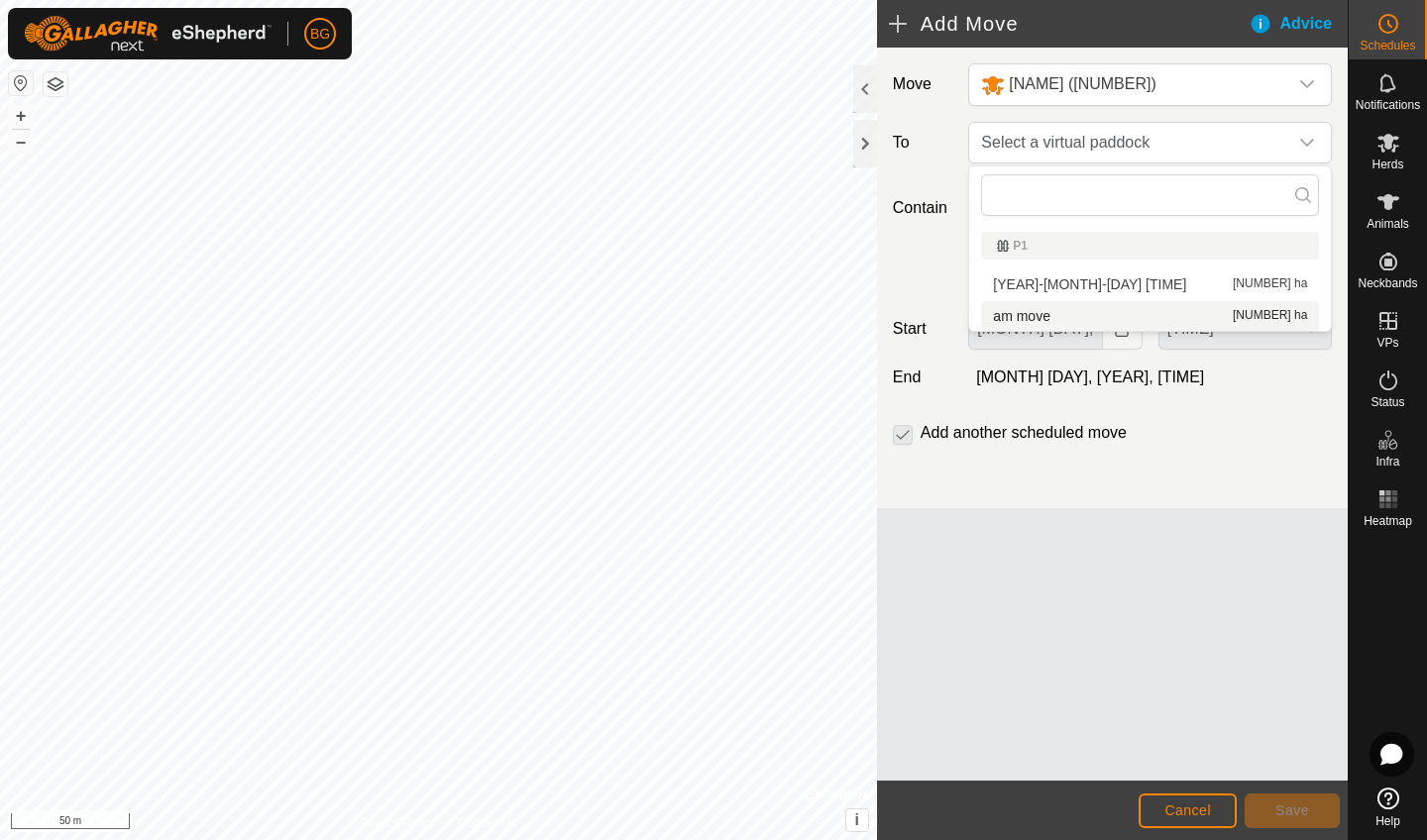 click on "am move [NUMBER] ha" at bounding box center [1150, 316] 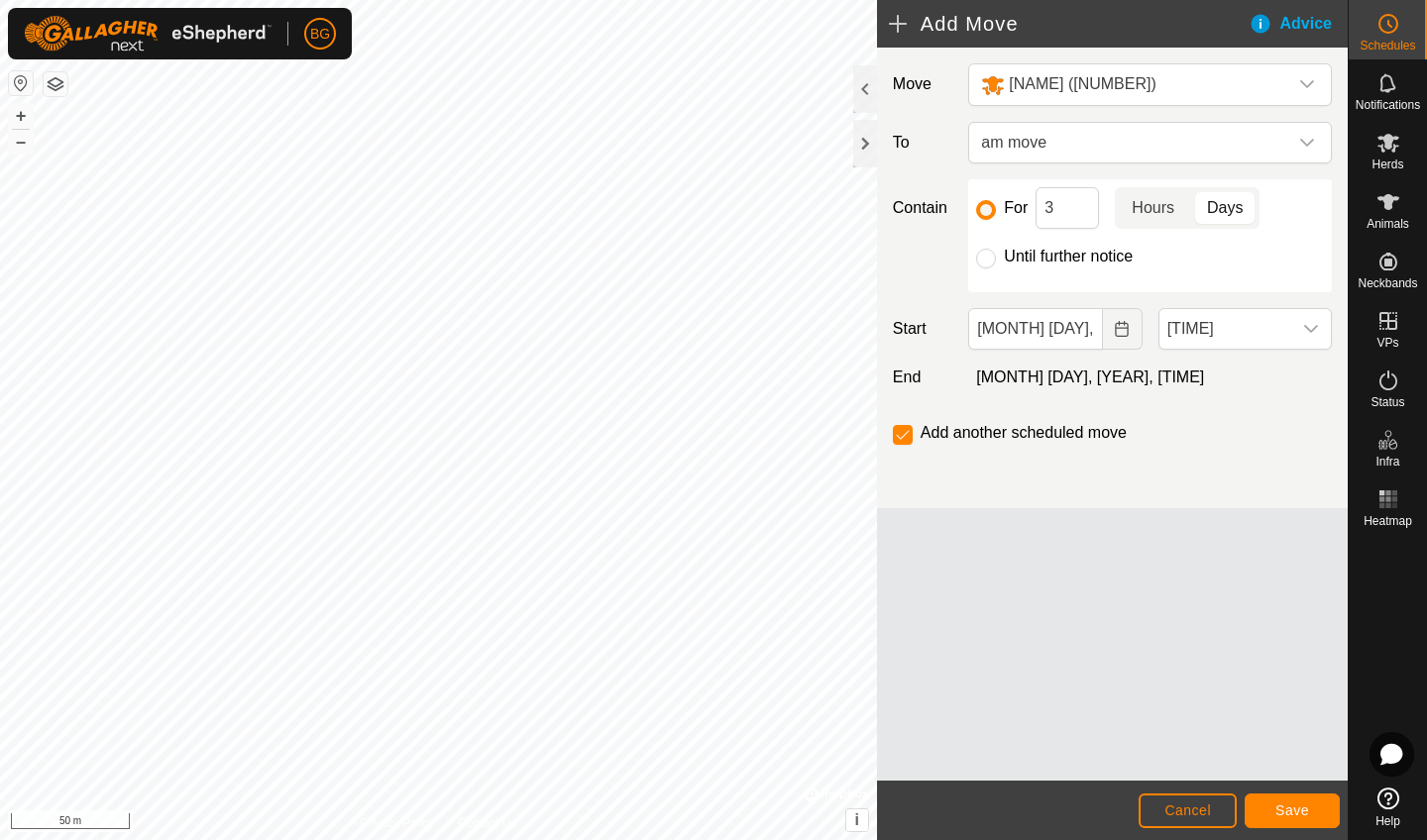 click on "Hours" 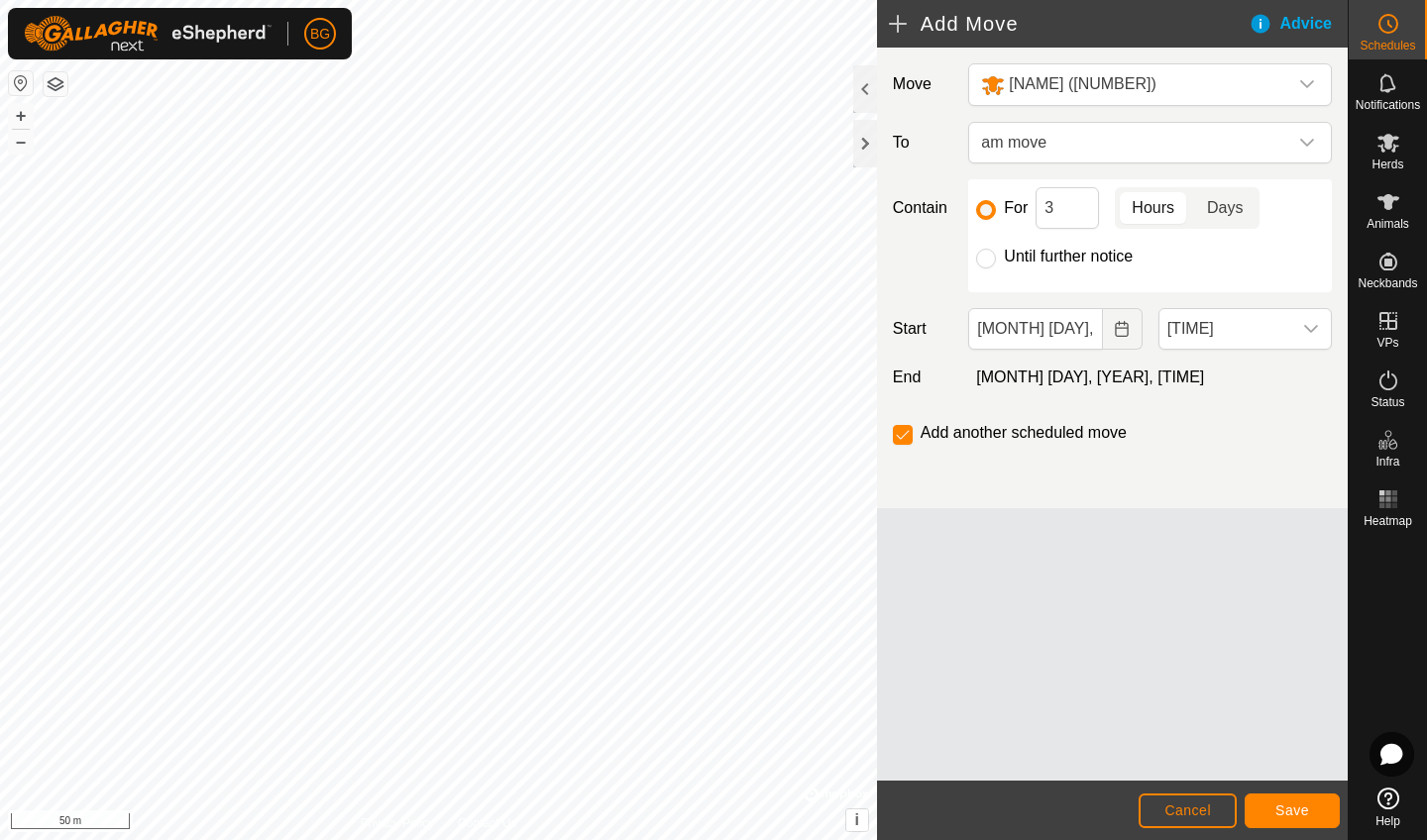 click on "Days" 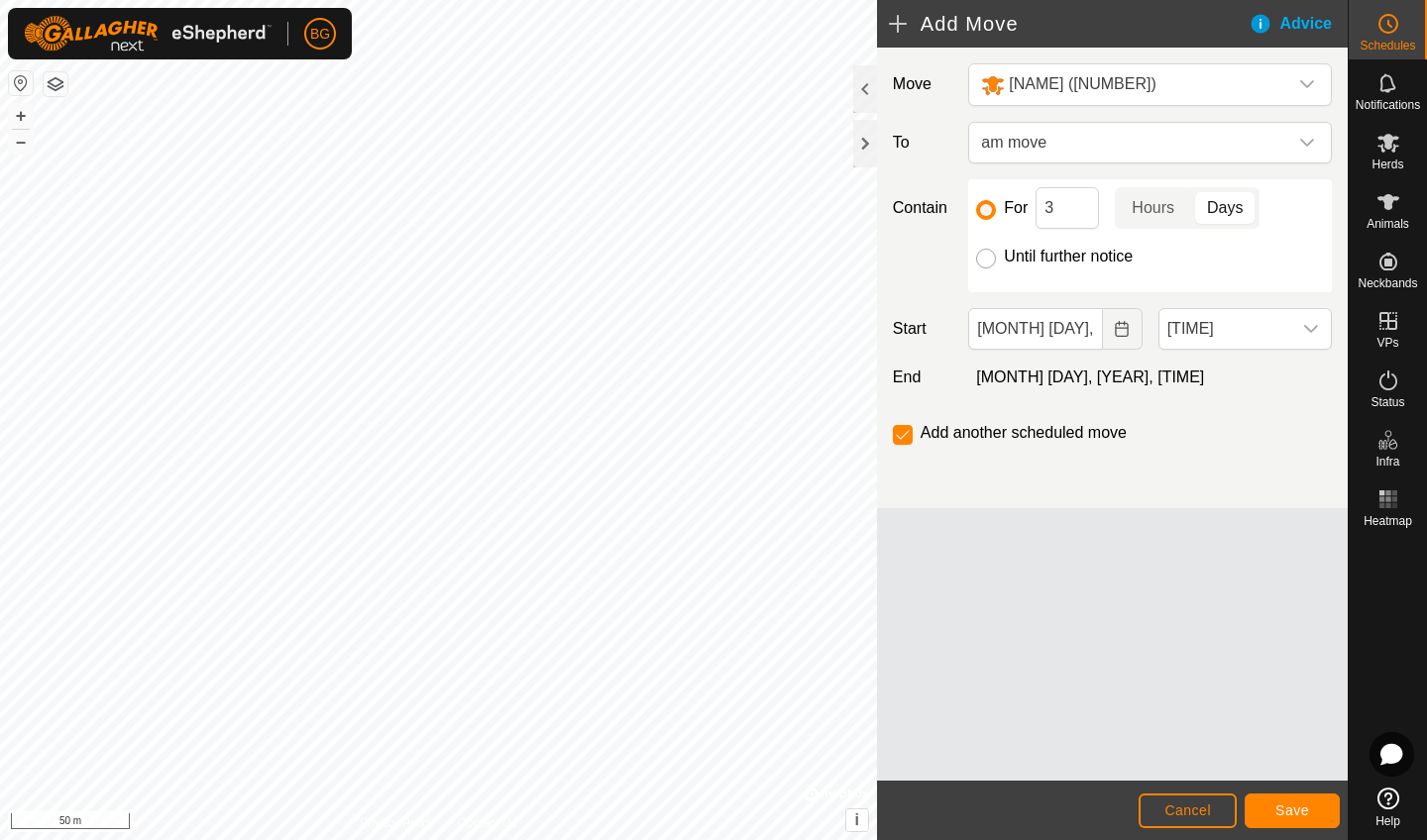 click on "Until further notice" at bounding box center (986, 259) 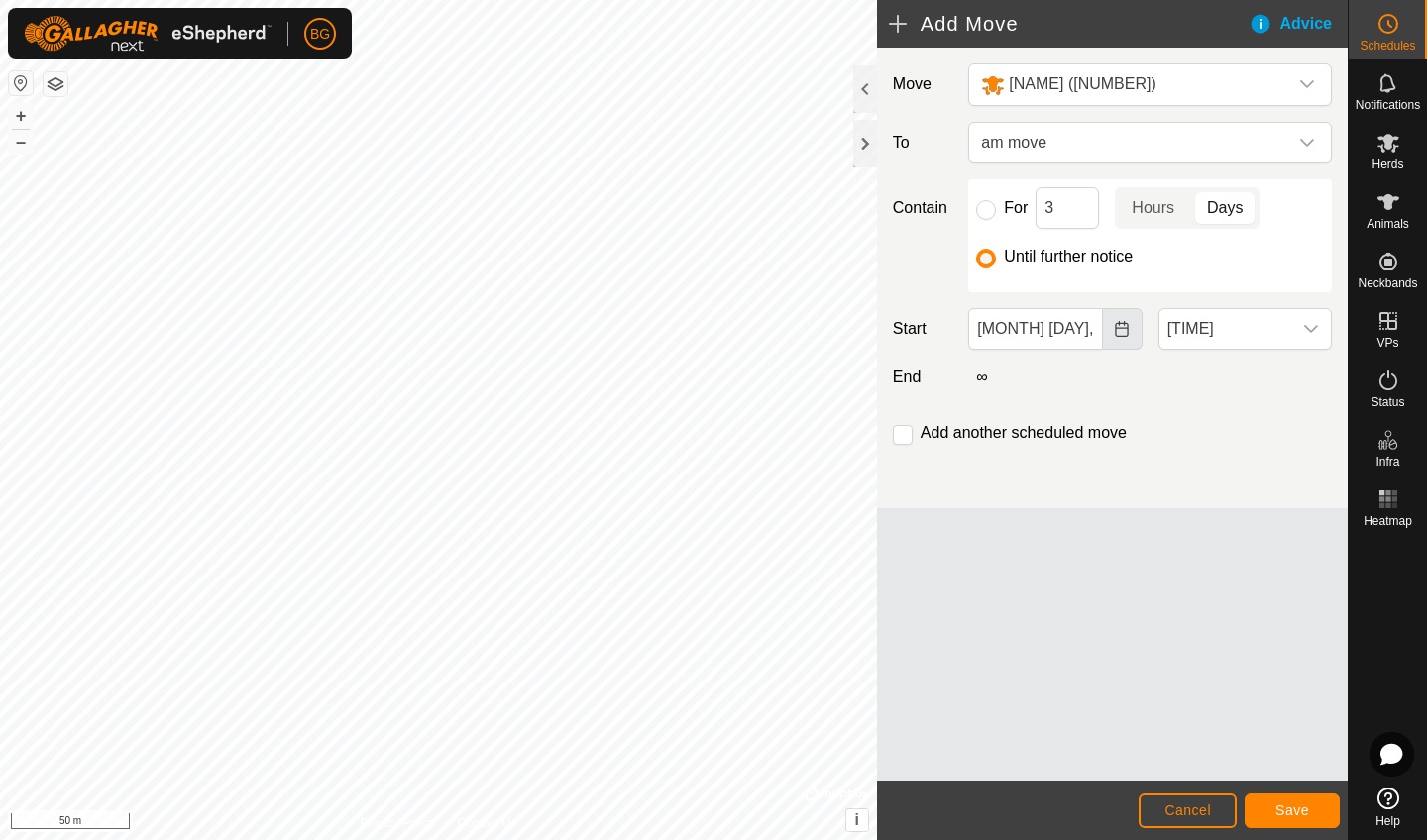 click 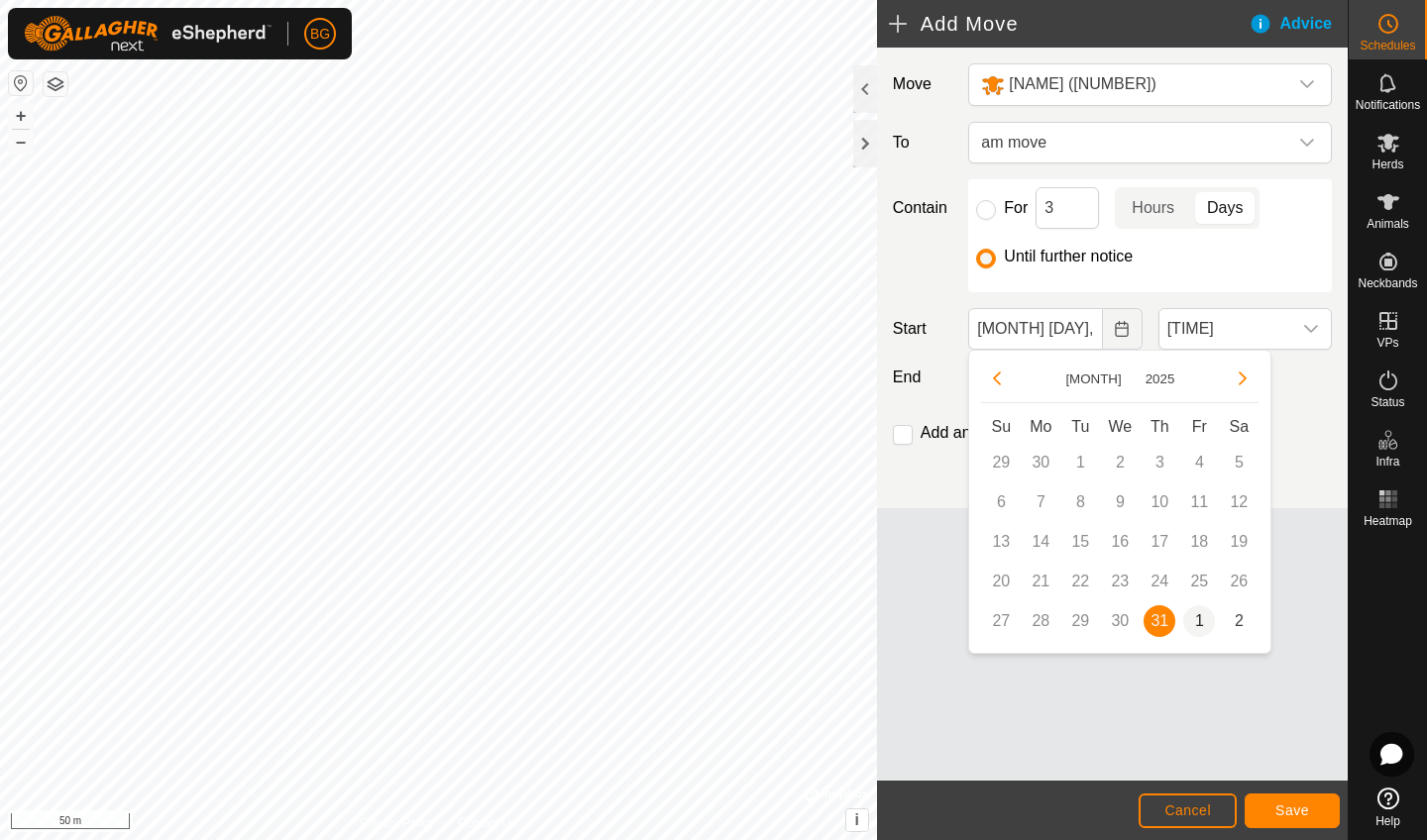 click on "1" at bounding box center (1199, 621) 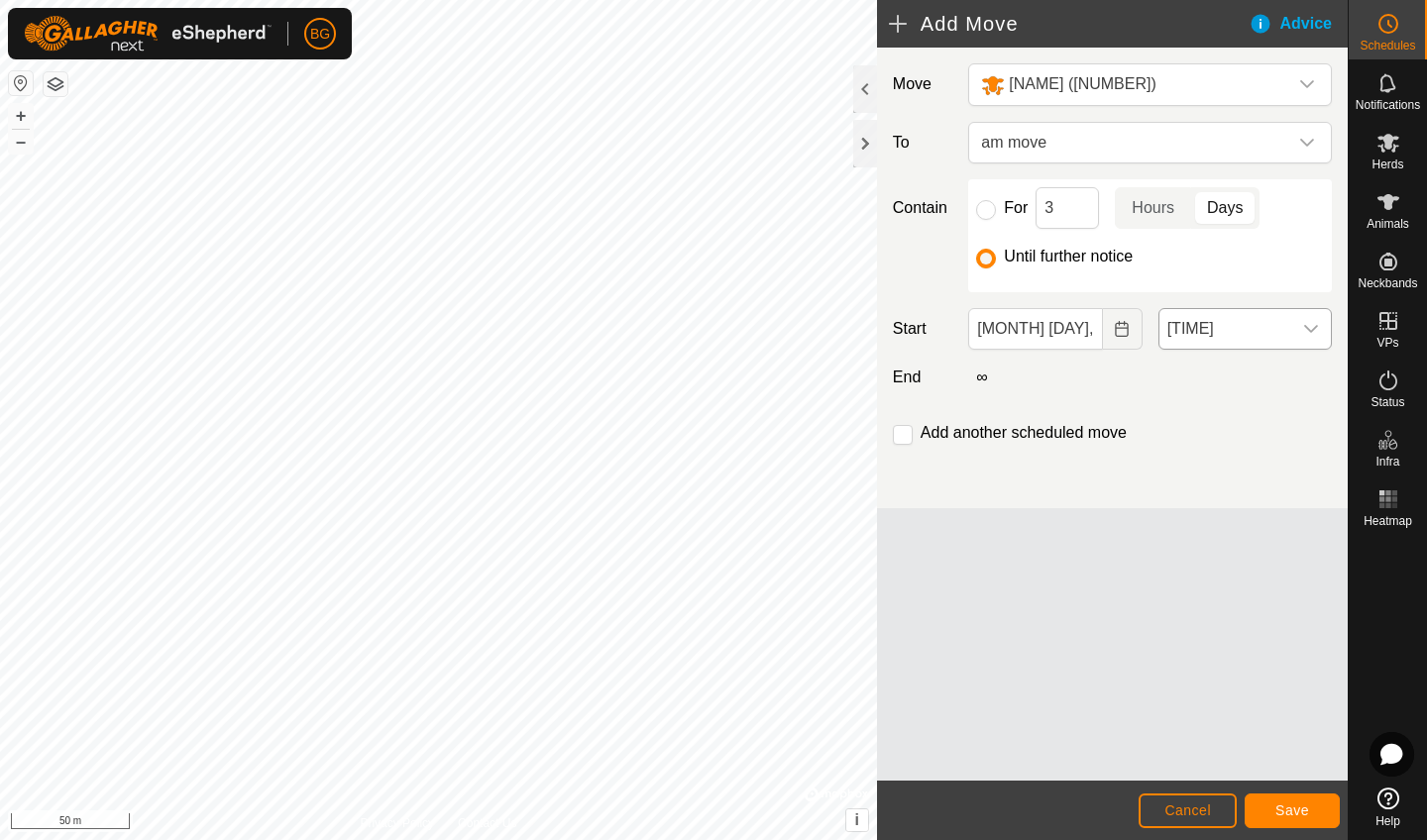 click 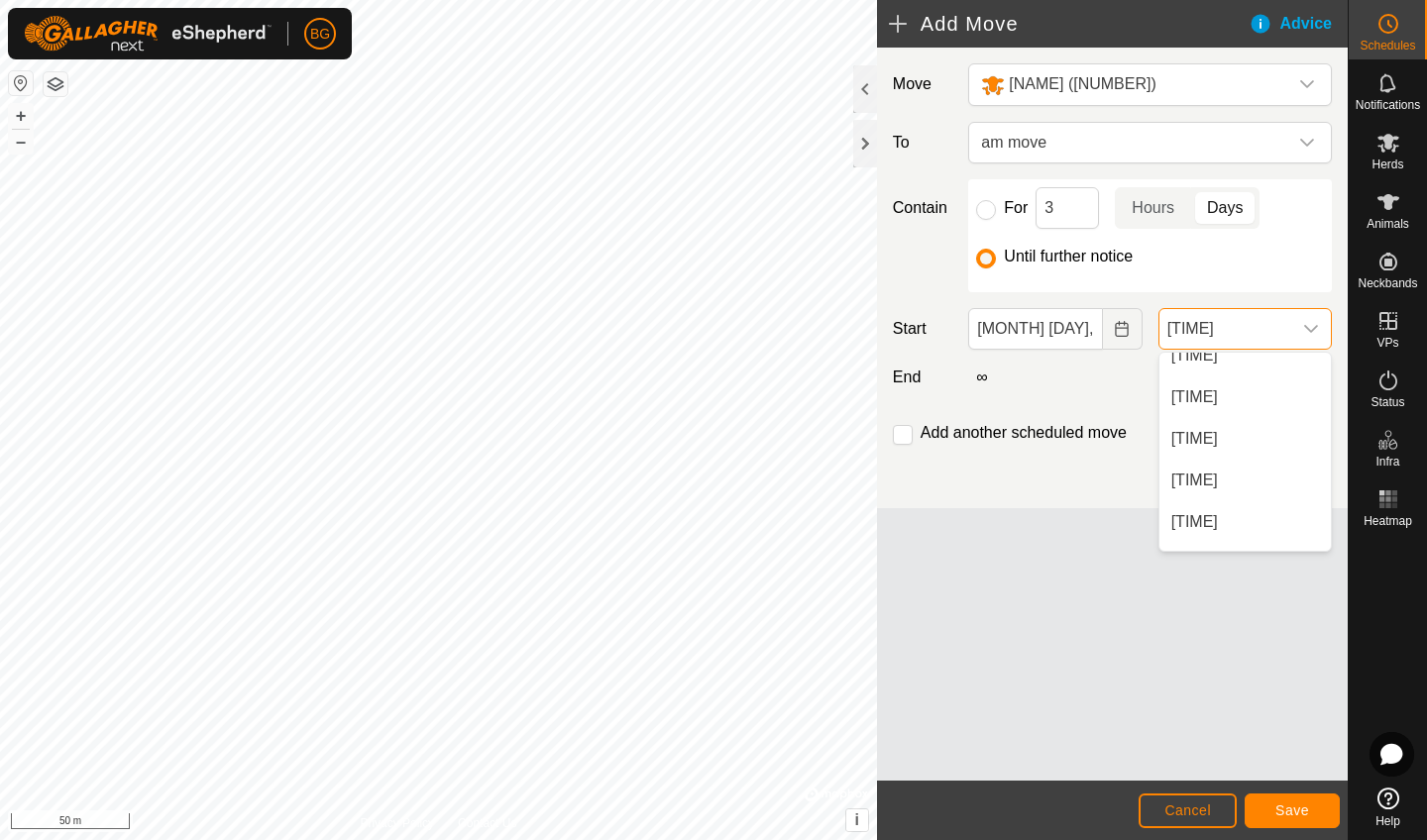 scroll, scrollTop: 263, scrollLeft: 0, axis: vertical 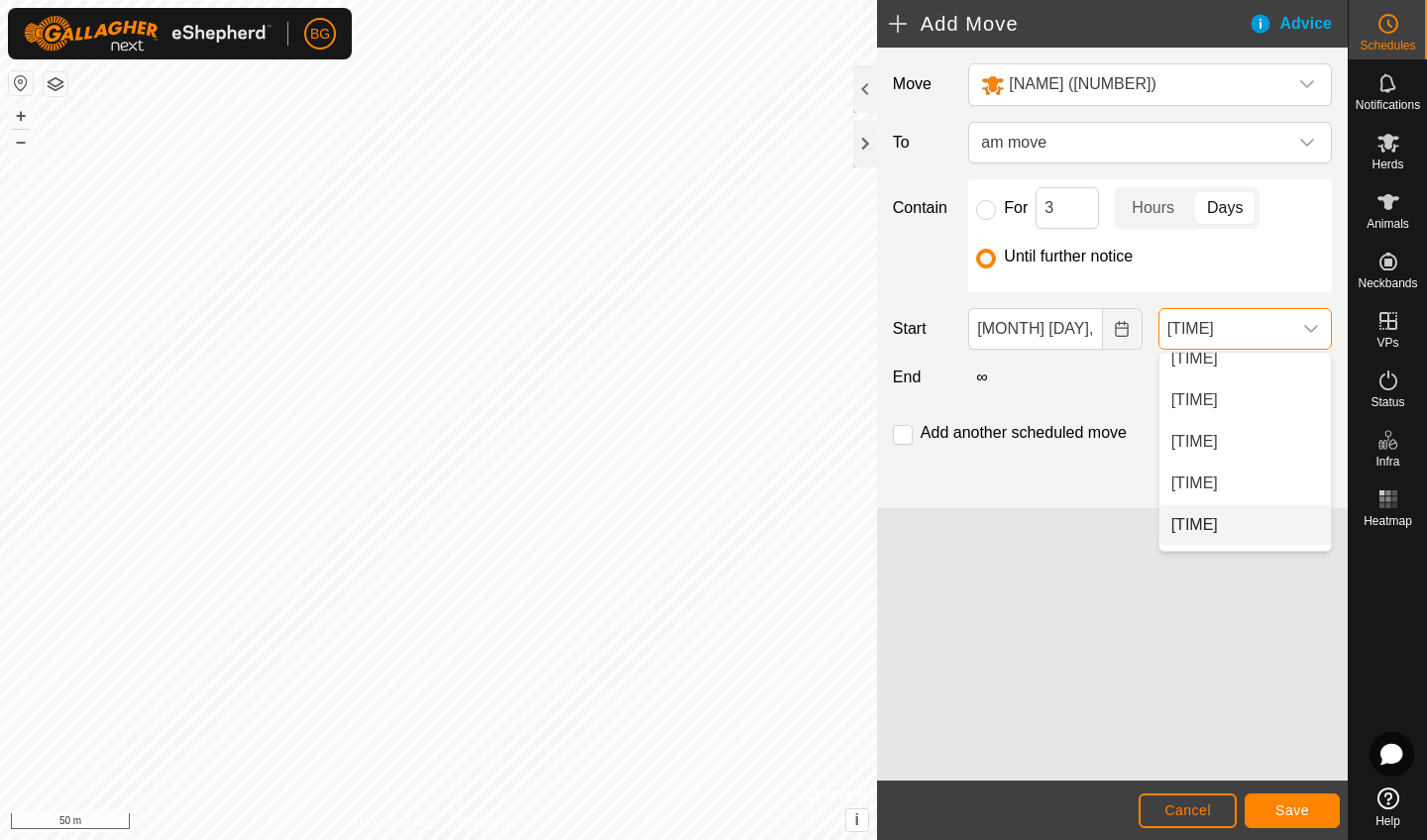 click on "[TIME]" at bounding box center (1245, 525) 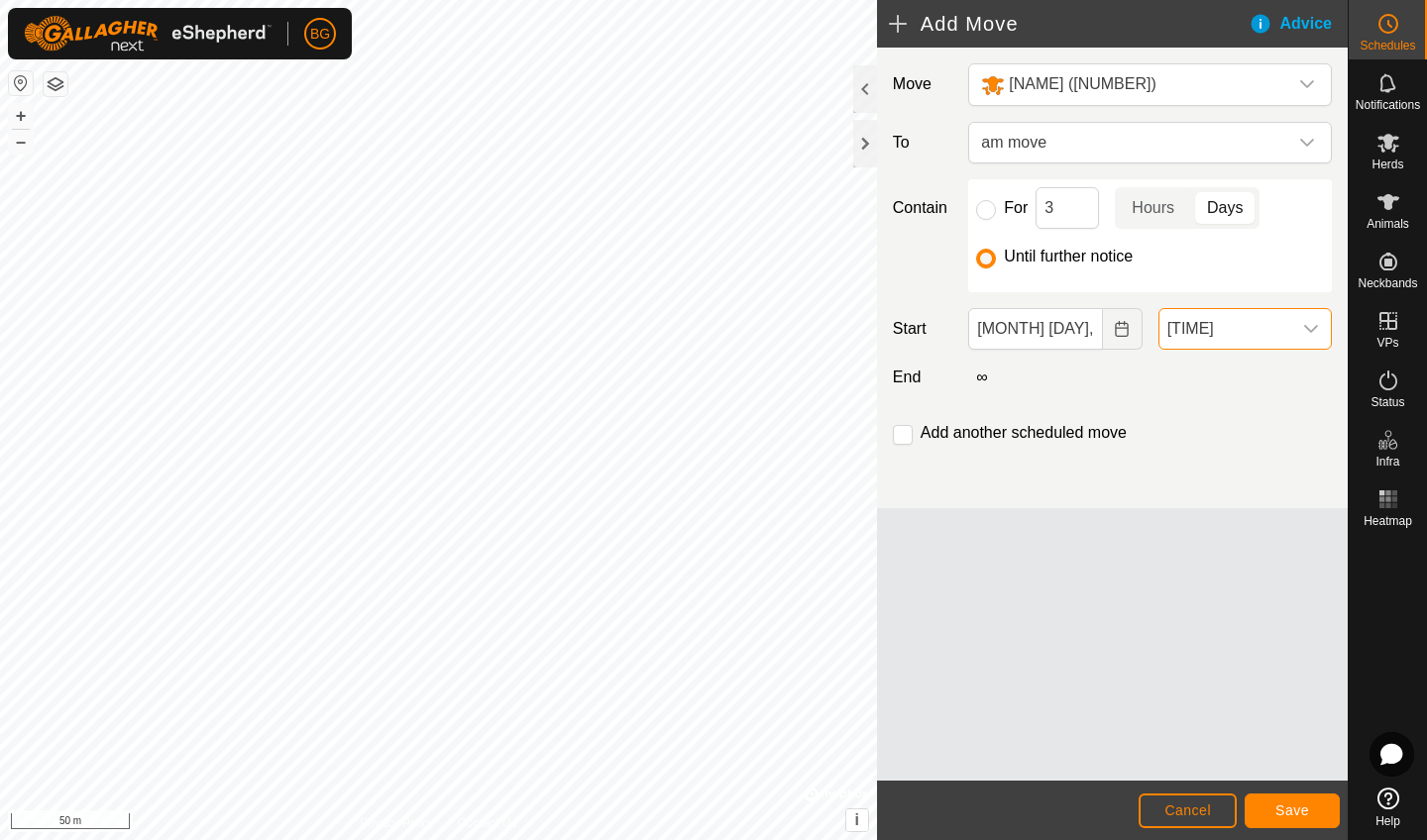 scroll, scrollTop: 1630, scrollLeft: 0, axis: vertical 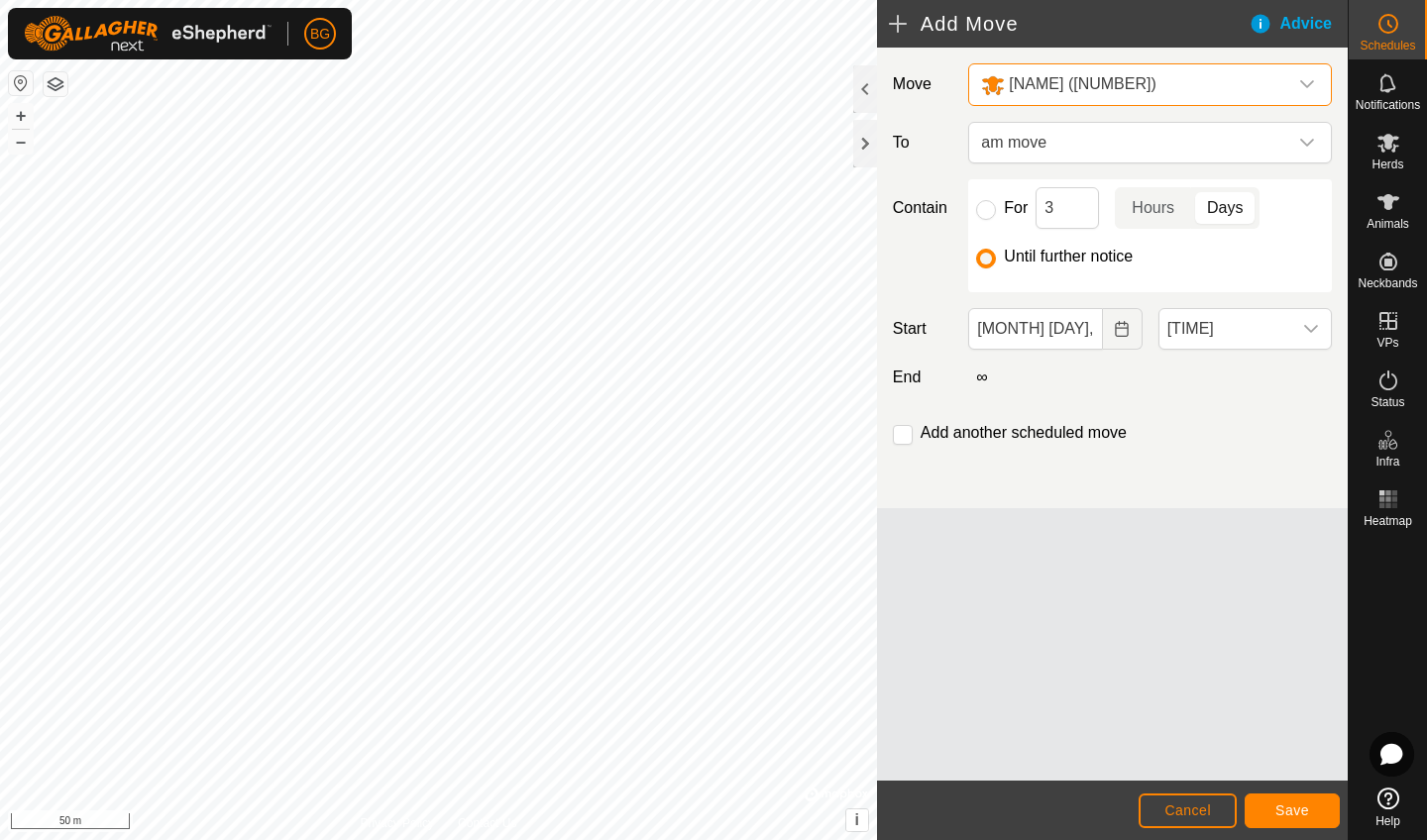 click on "[NAME] ([NUMBER])" at bounding box center (1130, 84) 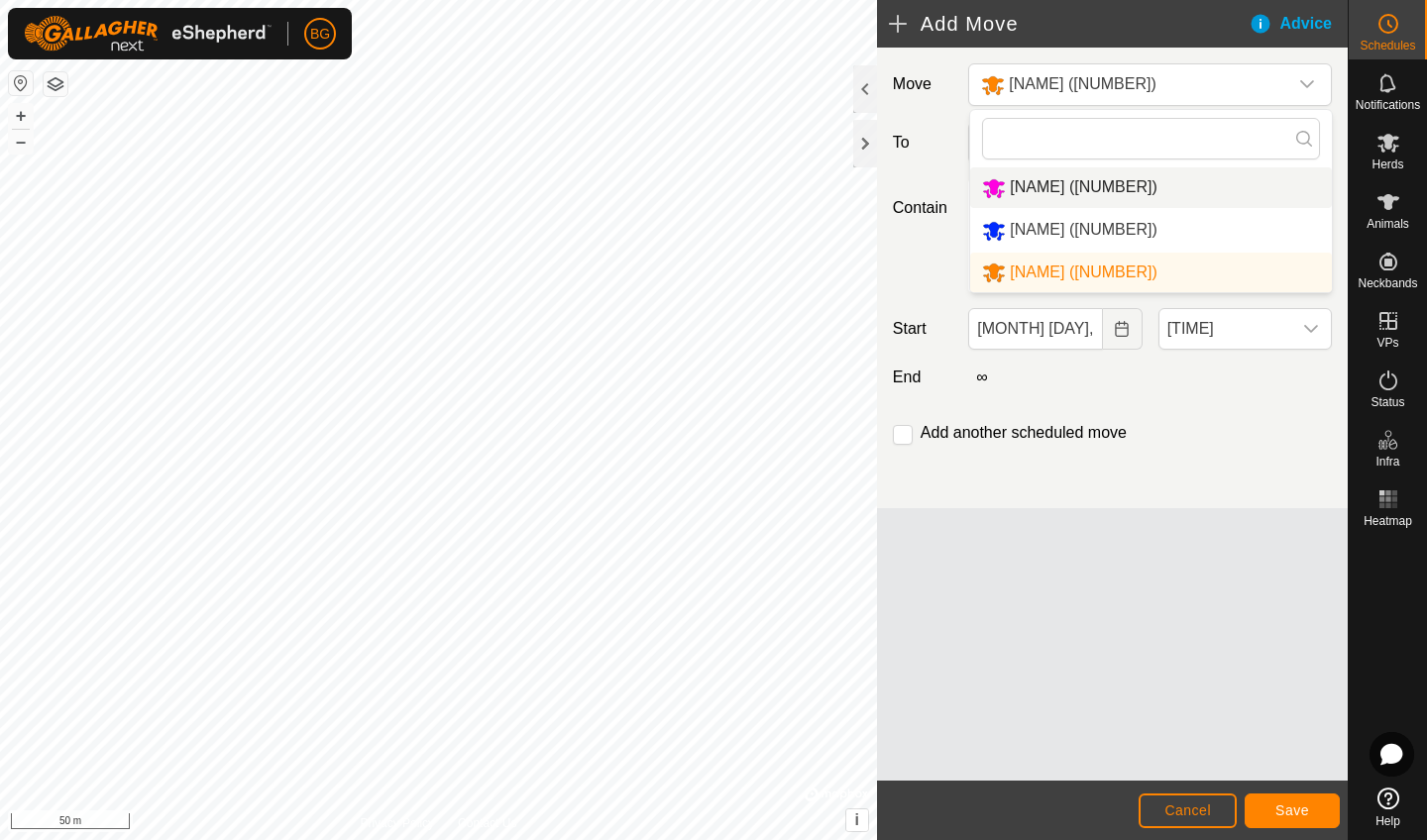 click on "[NAME] ([NUMBER])" at bounding box center [1151, 187] 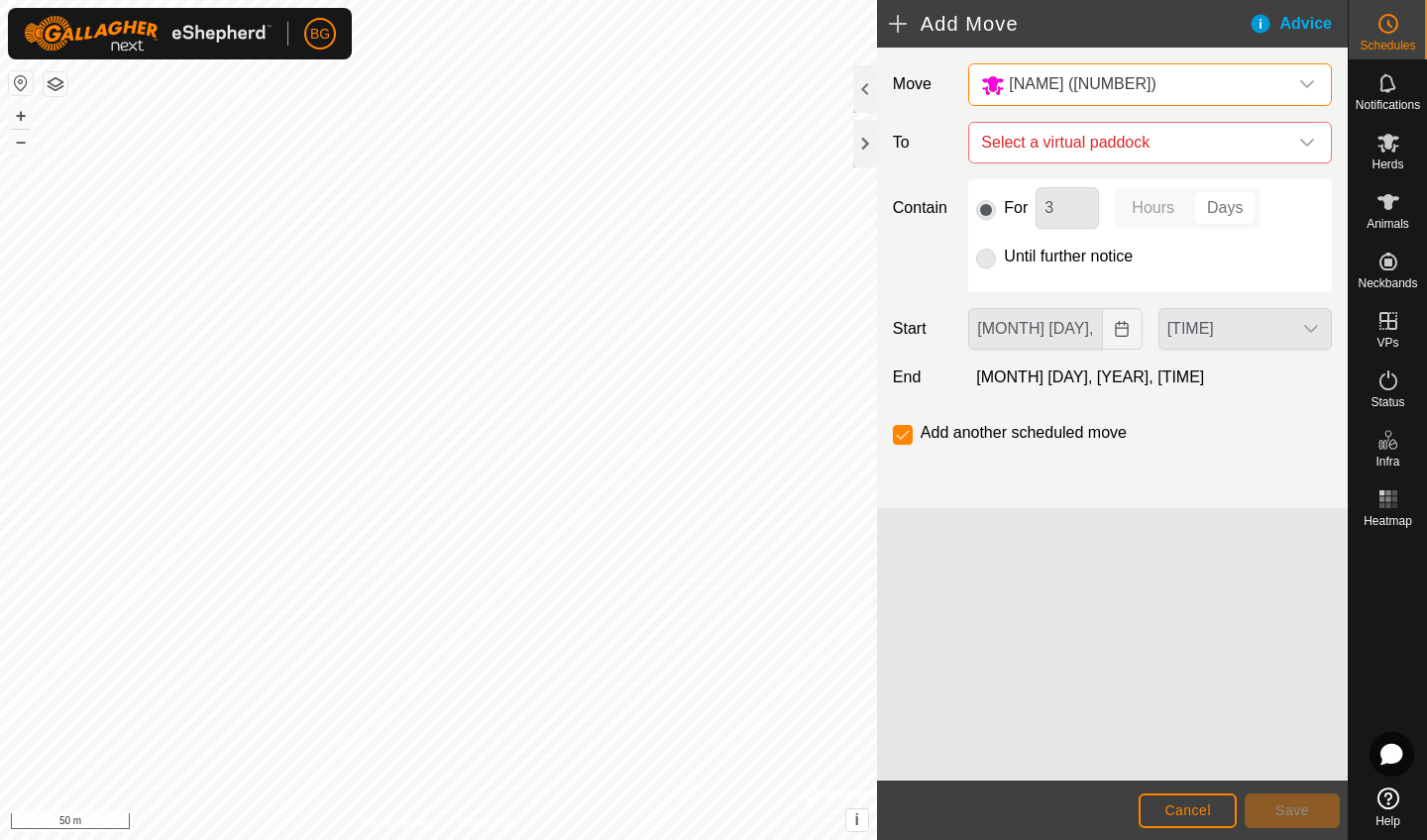 radio on "true" 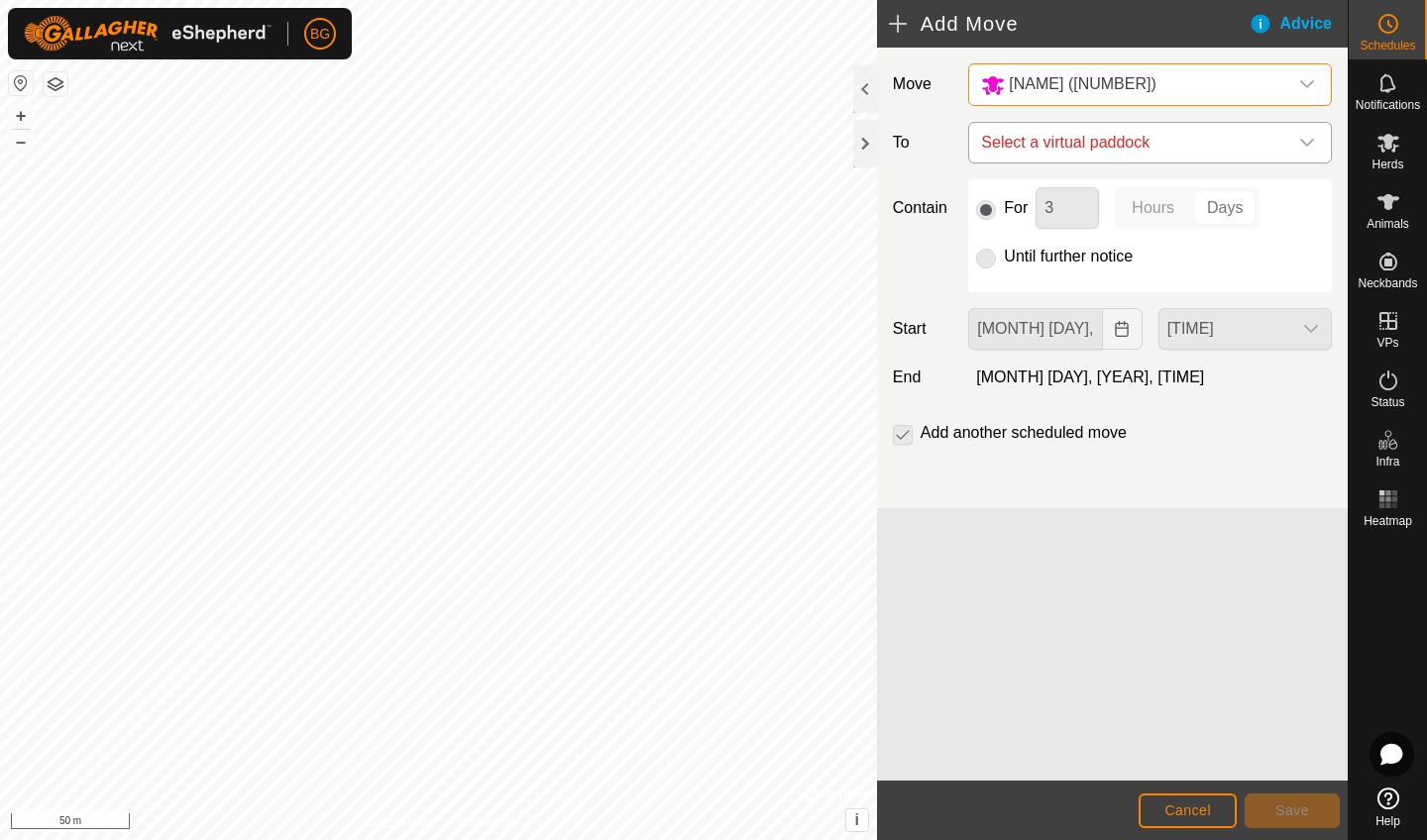 click on "Select a virtual paddock" at bounding box center (1130, 143) 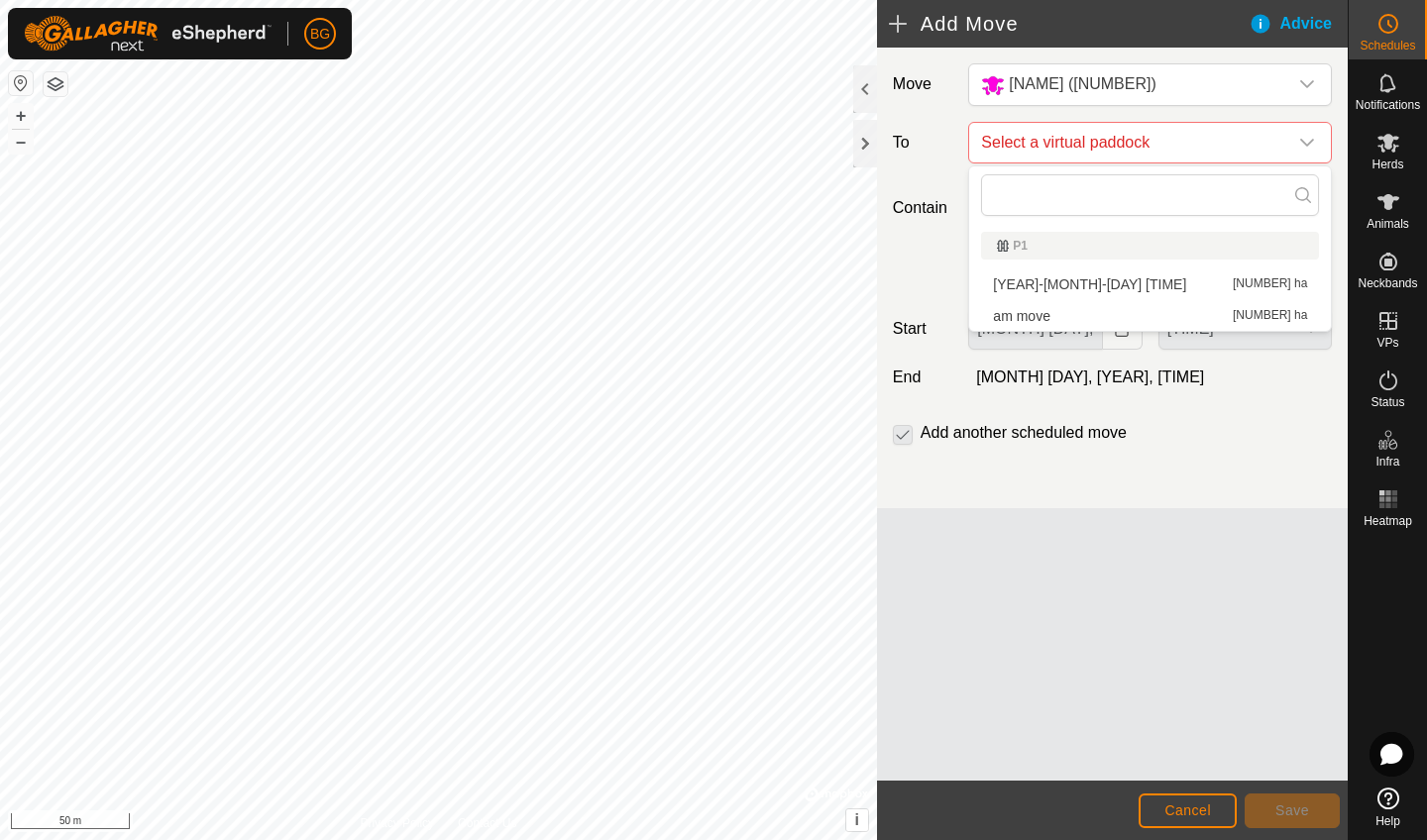 click on "am move [NUMBER] ha" at bounding box center [1150, 316] 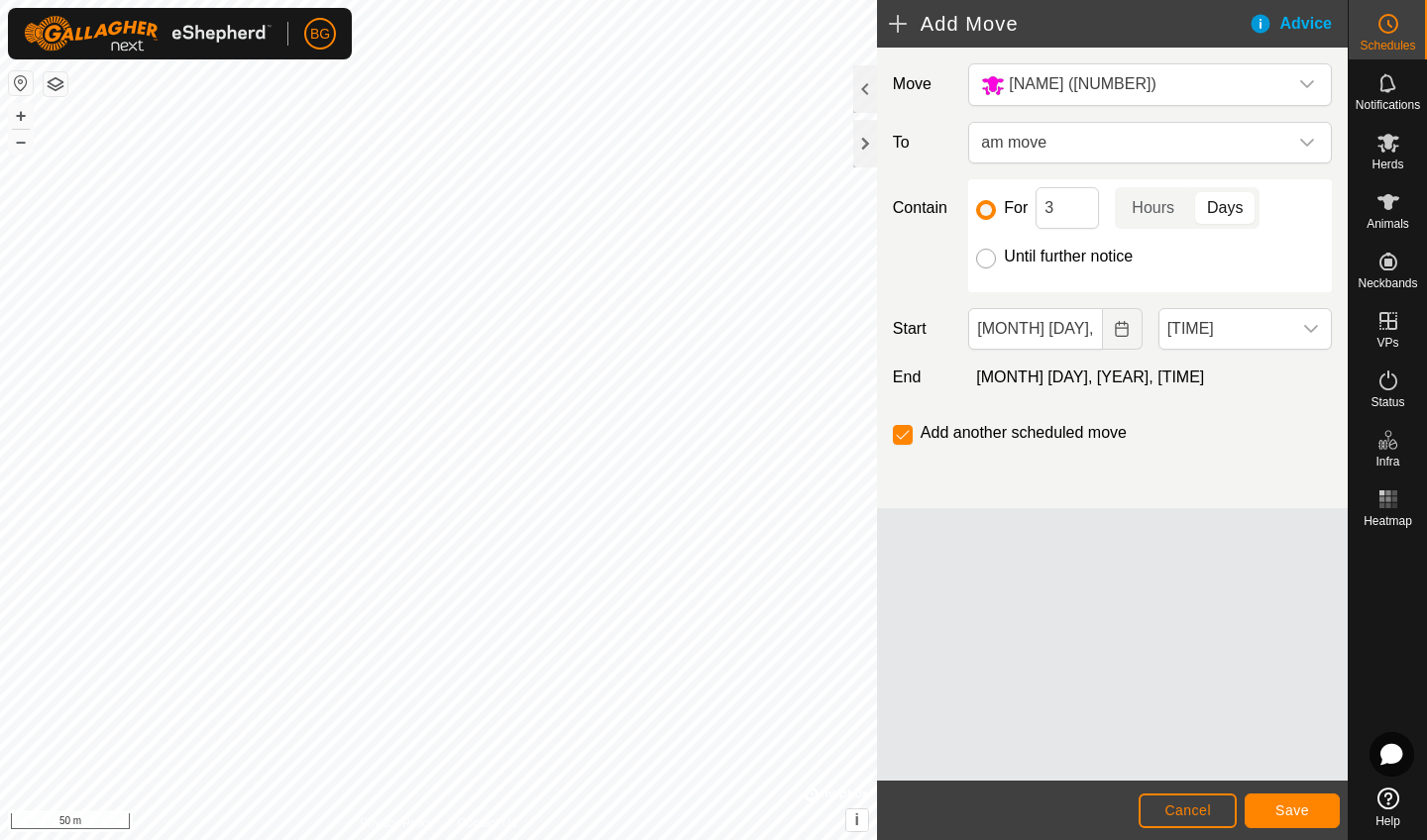 click on "Until further notice" at bounding box center [986, 259] 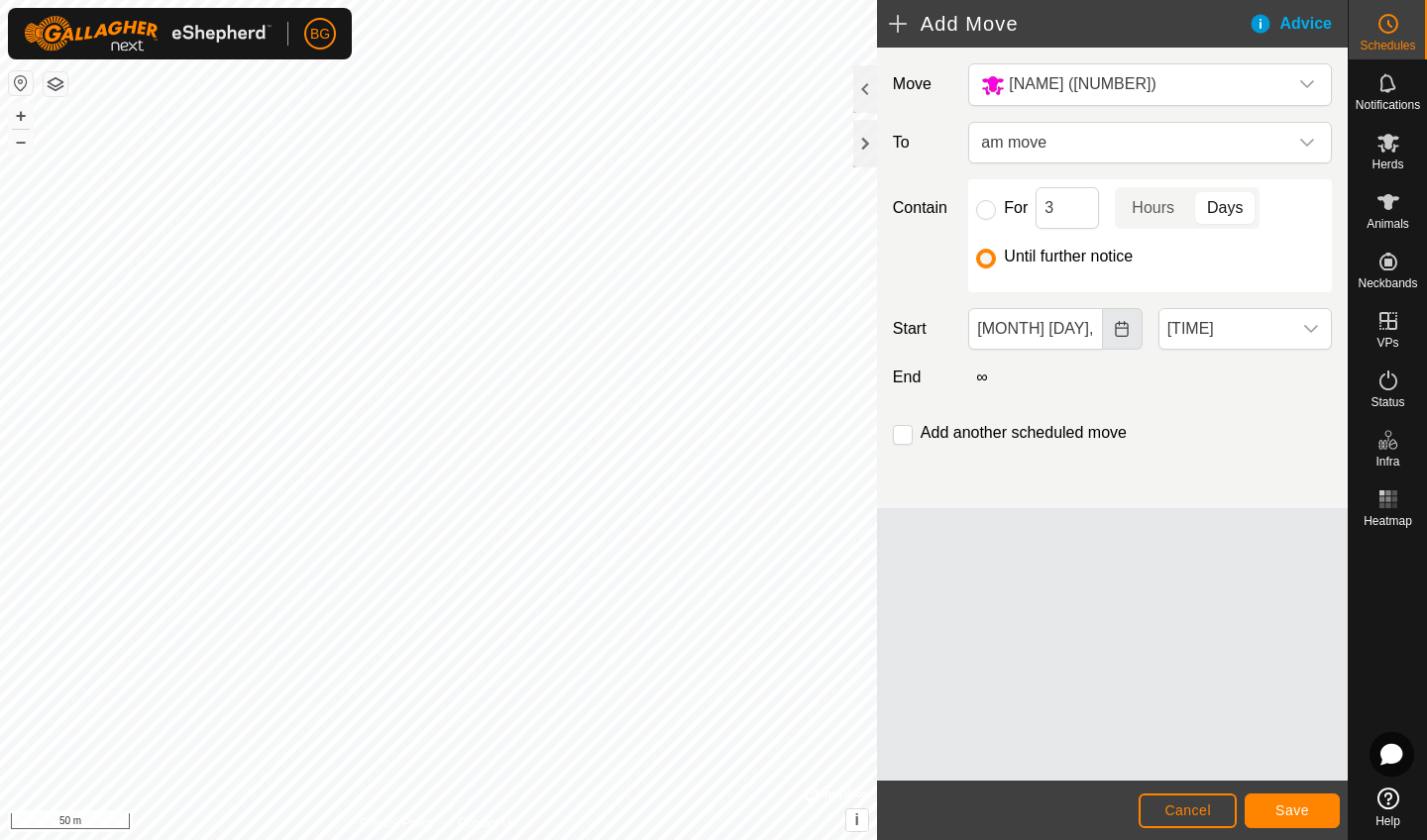 click 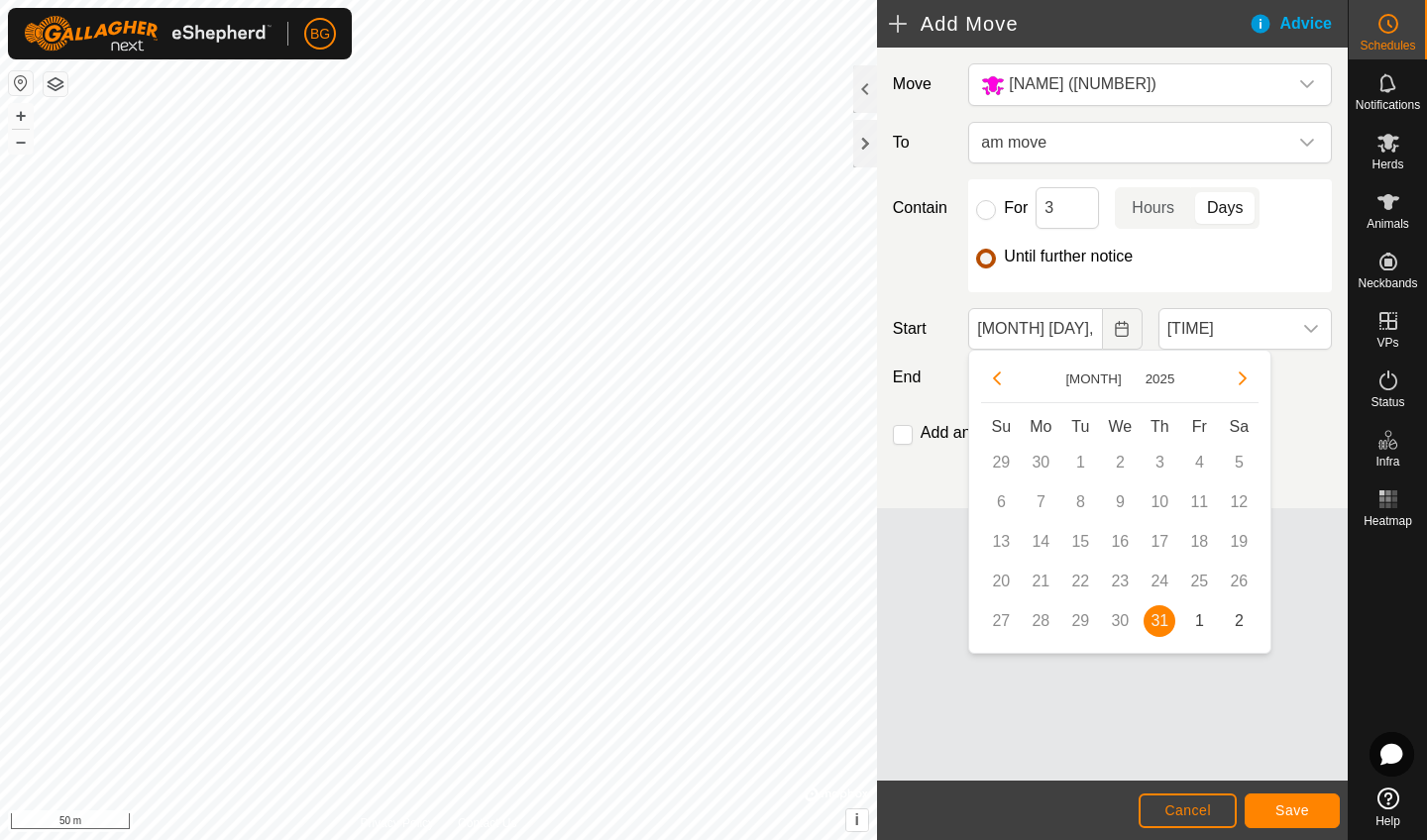 click on "Until further notice" at bounding box center [986, 259] 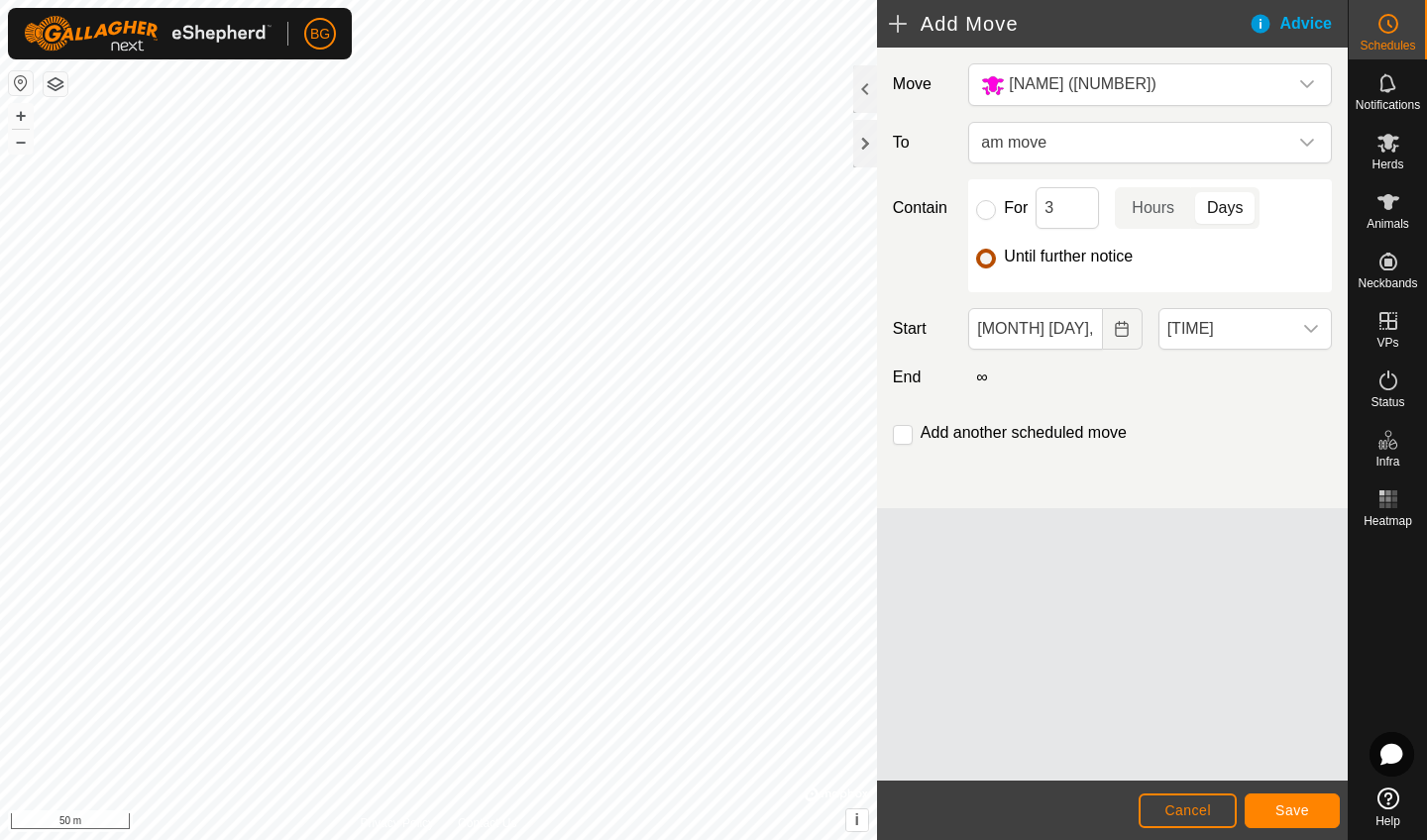 click on "Until further notice" at bounding box center (986, 259) 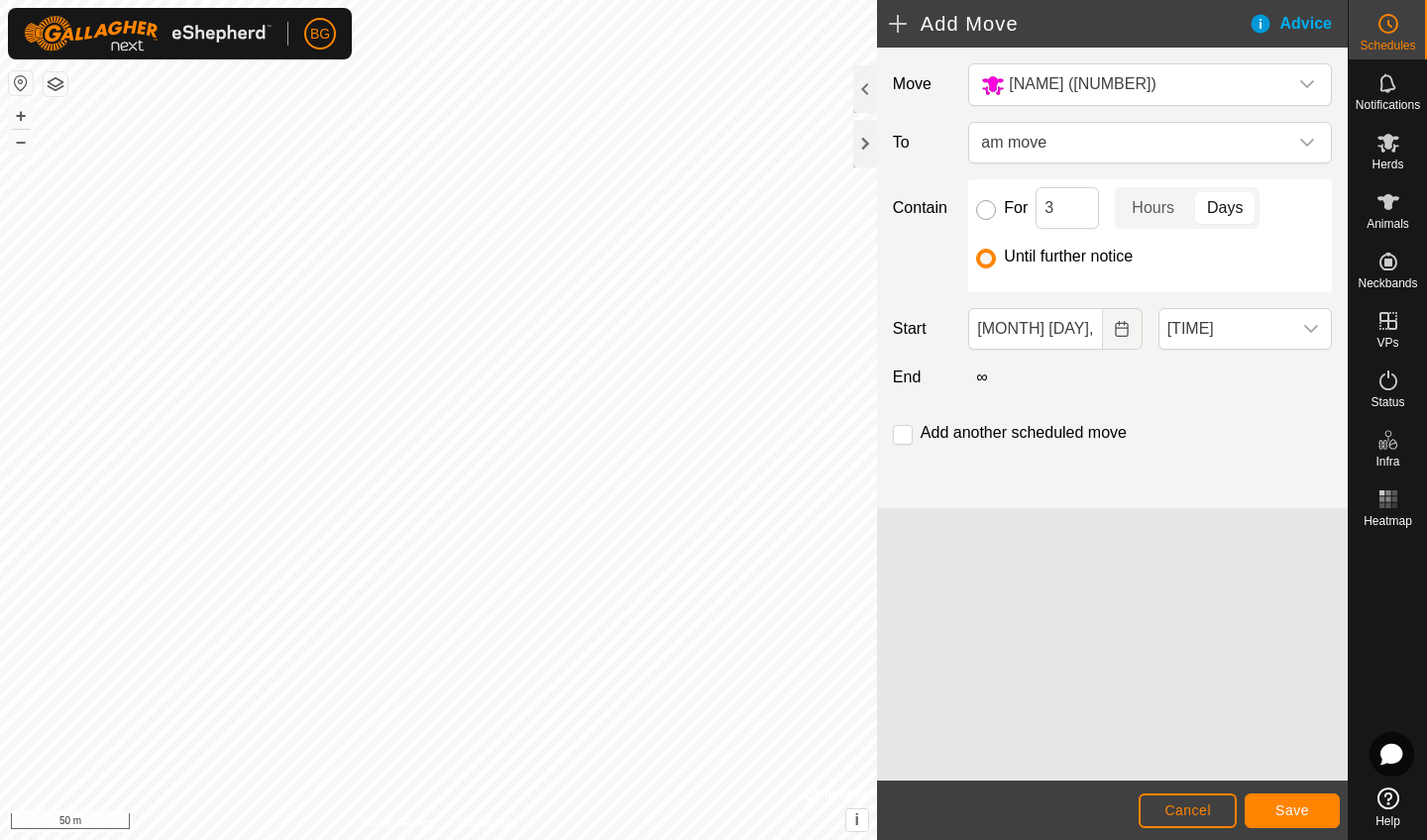 click on "For" at bounding box center (986, 210) 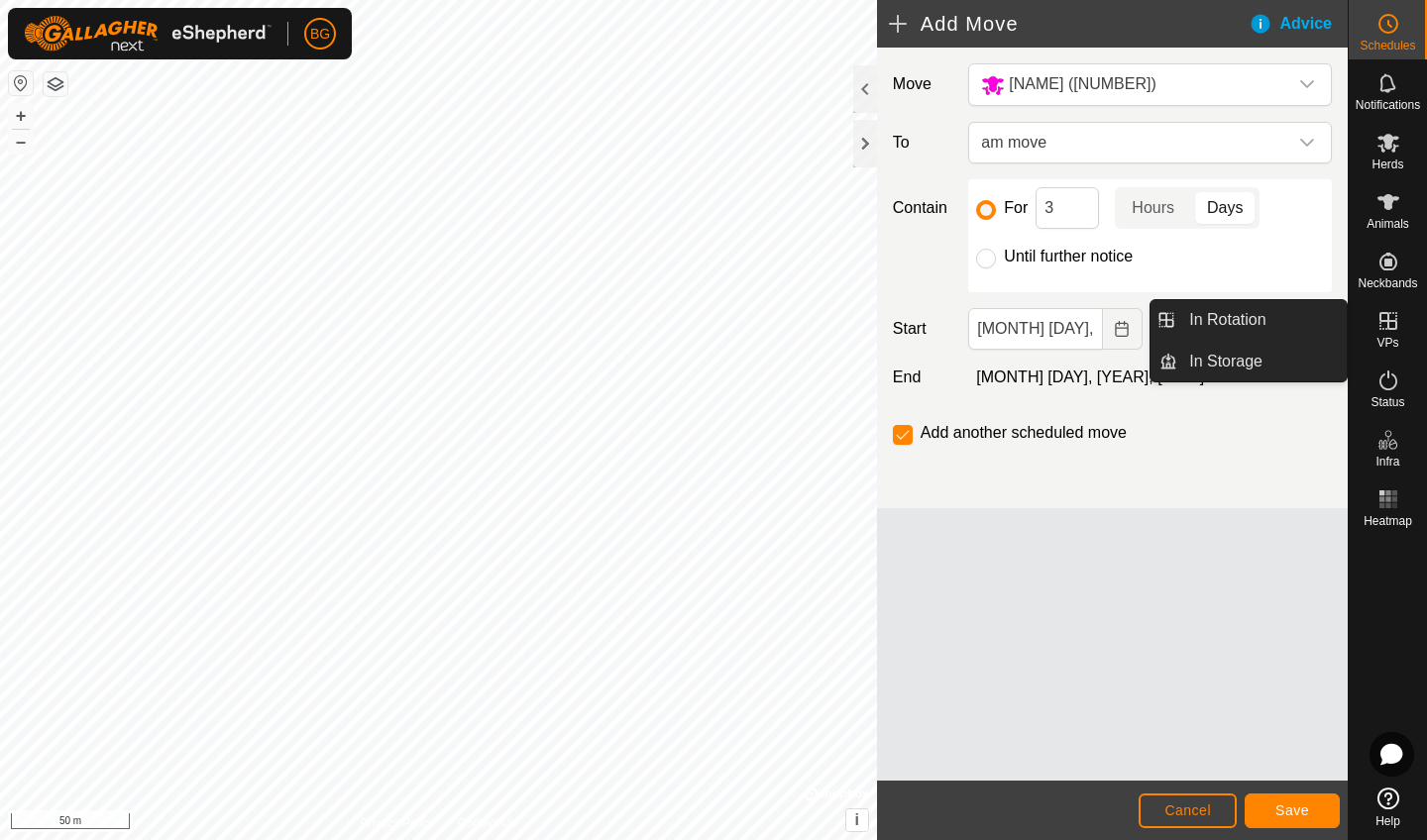 click on "Cancel" 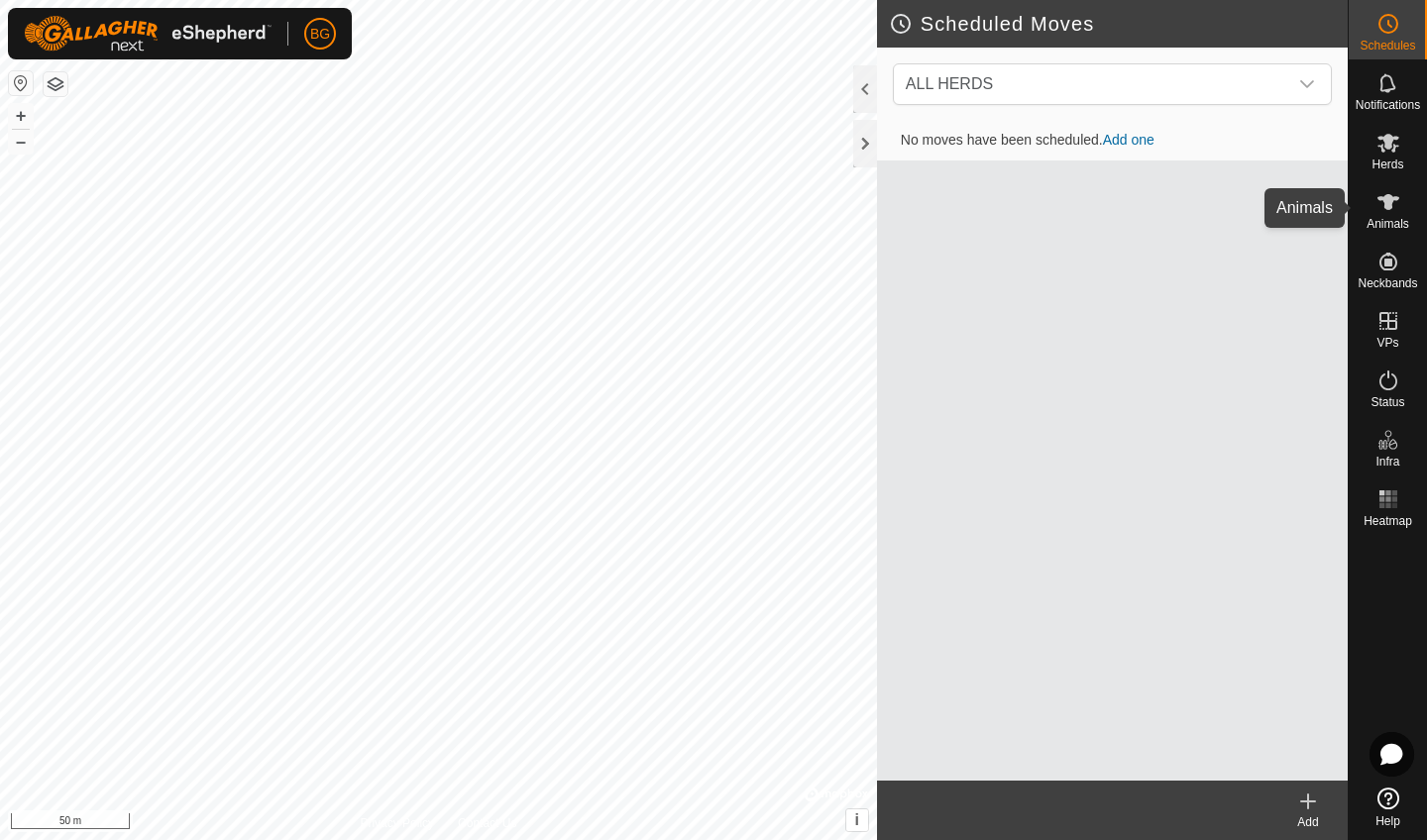 click 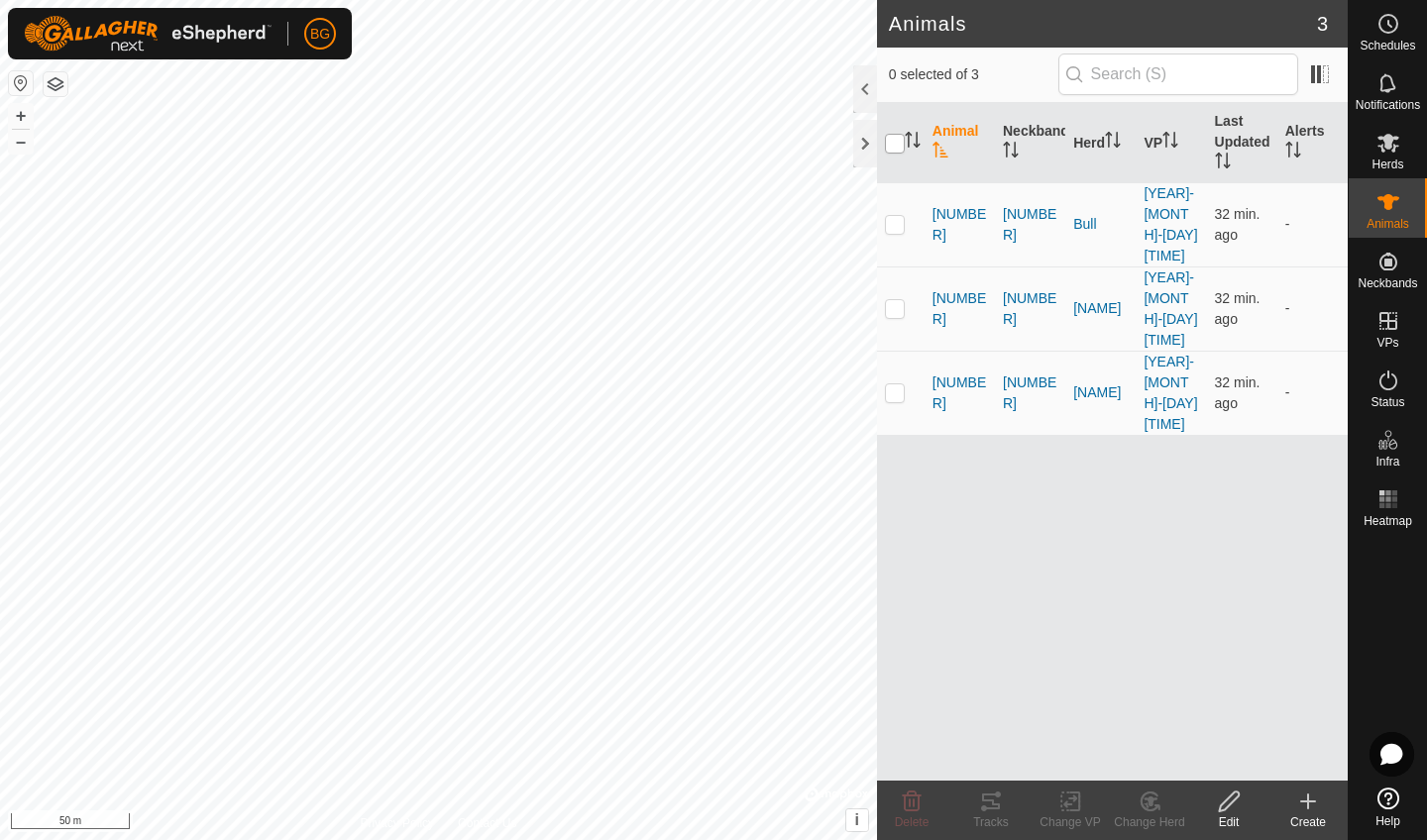 click at bounding box center [895, 144] 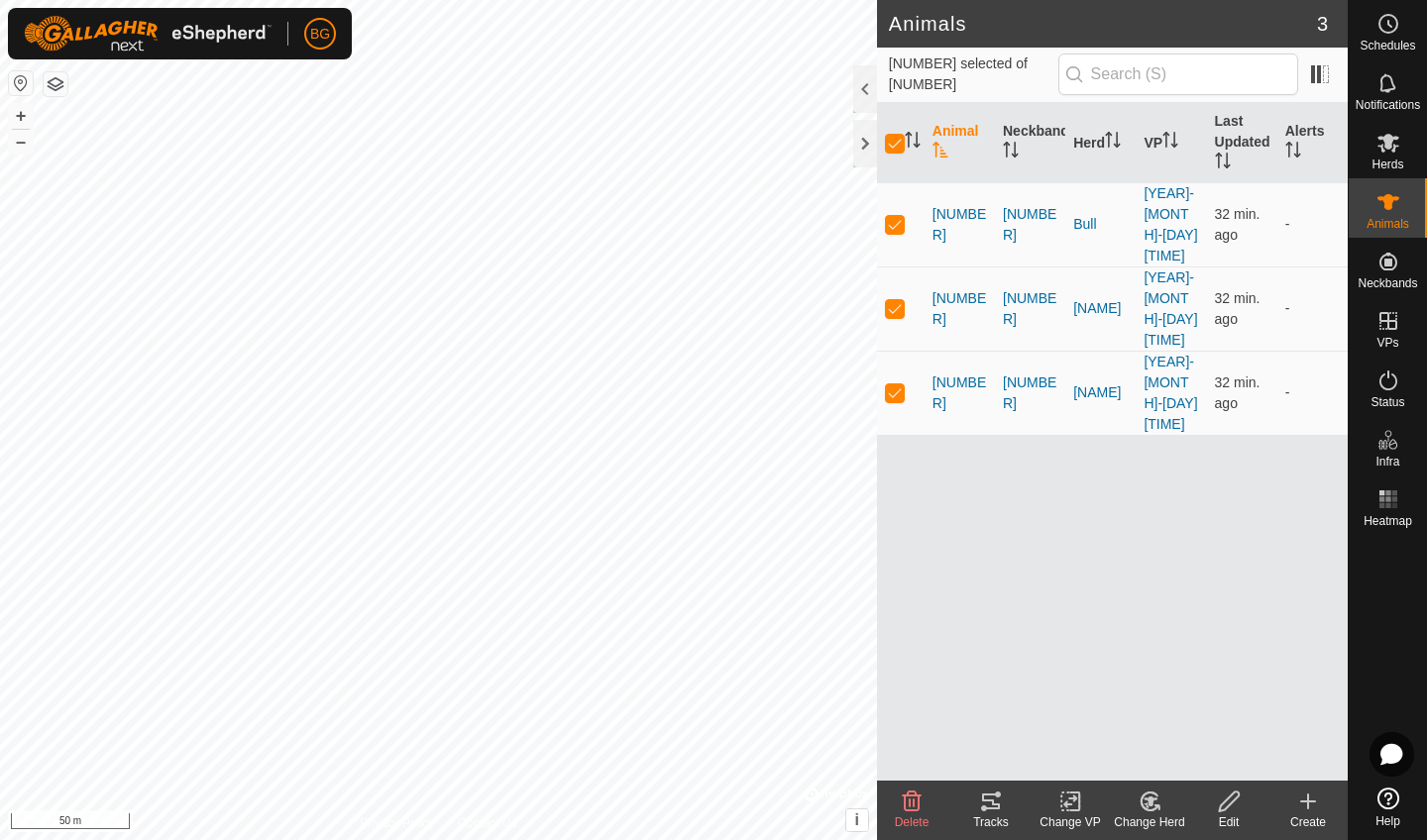 click 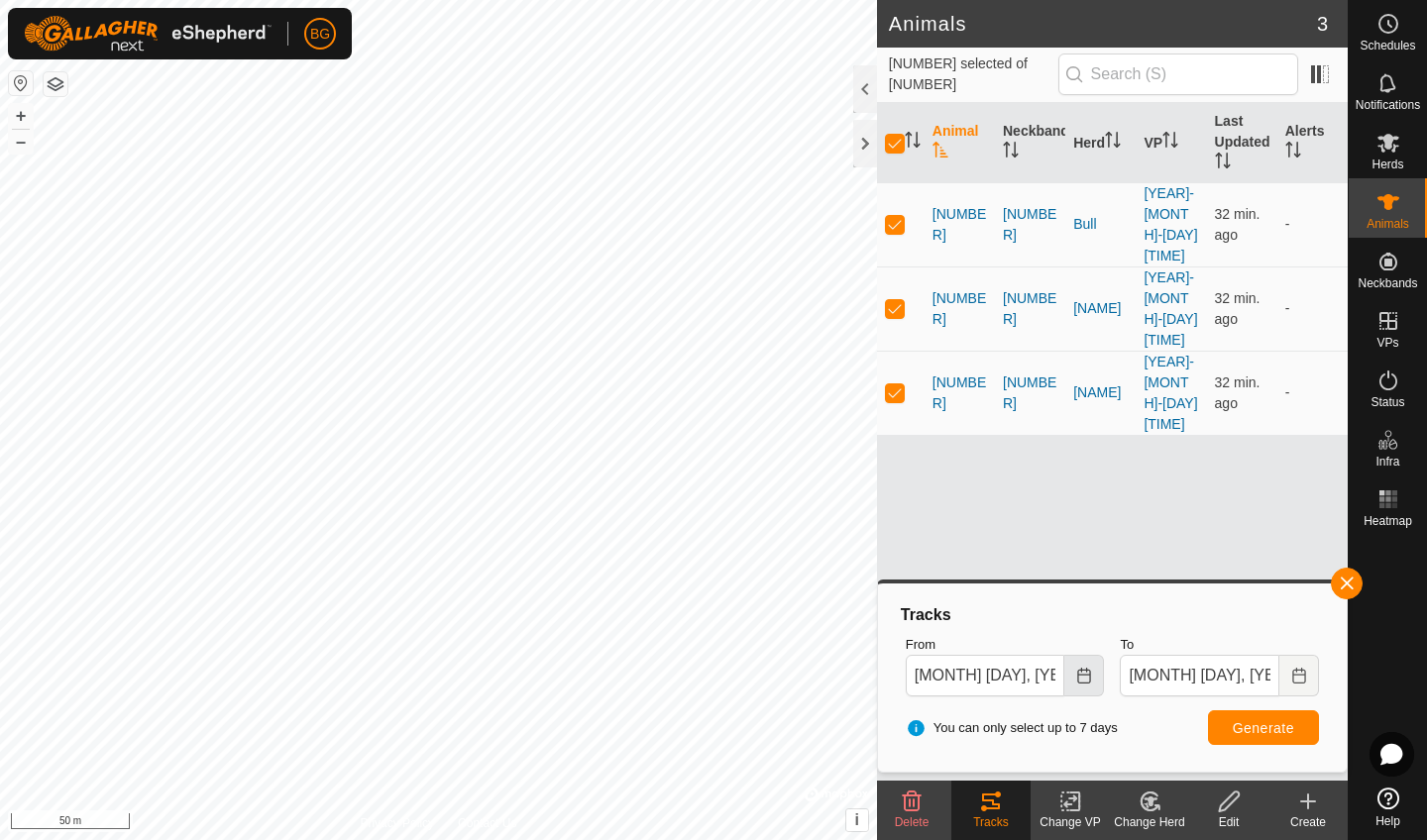 click at bounding box center (1084, 676) 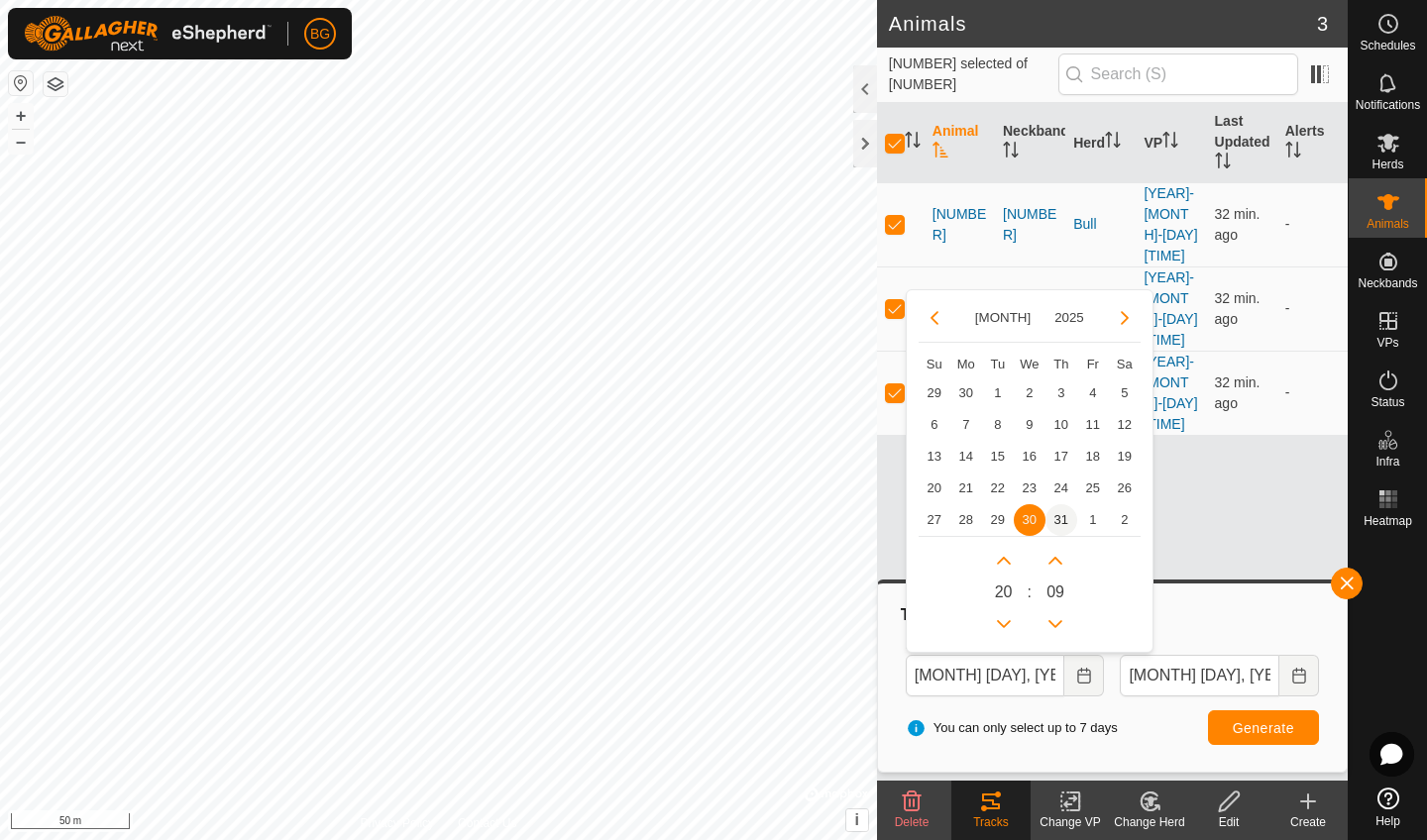click on "31" at bounding box center [1061, 520] 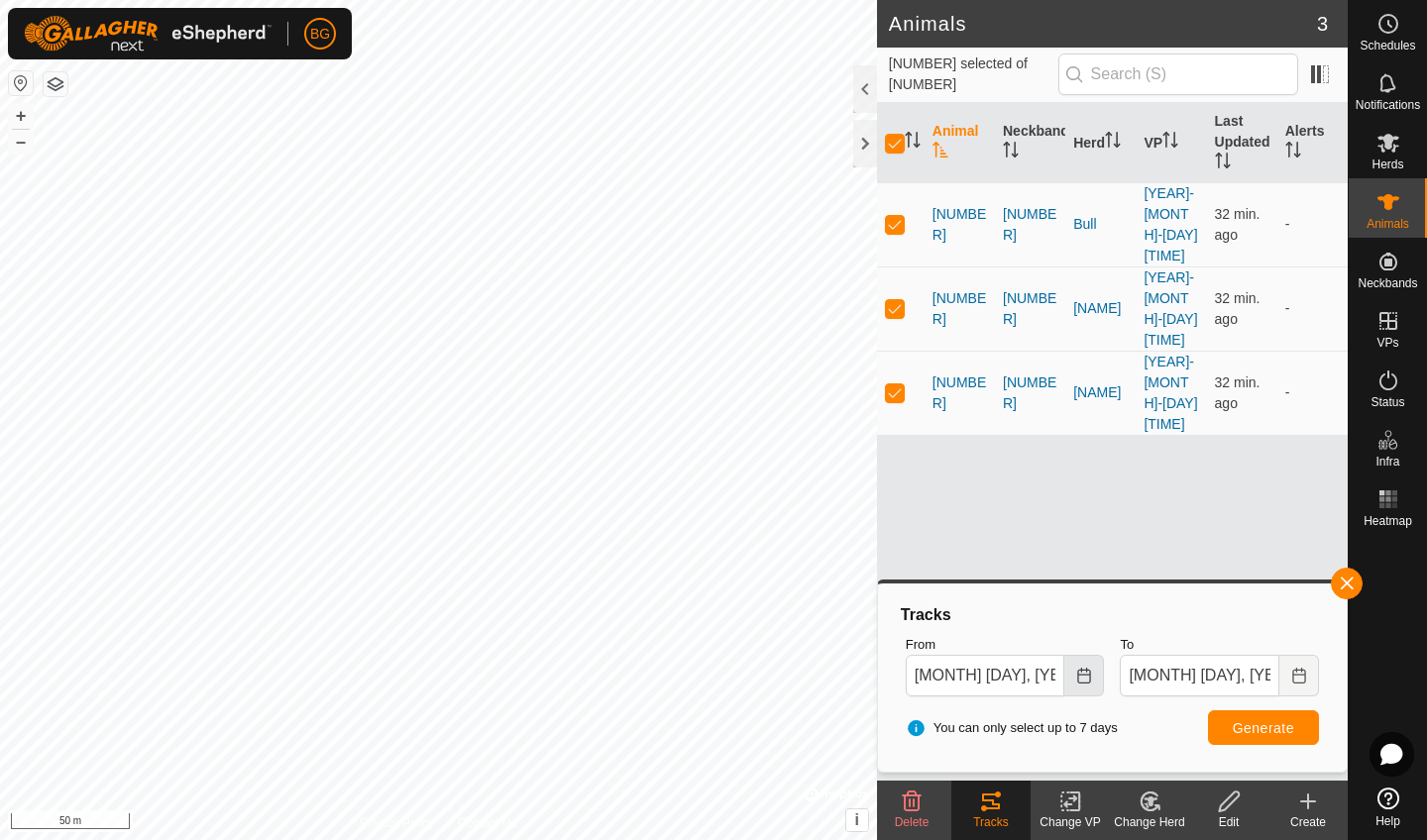 click 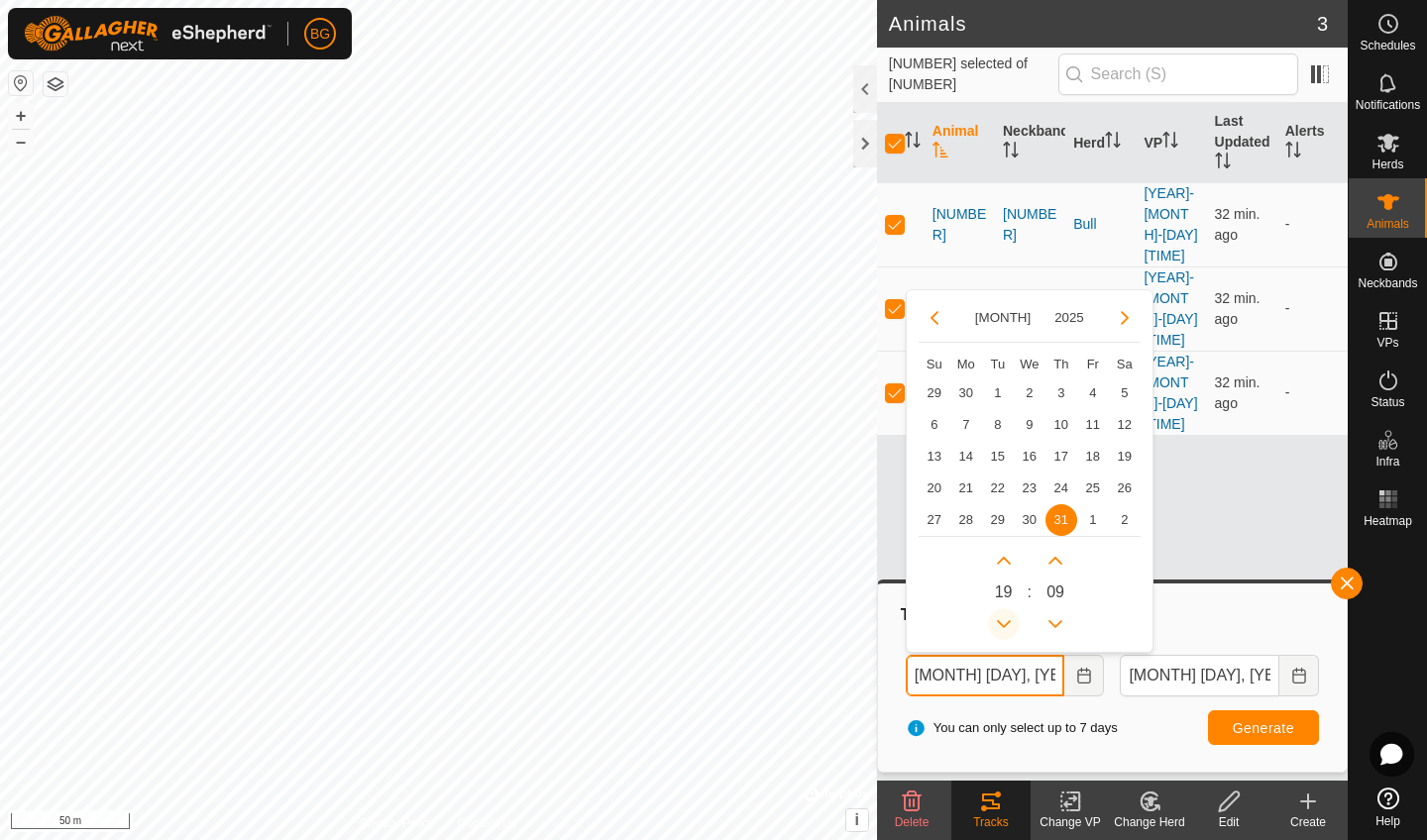 click at bounding box center [1004, 624] 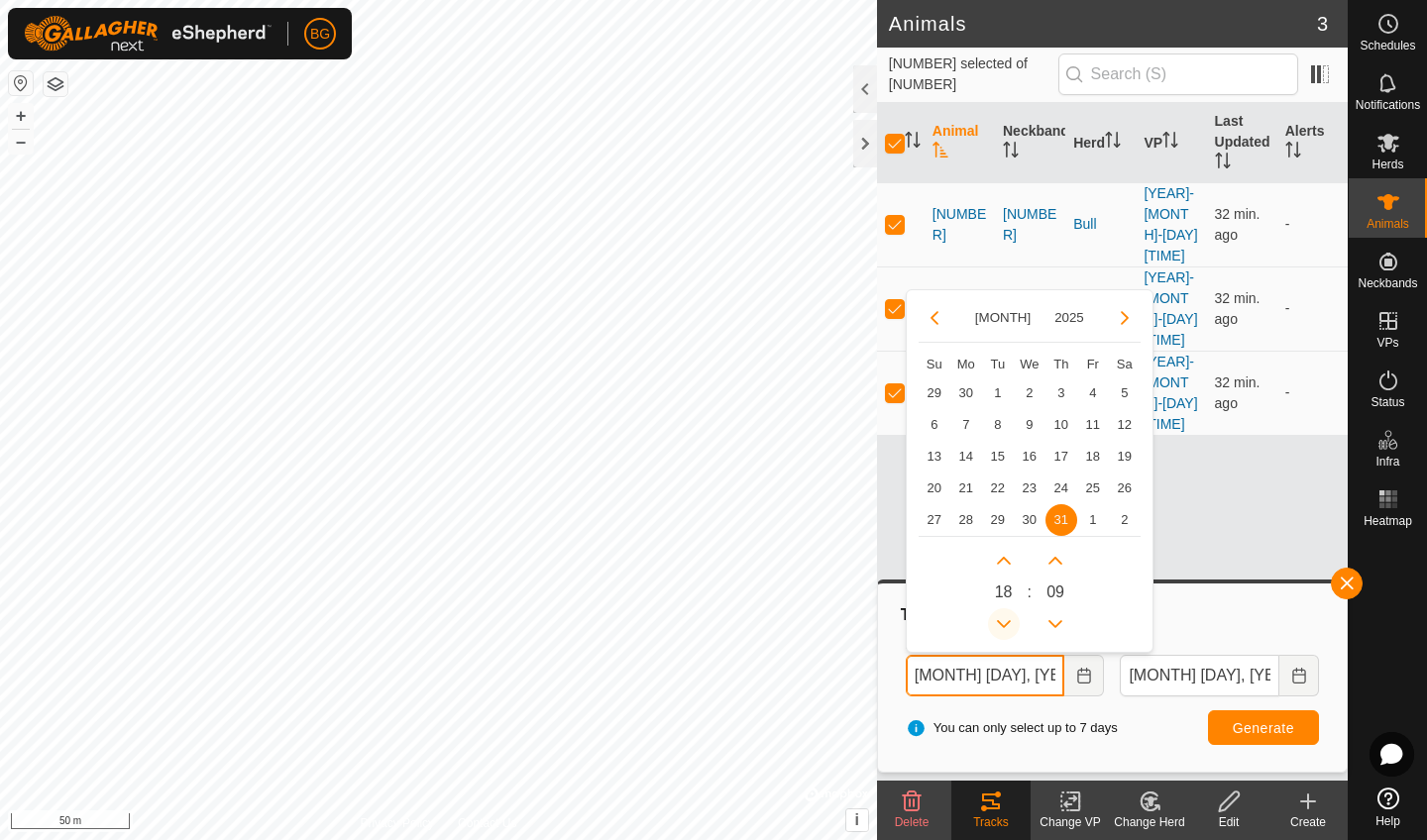 click at bounding box center [1004, 624] 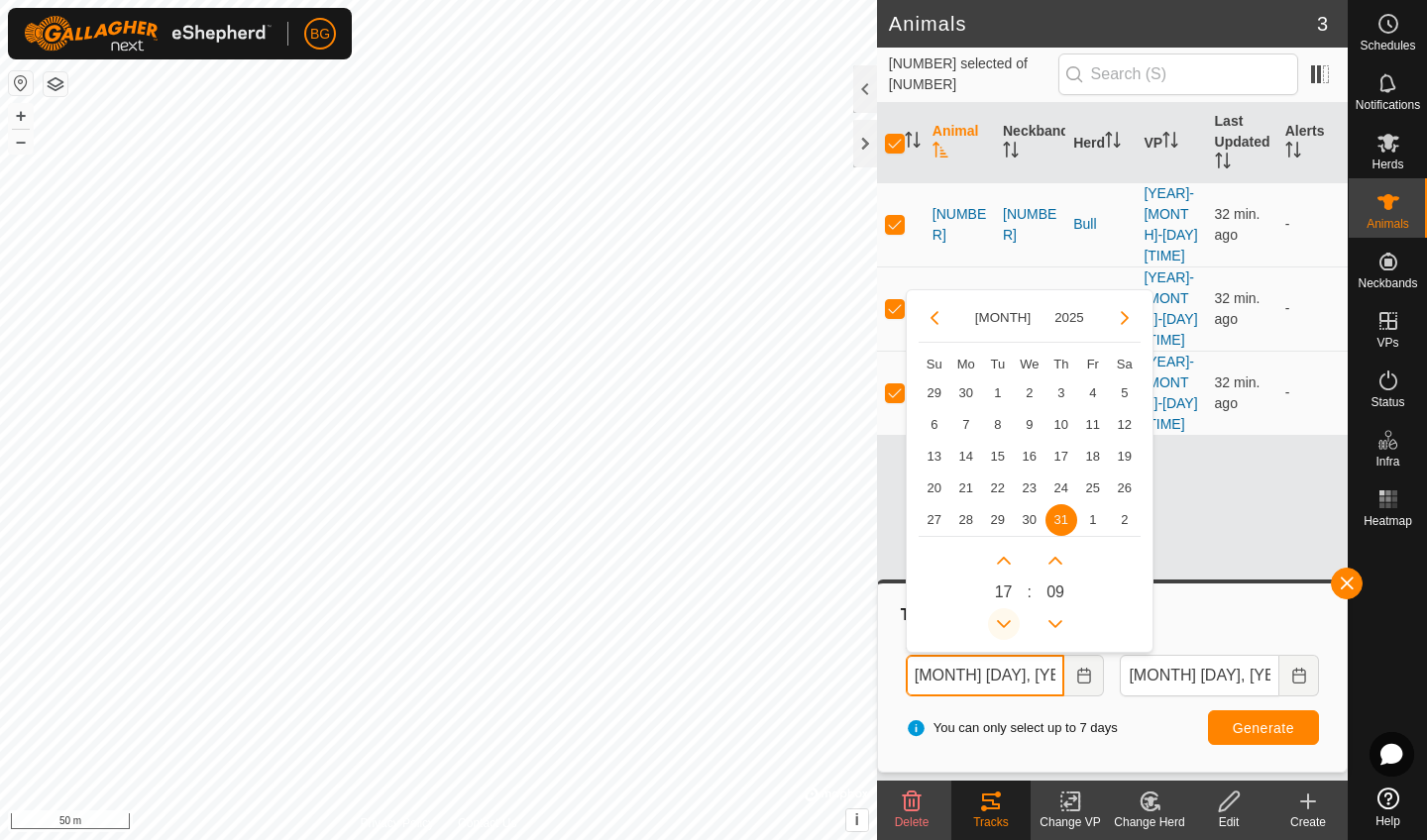 click at bounding box center (1004, 619) 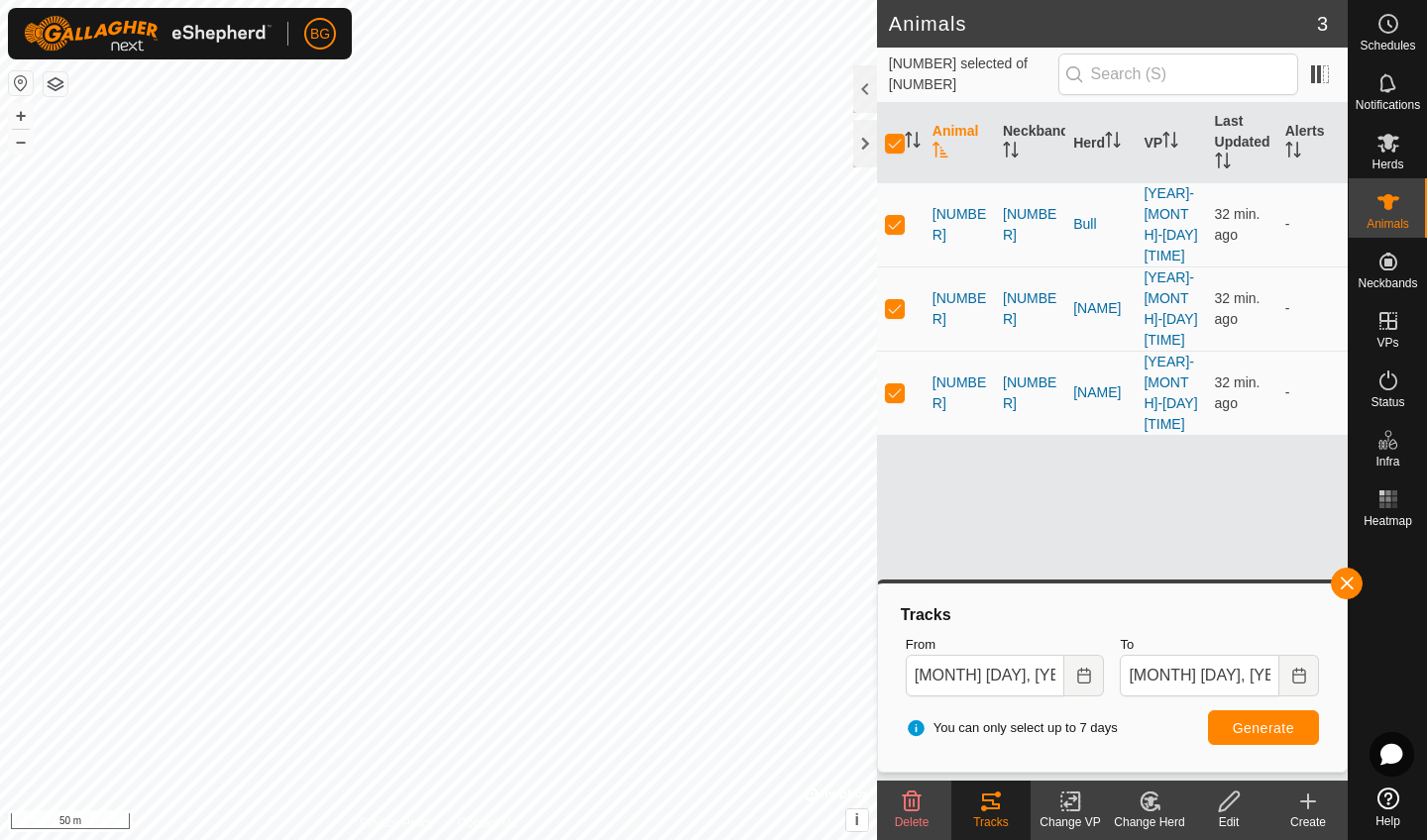 click on "Generate" at bounding box center (1263, 728) 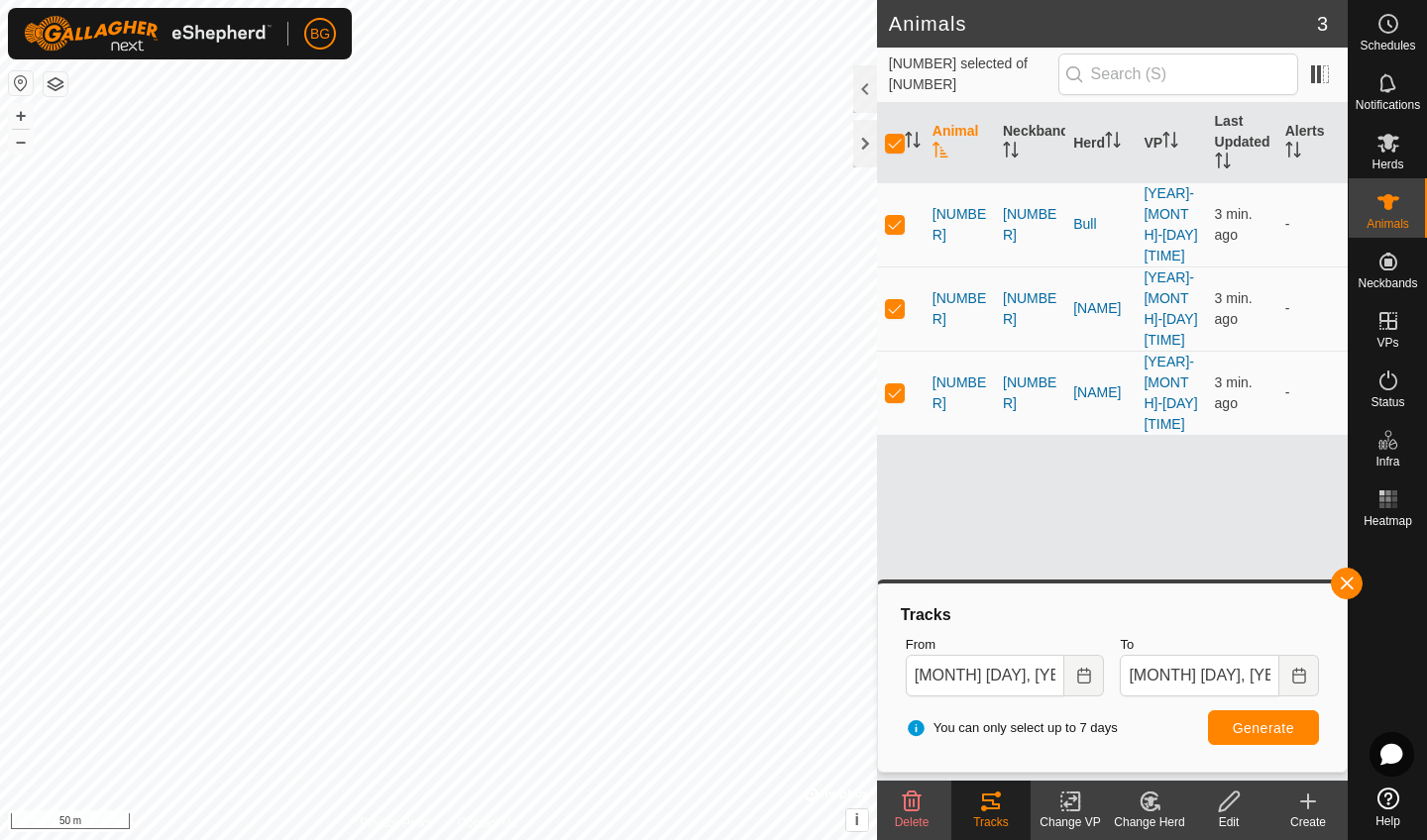 click on "Generate" at bounding box center (1263, 728) 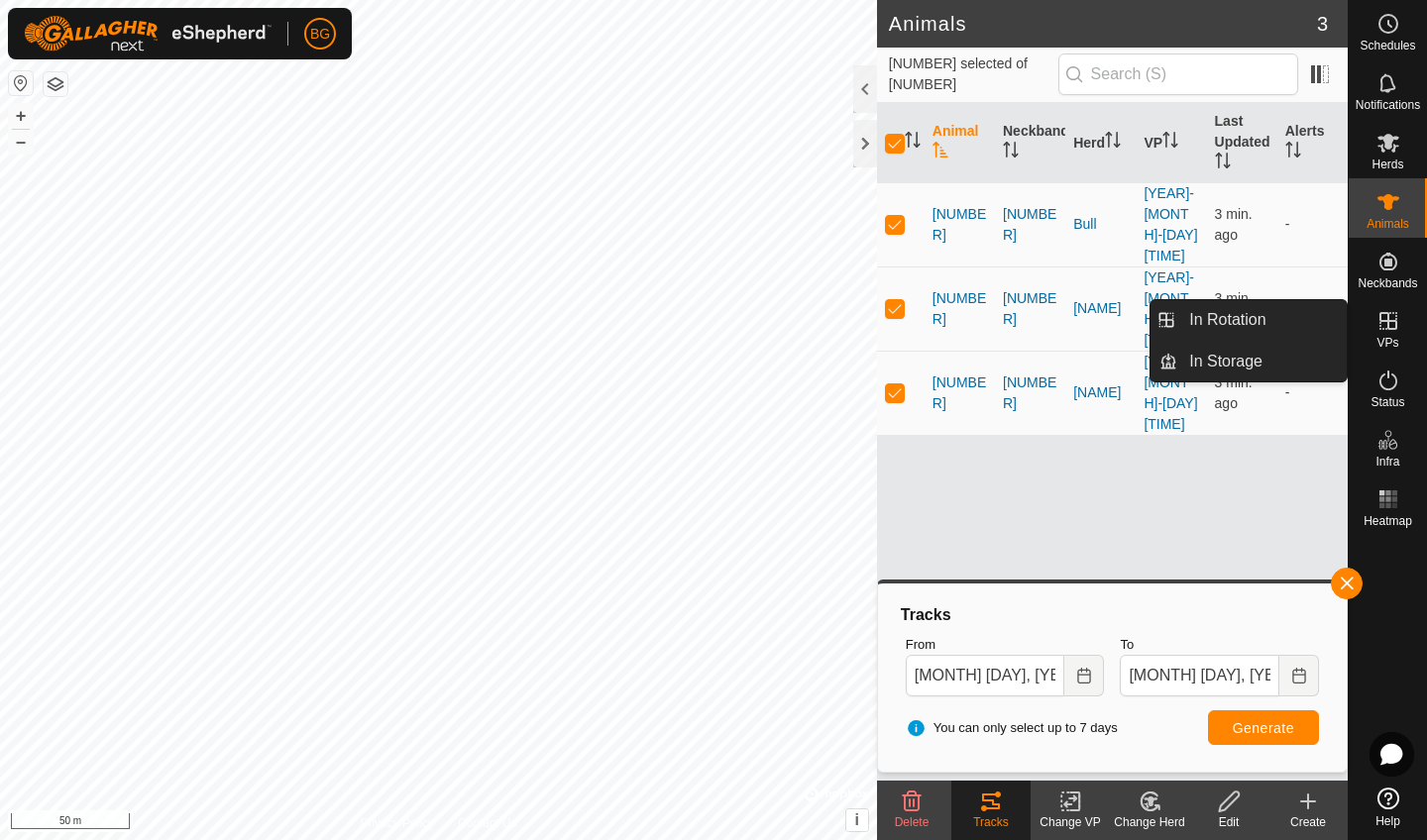 click on "VPs" at bounding box center [1387, 343] 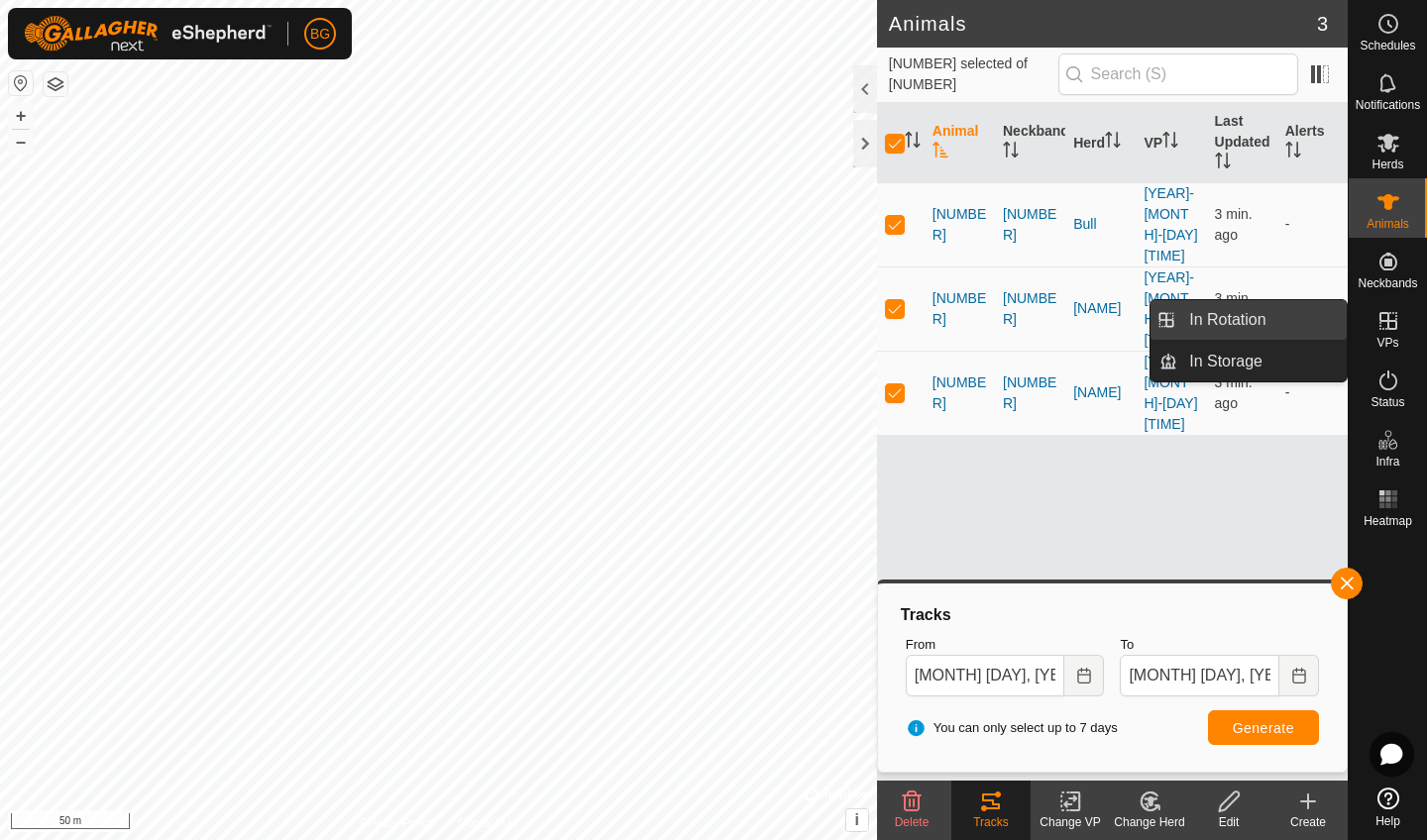 click on "In Rotation" at bounding box center (1262, 320) 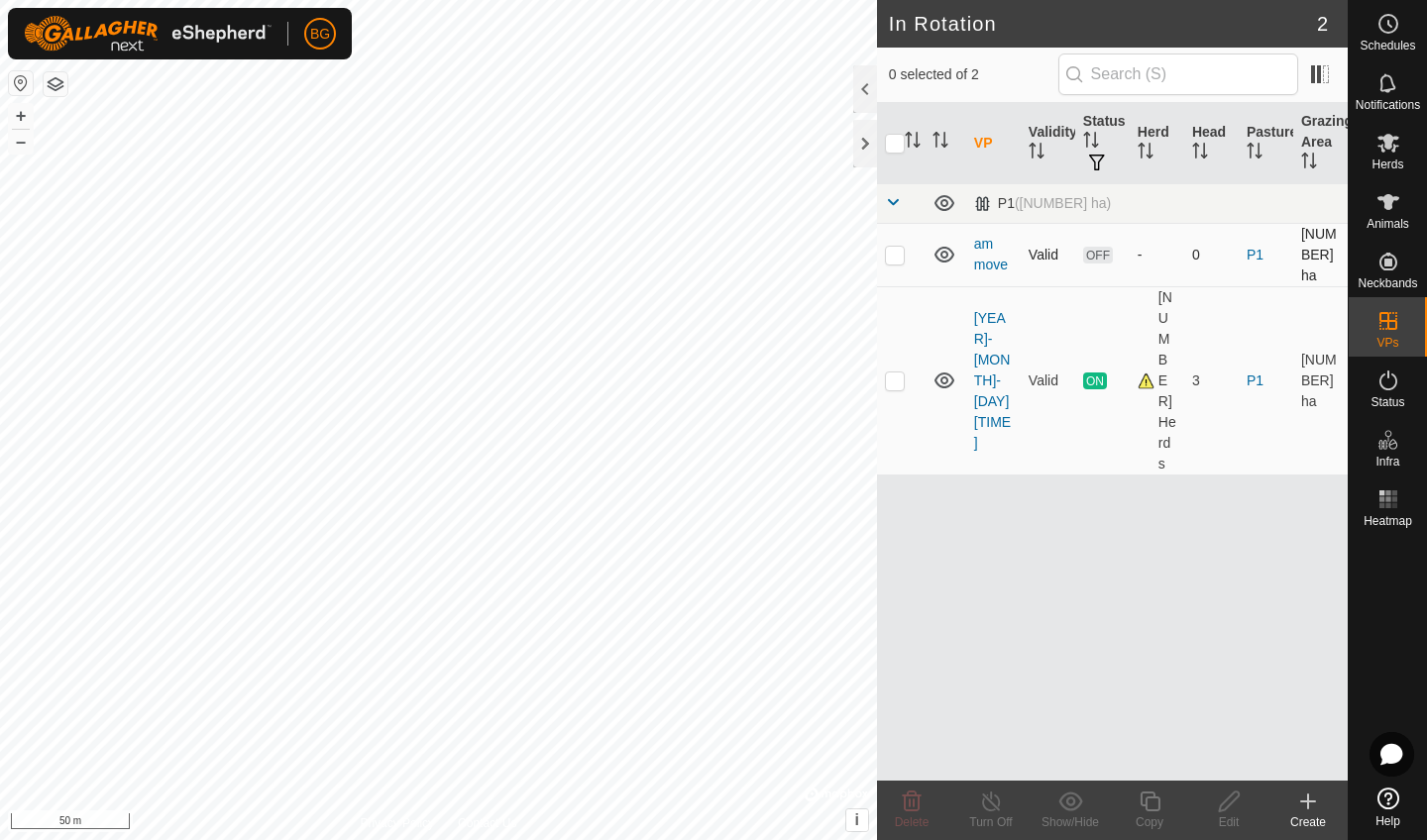 click at bounding box center (895, 255) 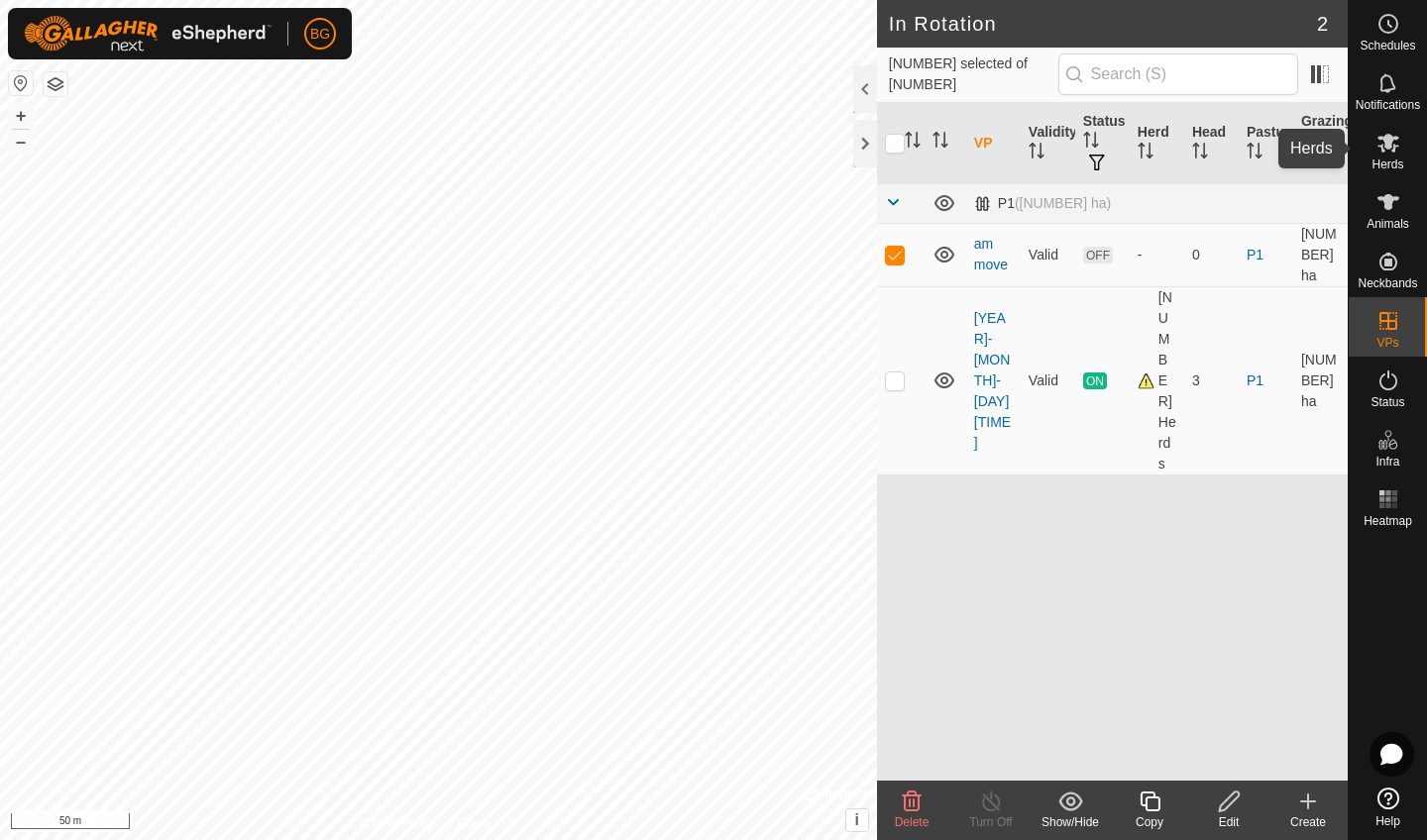 click 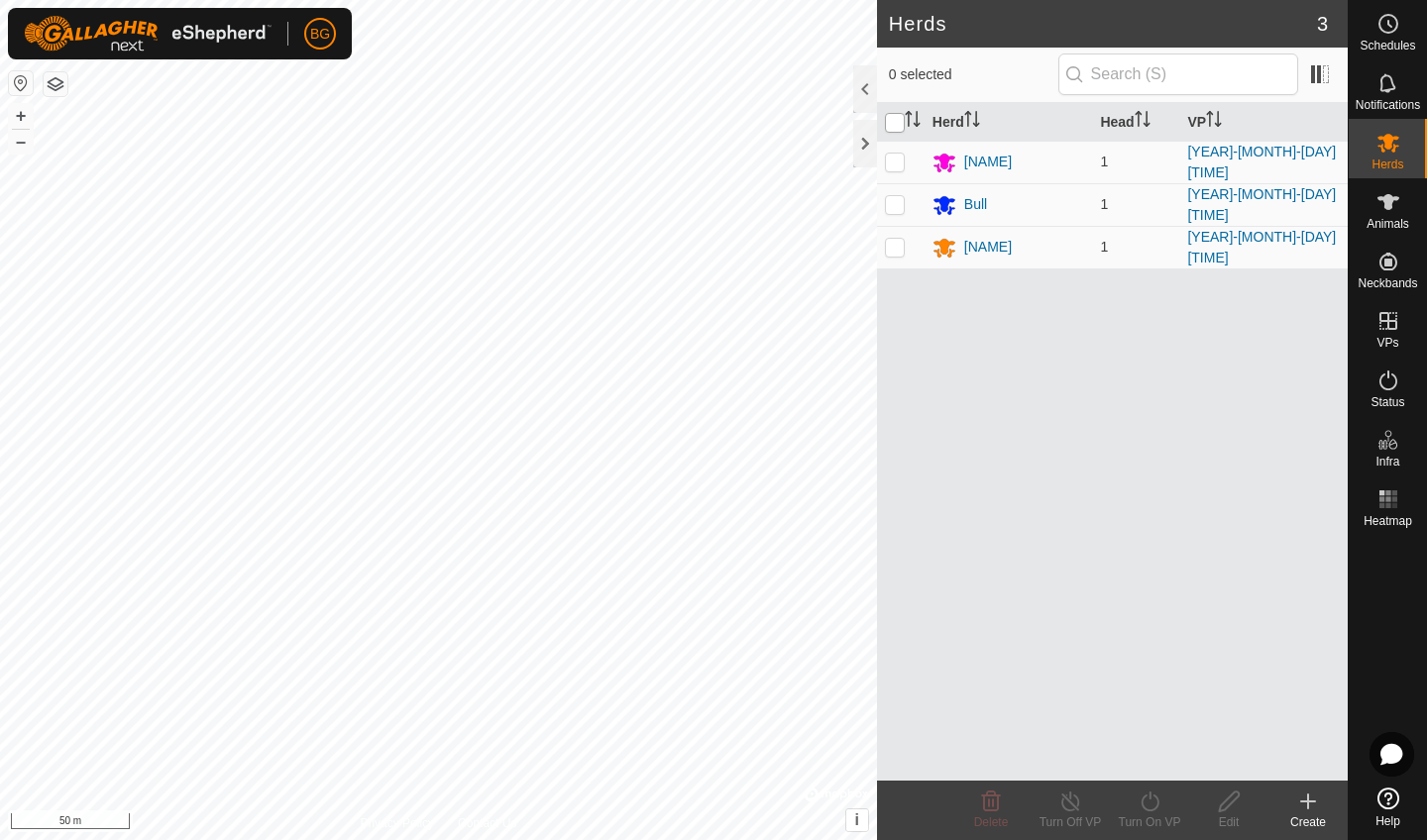 click at bounding box center [895, 123] 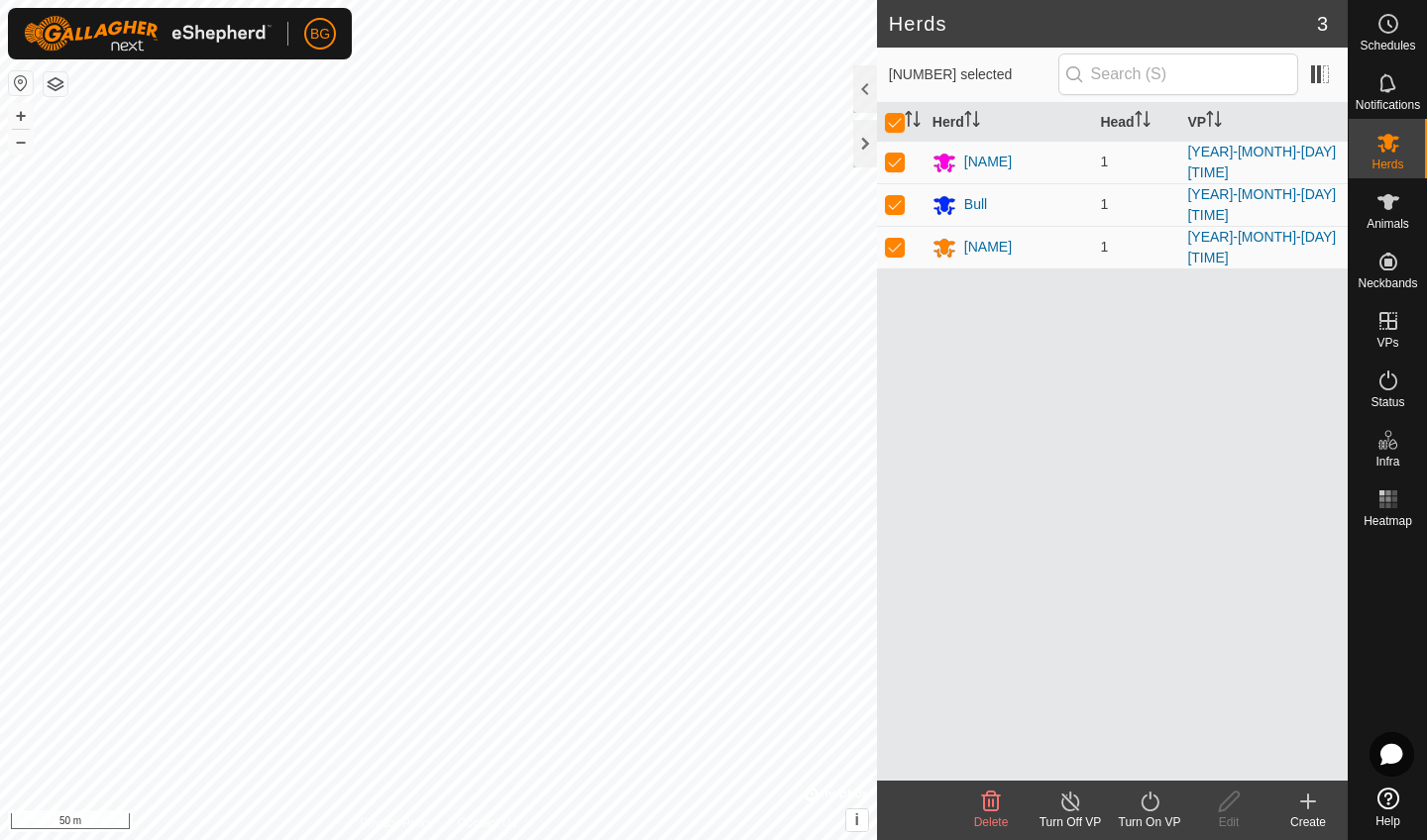click 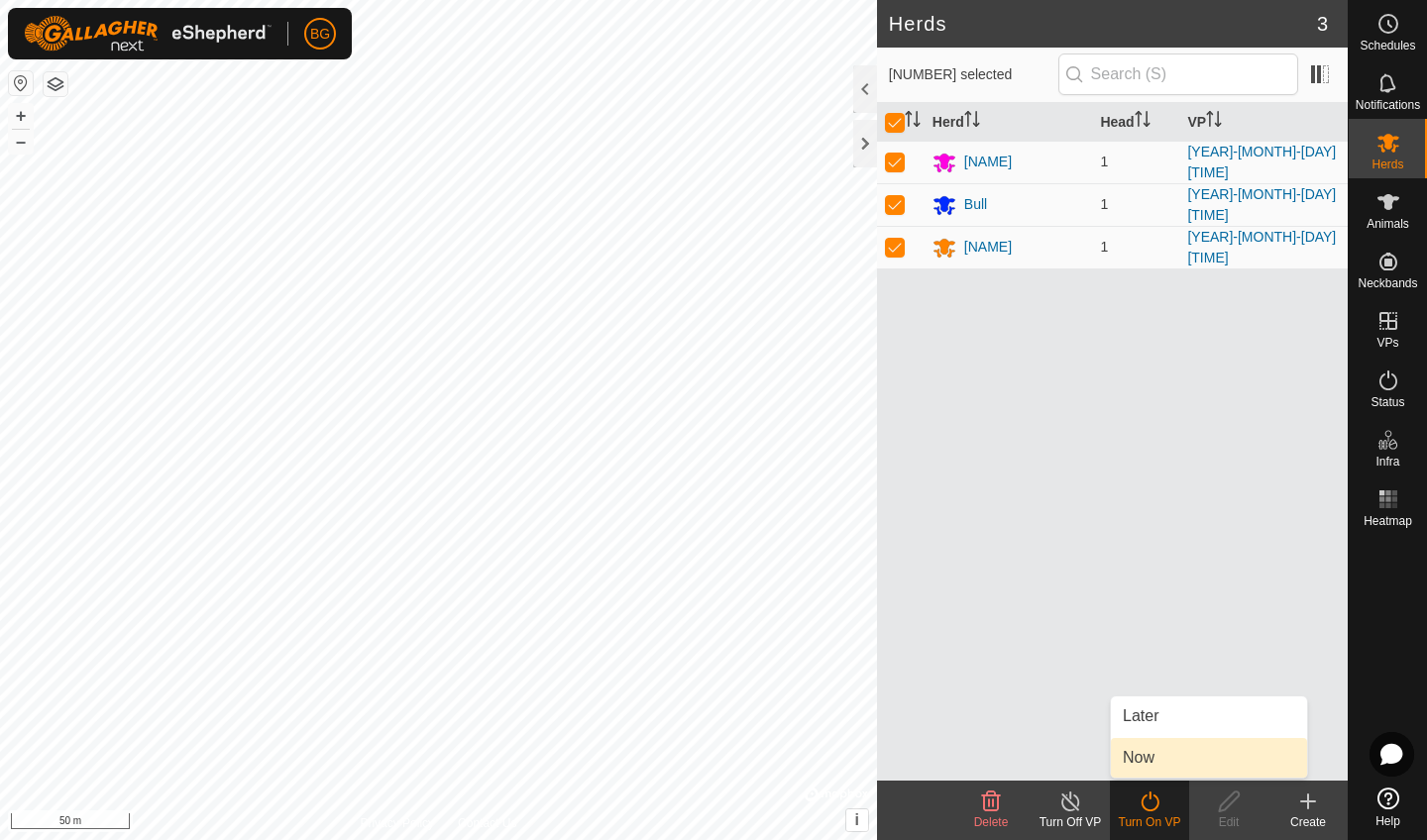 click on "Now" at bounding box center (1209, 758) 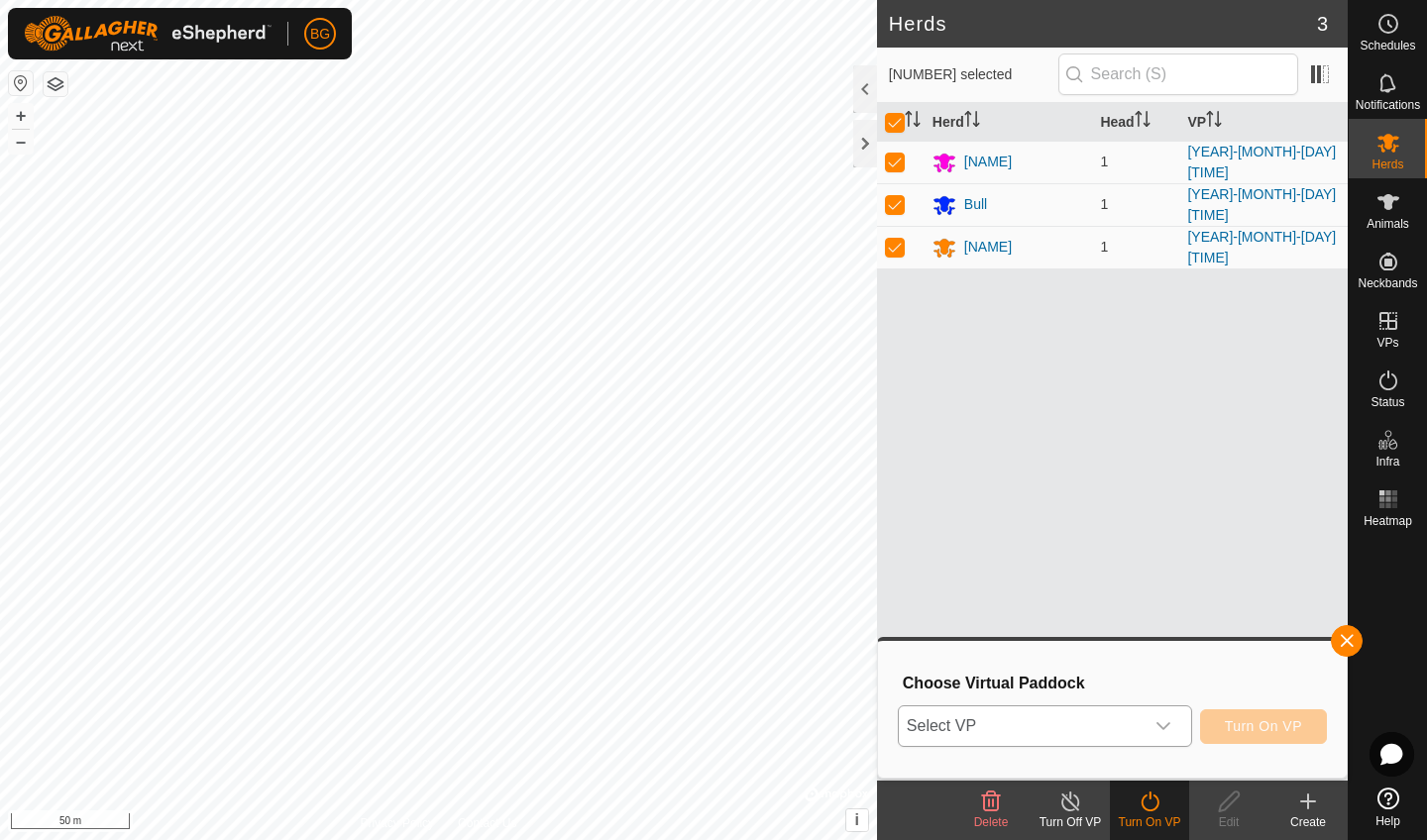 click at bounding box center [1163, 726] 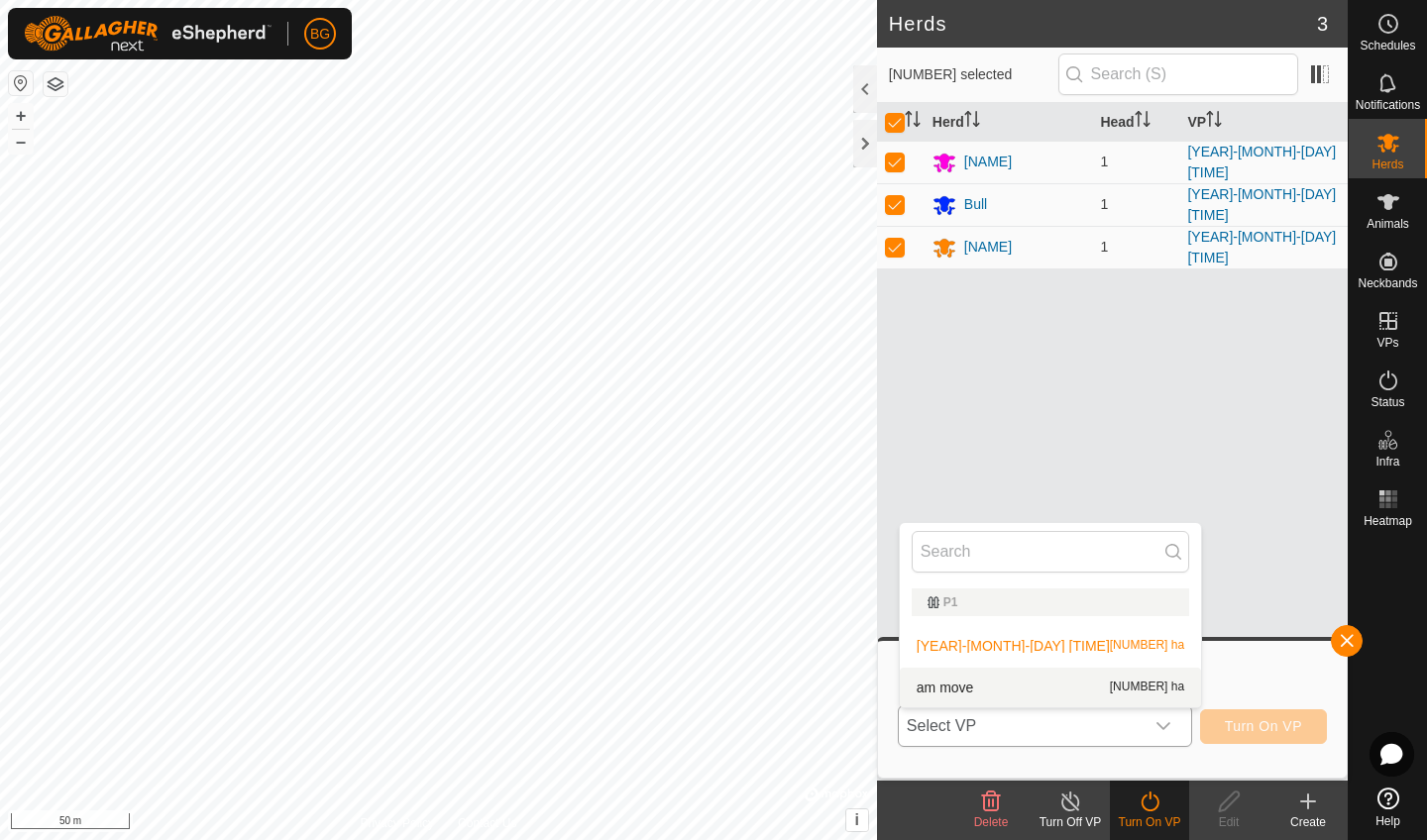 click on "am move [NUMBER] ha" at bounding box center (1050, 687) 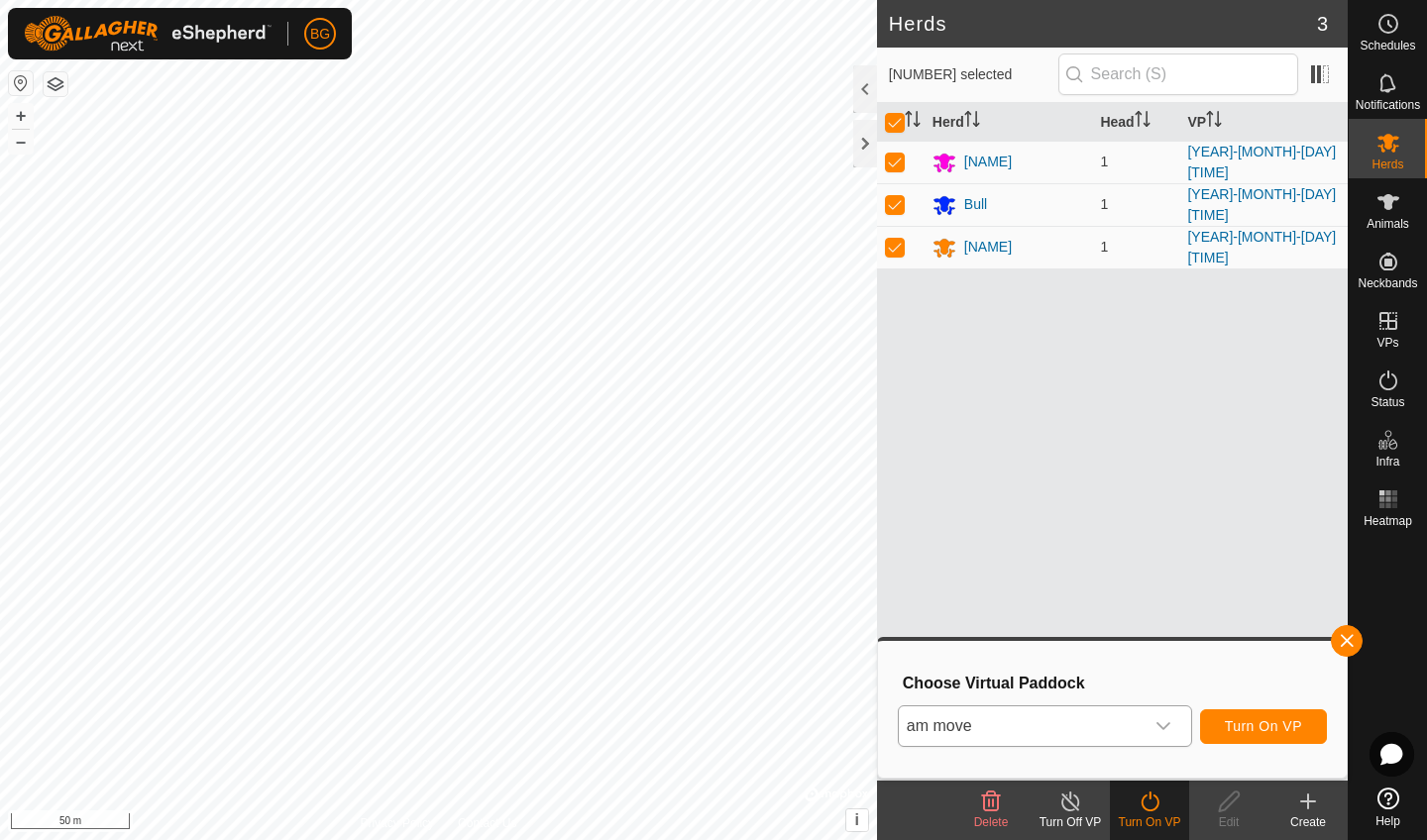 click on "Turn On VP" at bounding box center (1263, 726) 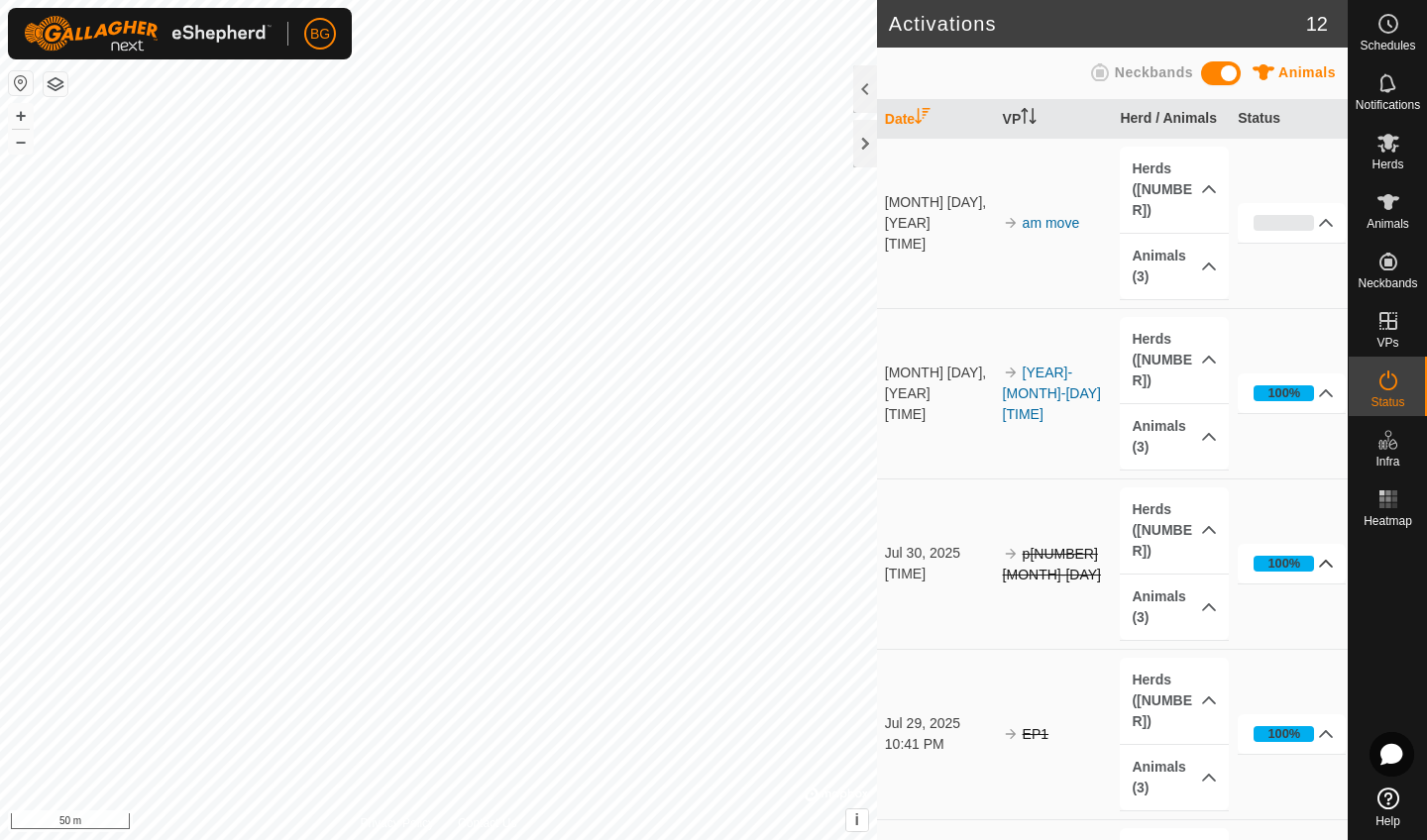click on "100%" at bounding box center [1291, 564] 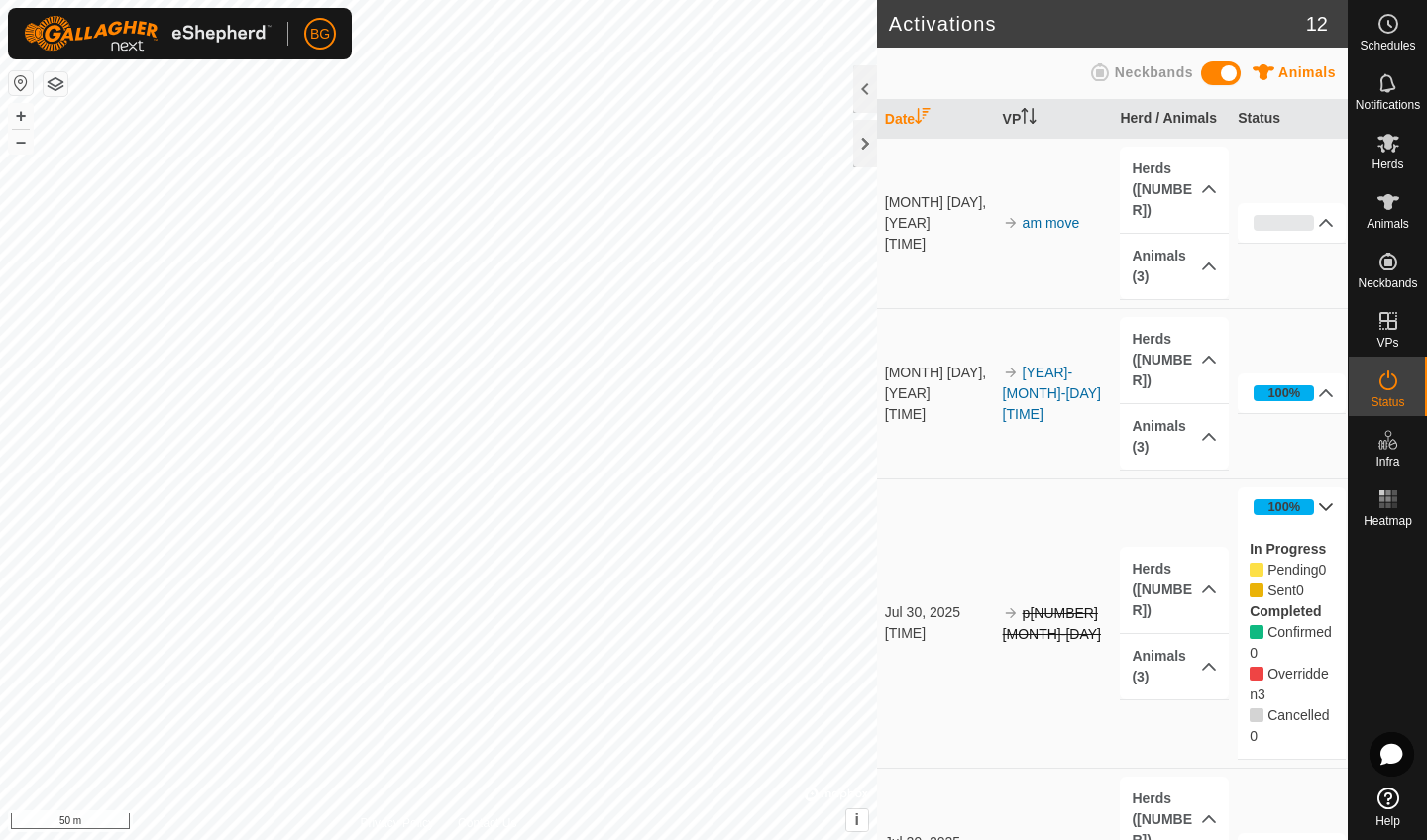 click on "Herds ([NUMBER]) [NAME] [NAME] [NAME] Animals ([NUMBER]) [NUMBER] [NUMBER] [NUMBER]" at bounding box center [1170, 623] 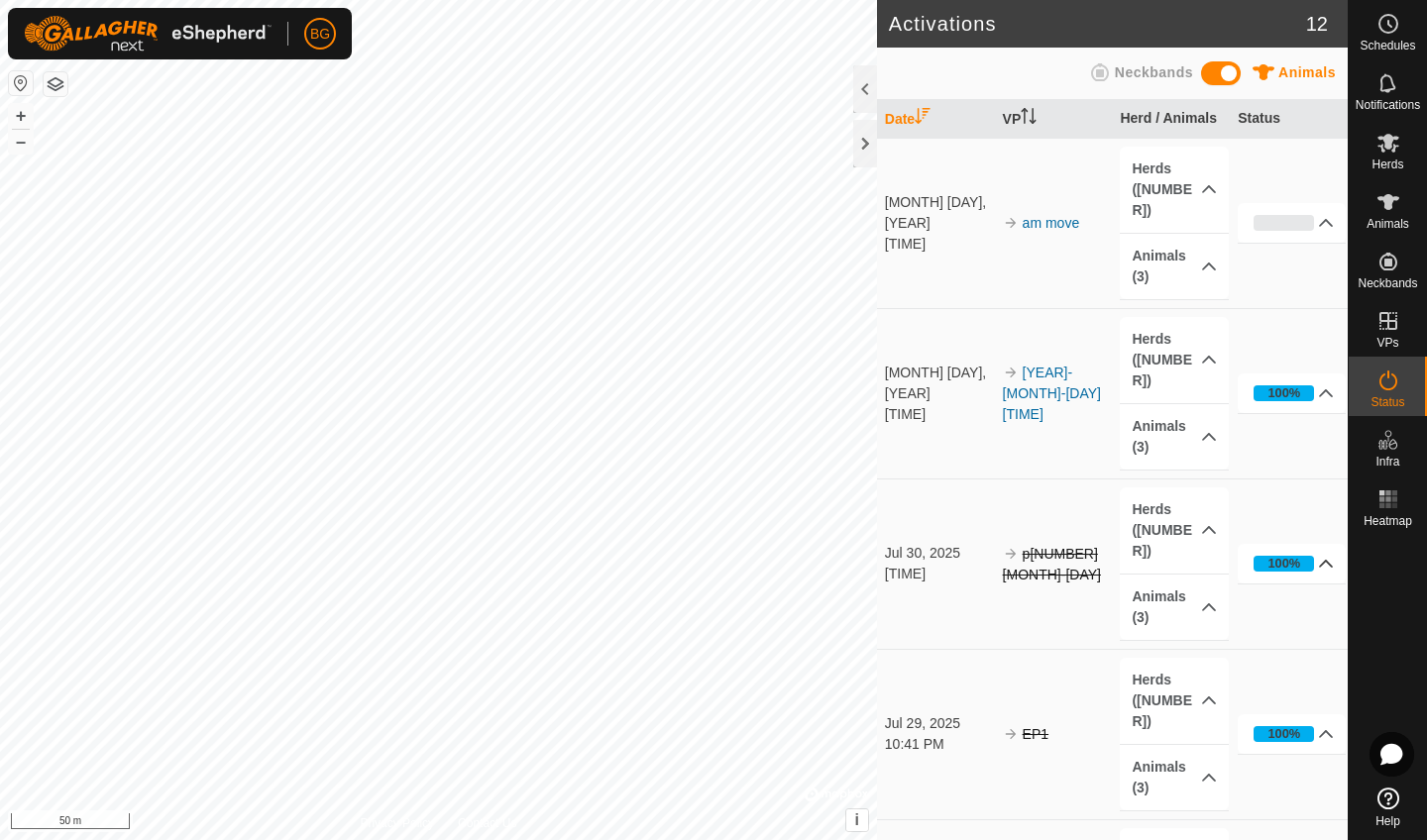 scroll, scrollTop: 0, scrollLeft: 0, axis: both 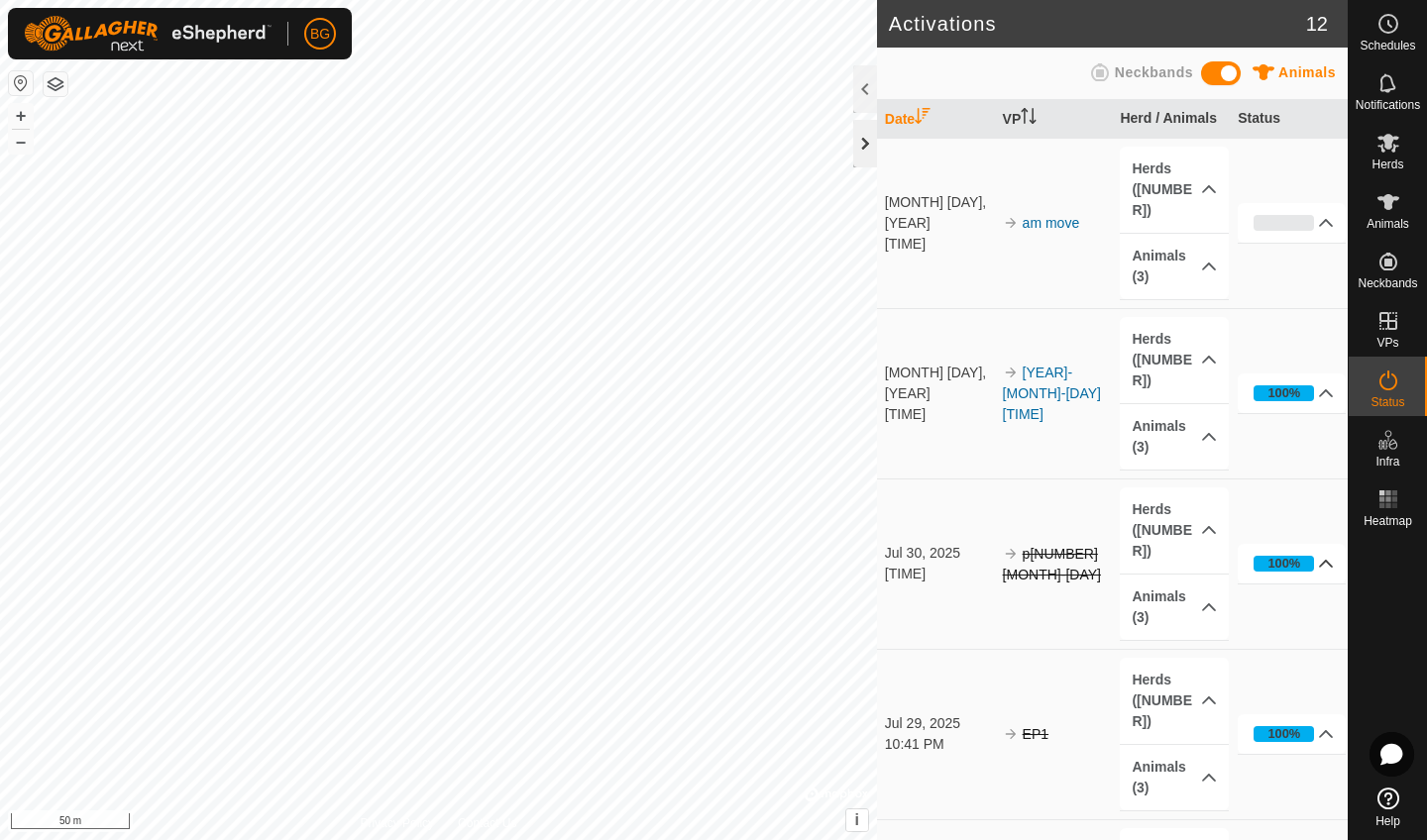 click 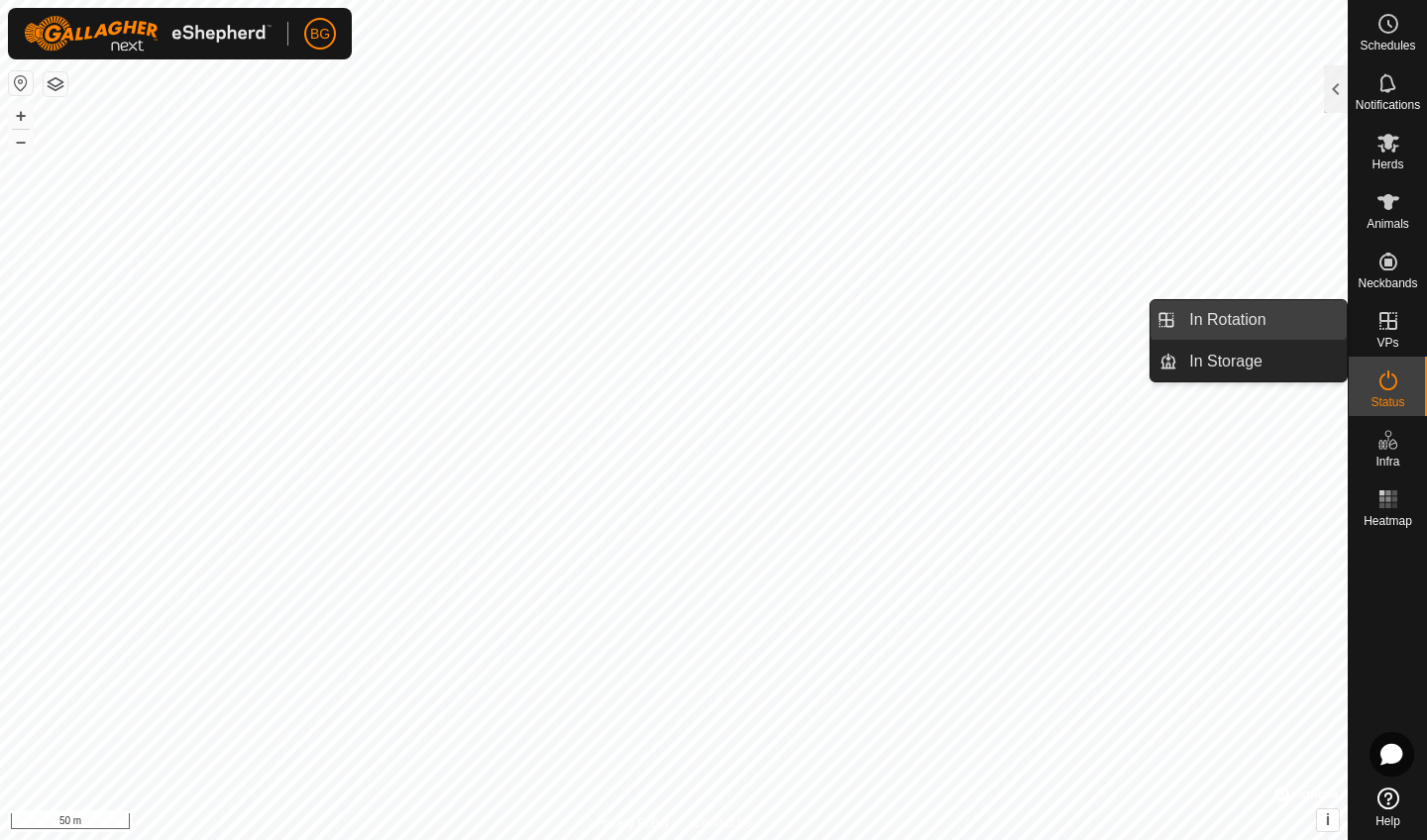 click on "In Rotation" at bounding box center [1262, 320] 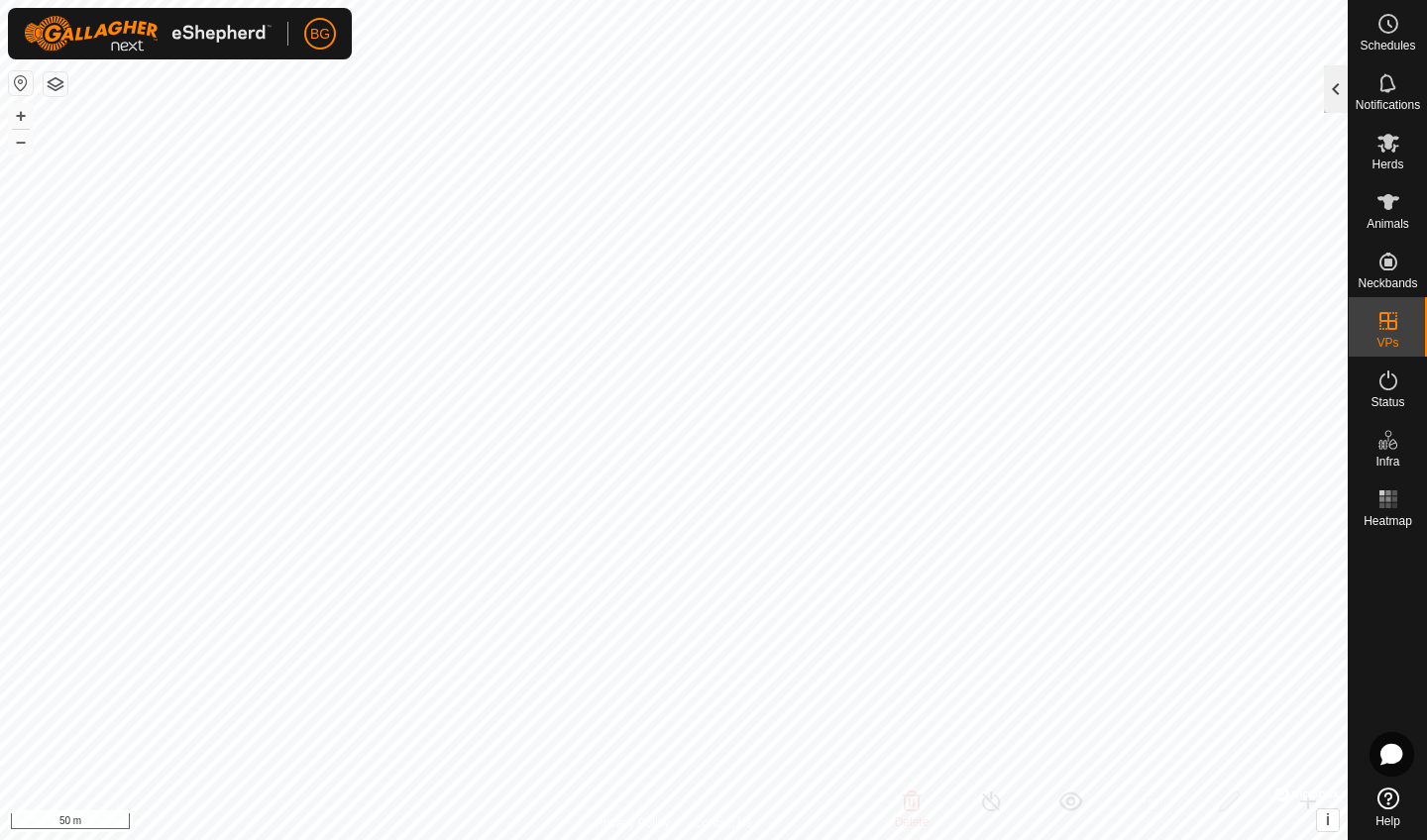 click 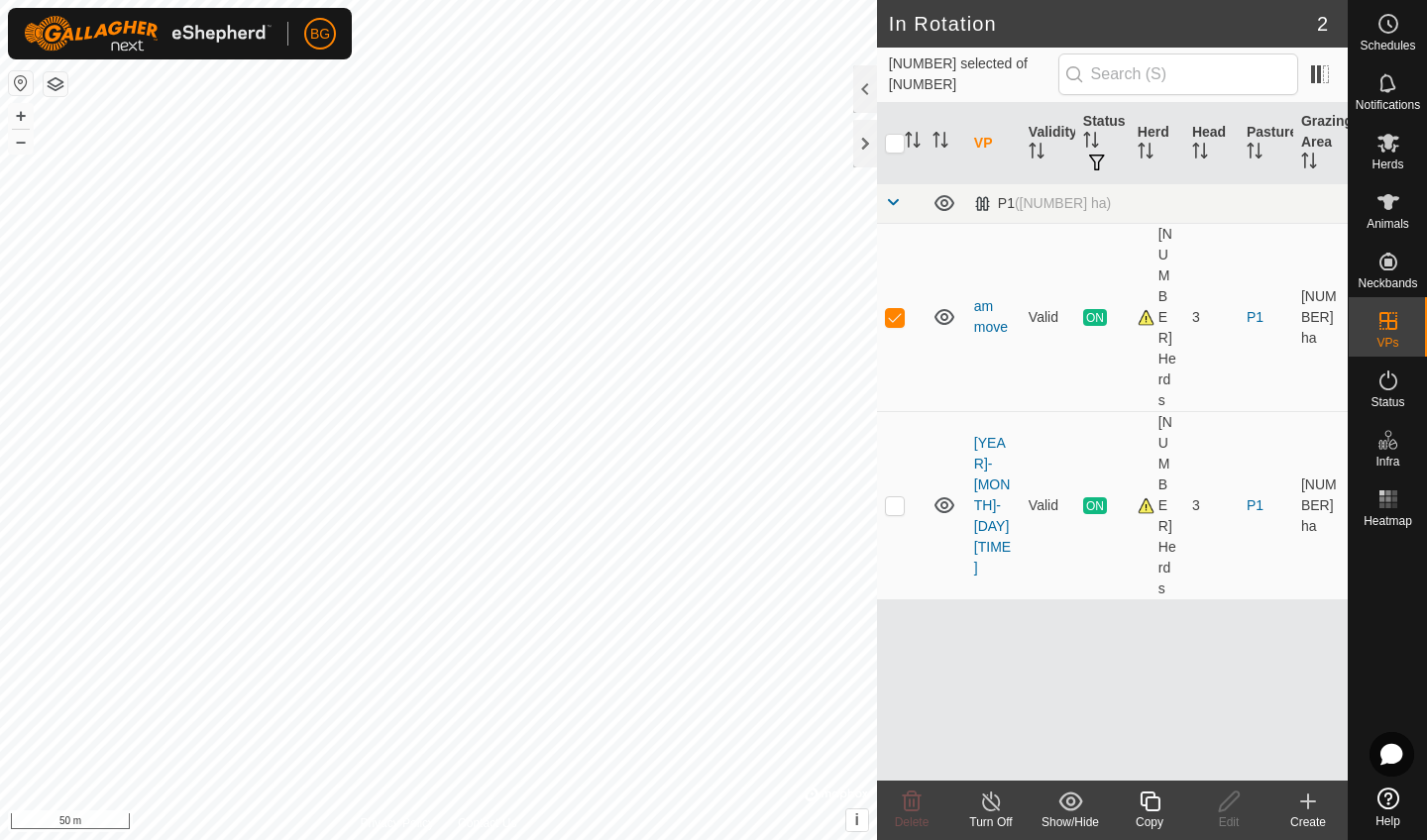 click 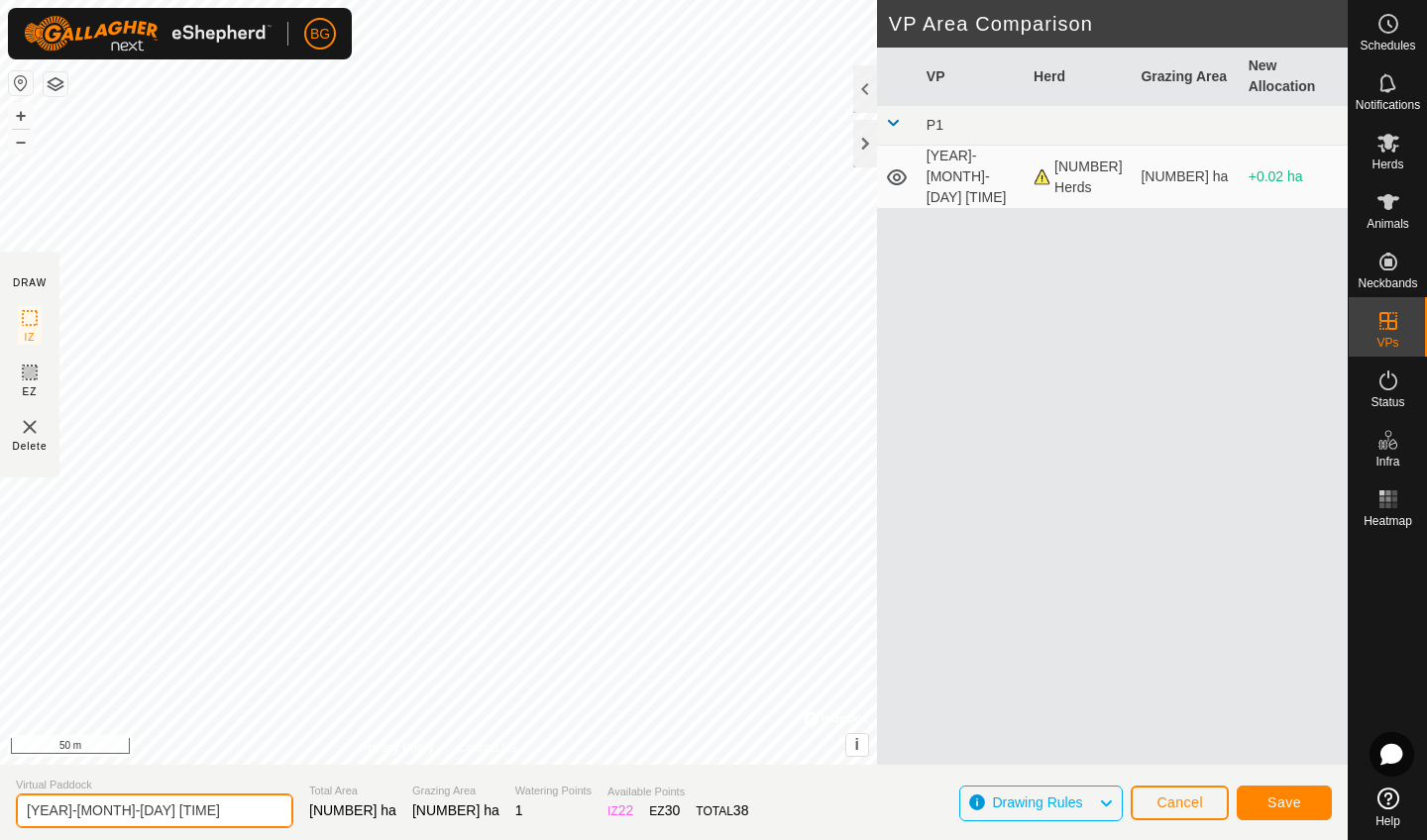 click on "[YEAR]-[MONTH]-[DAY] [TIME]" 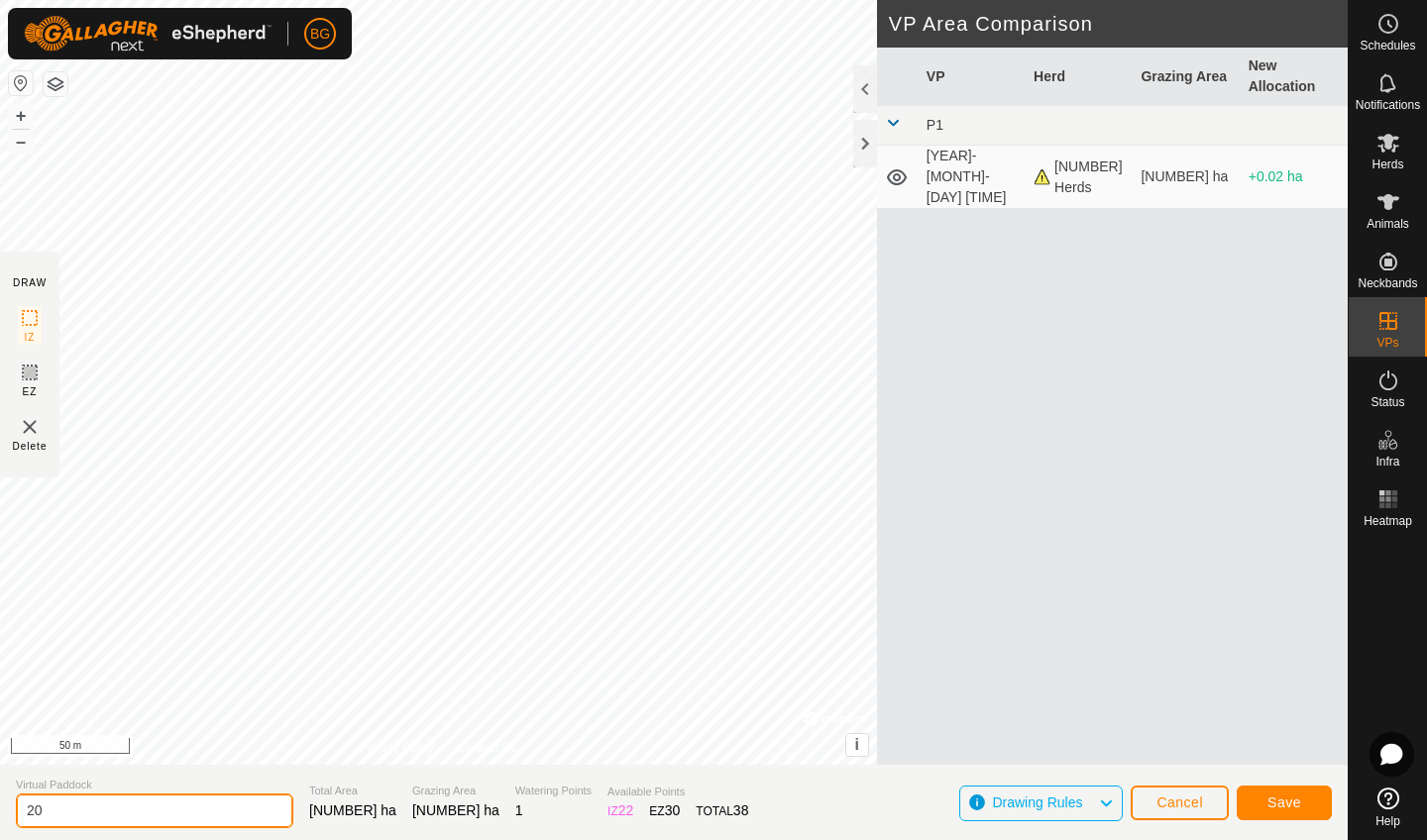 type on "2" 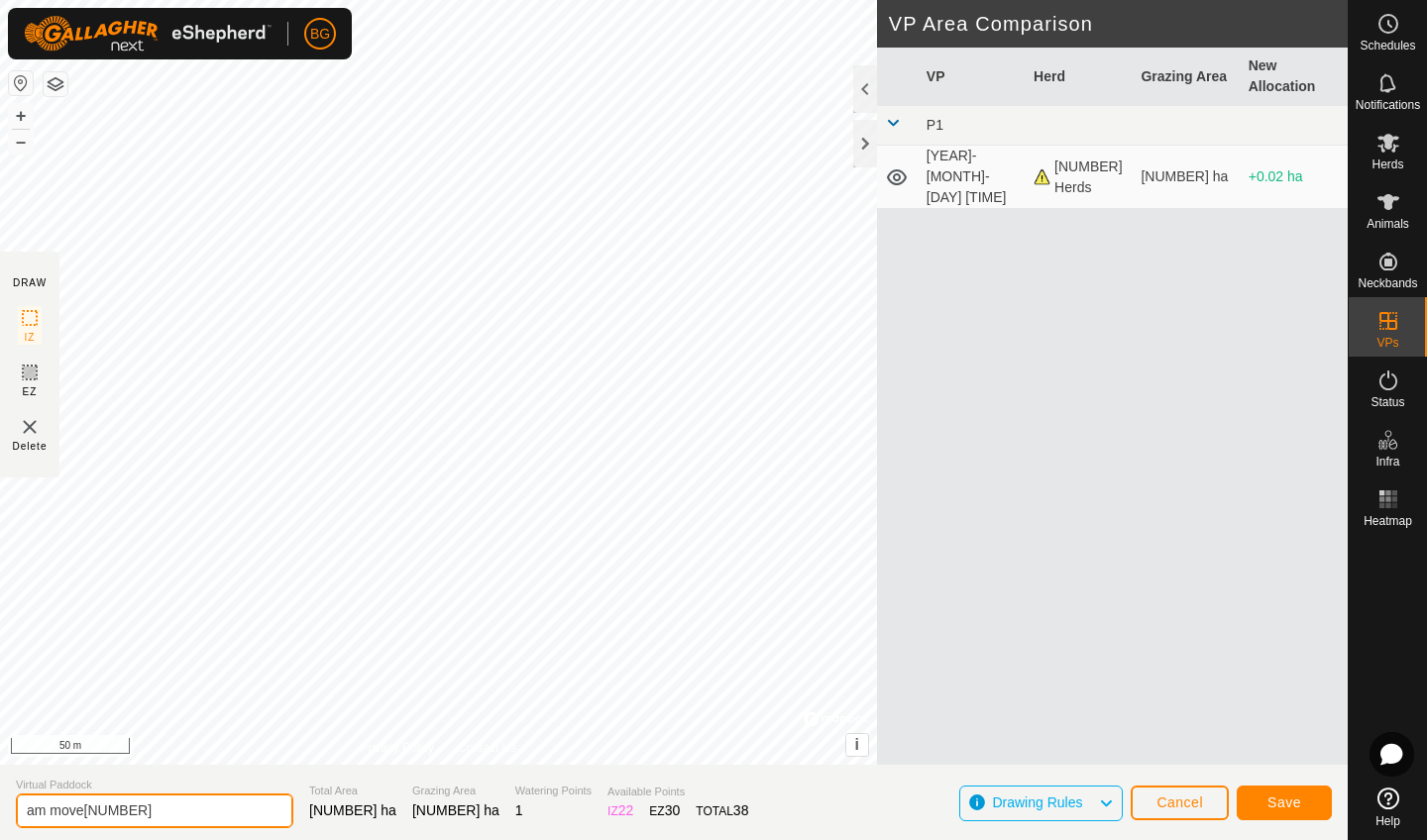type on "am move[NUMBER]" 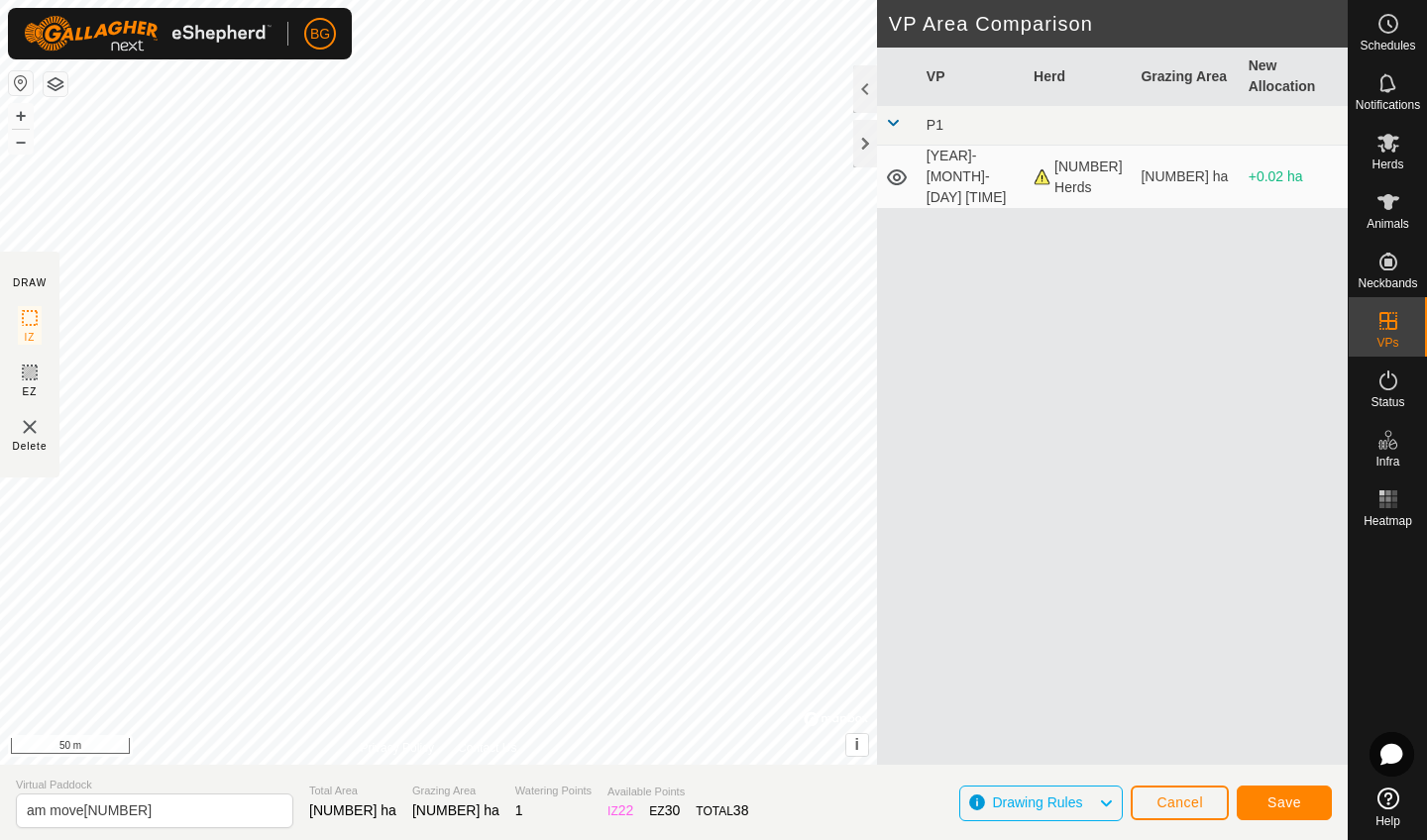 click on "Save" 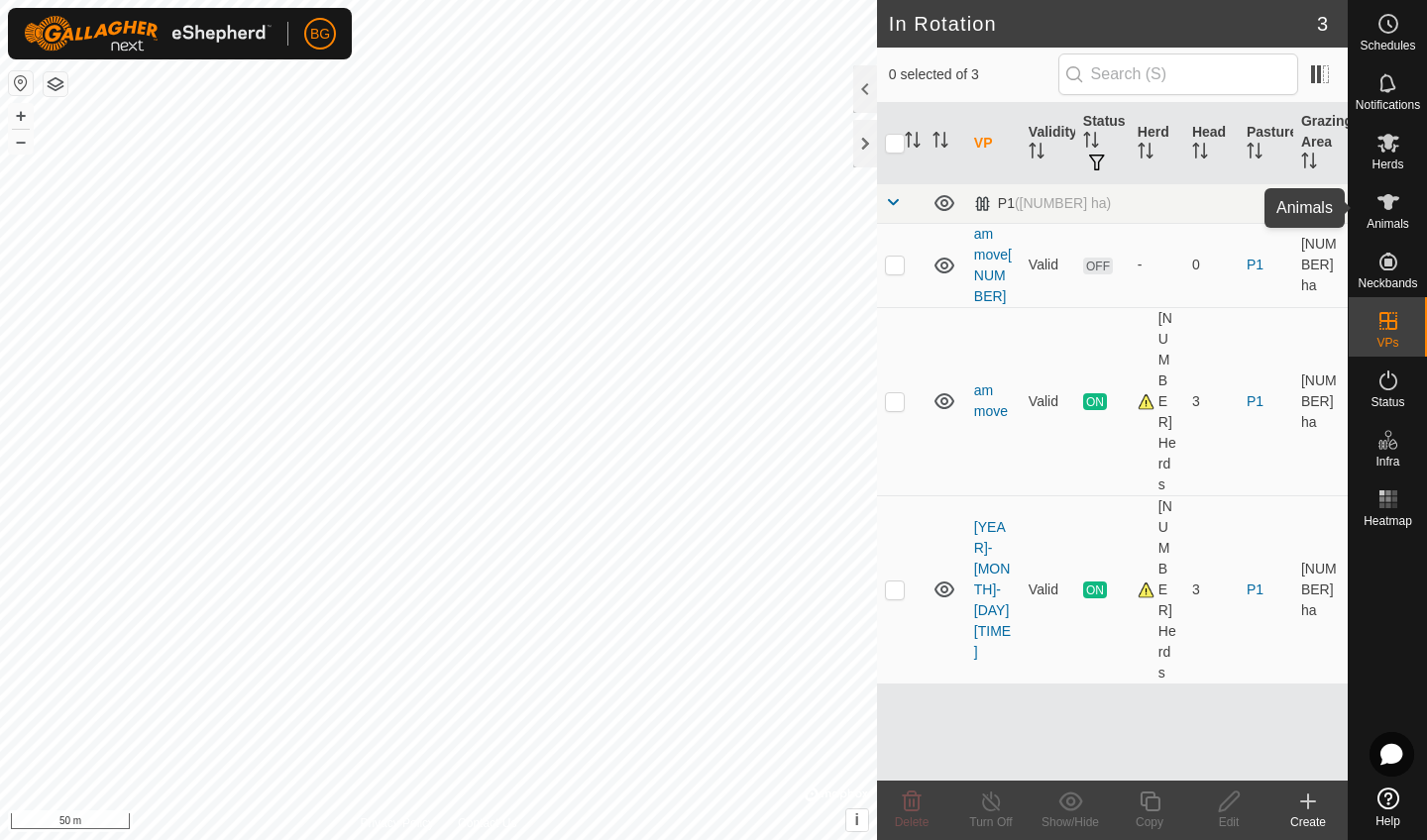 click on "Animals" at bounding box center [1387, 224] 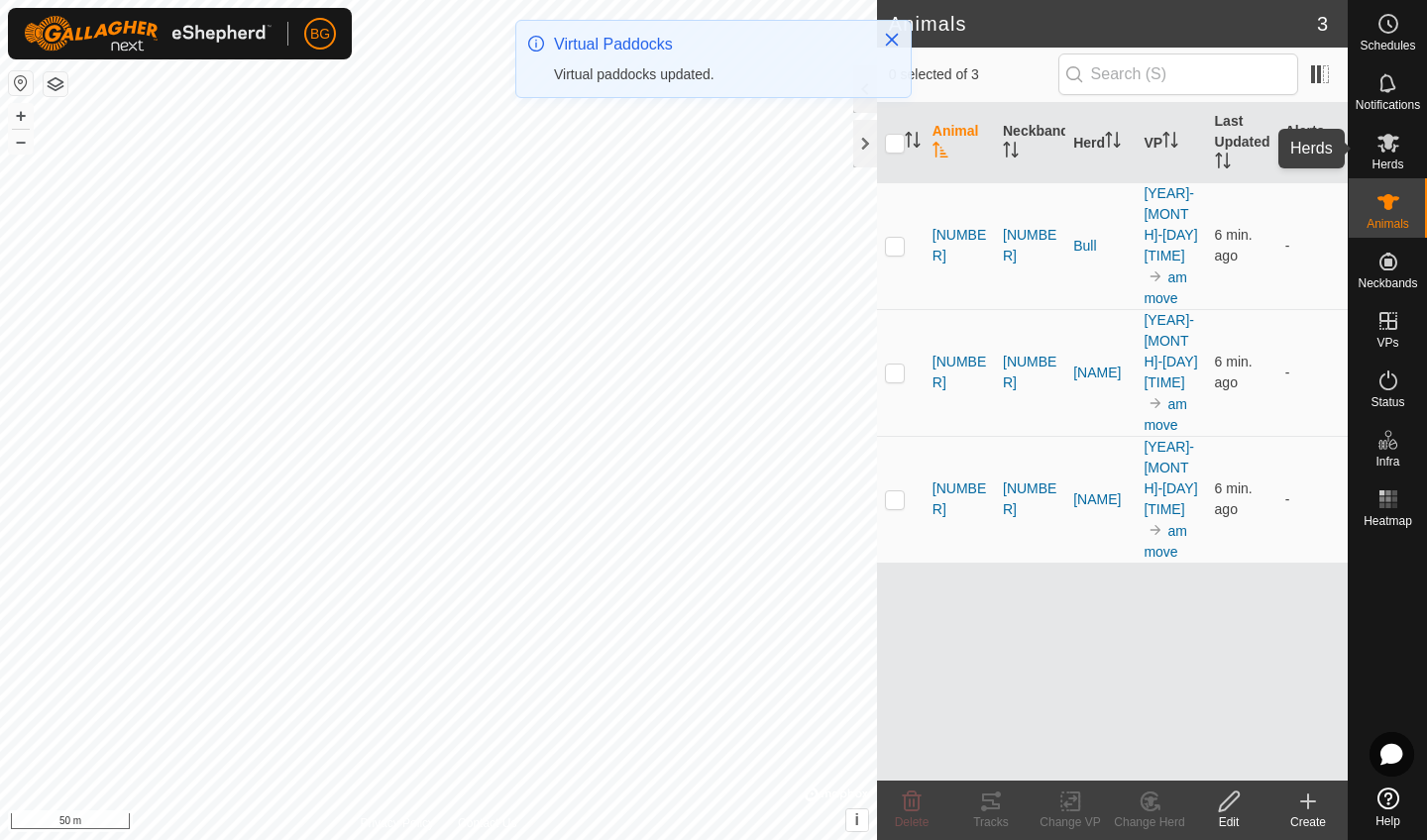 click on "Herds" at bounding box center (1387, 164) 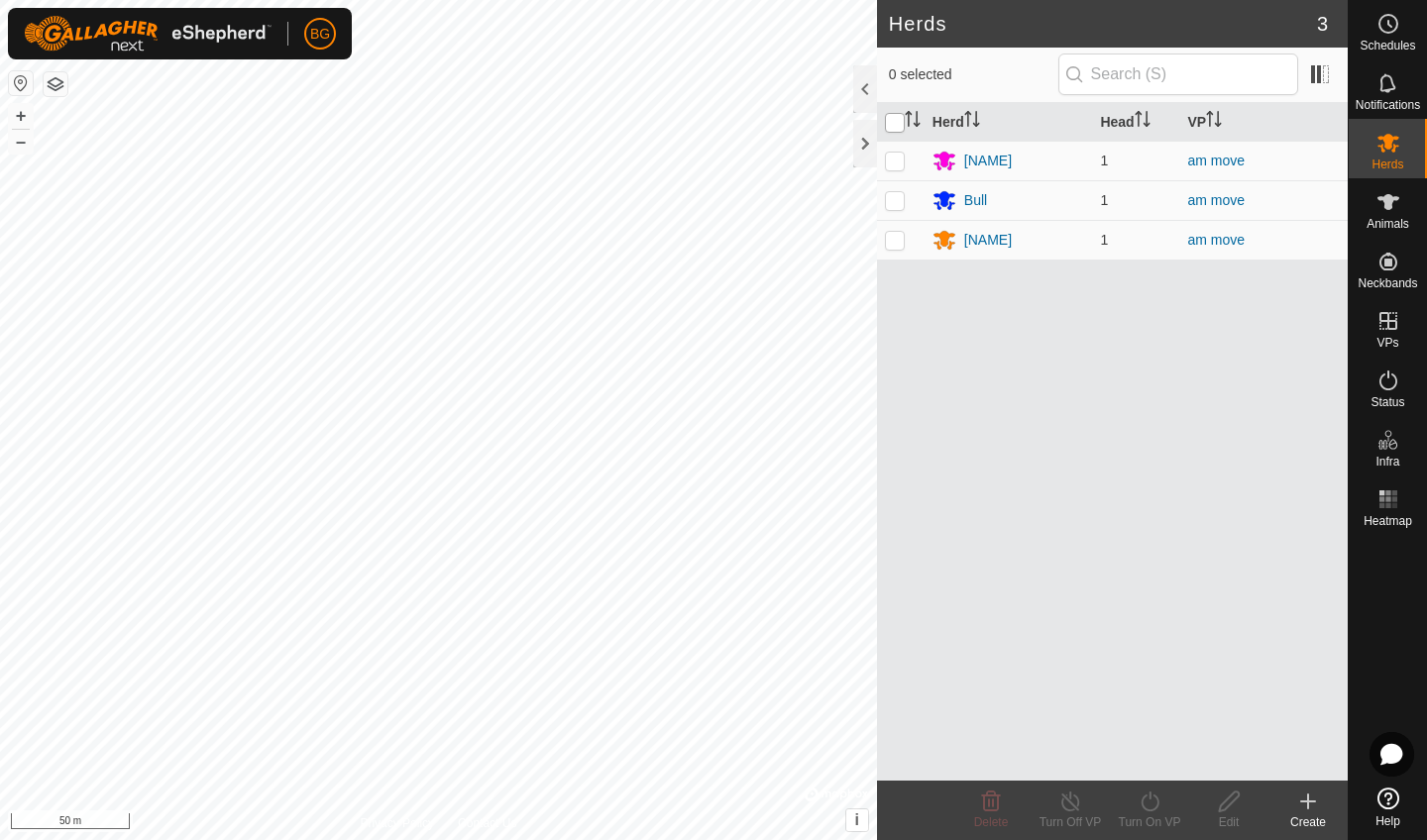 click at bounding box center [895, 123] 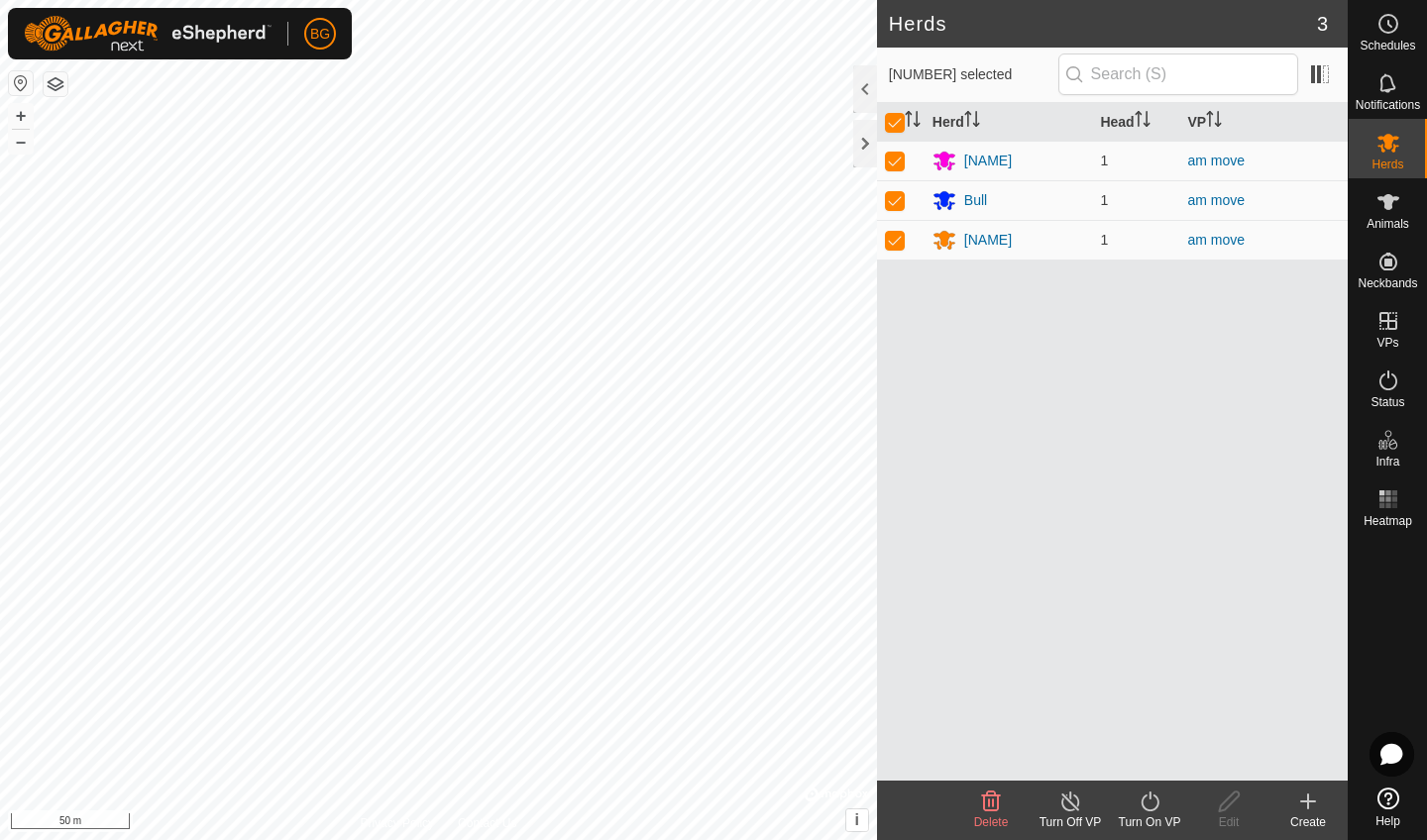 click 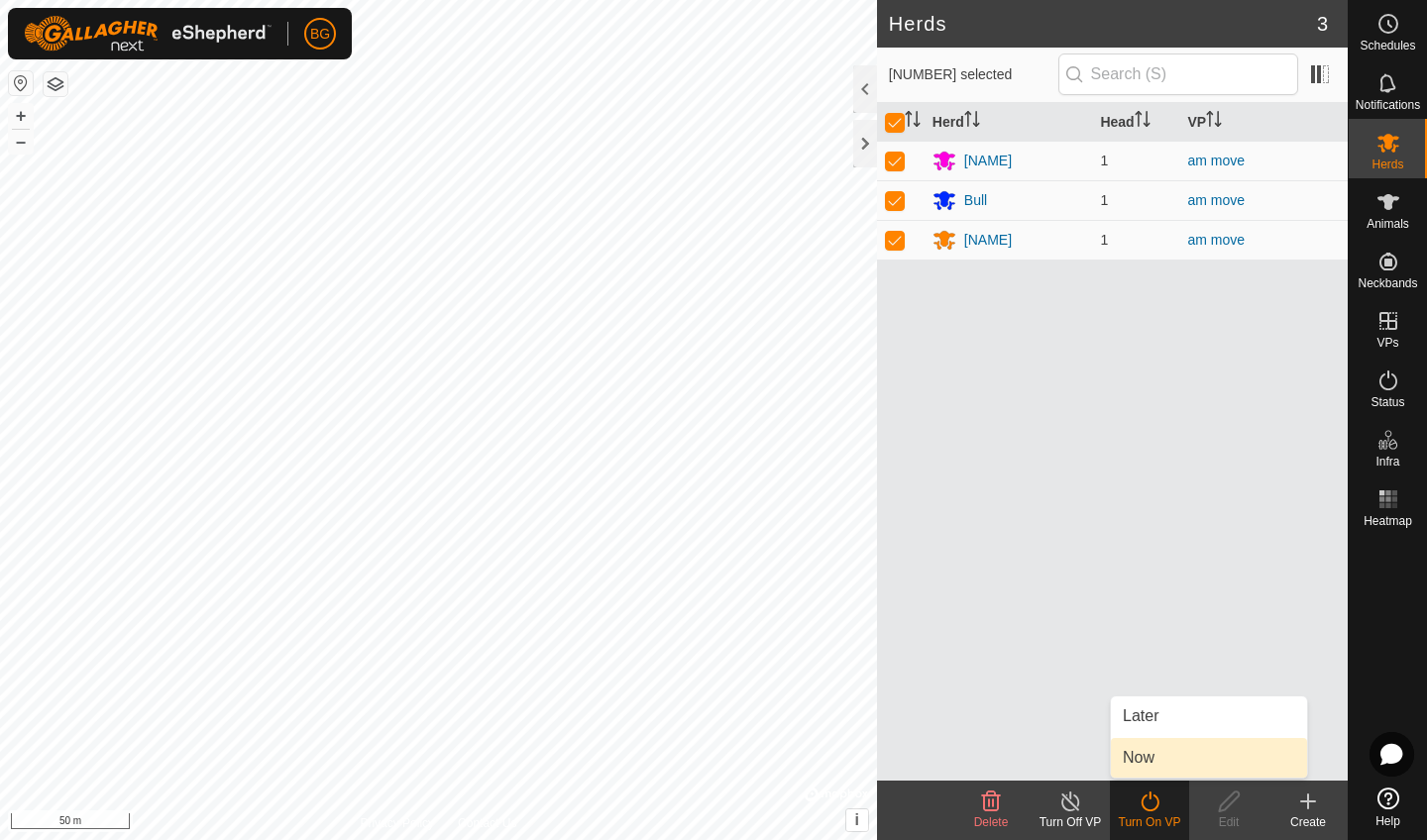 click on "Now" at bounding box center (1209, 758) 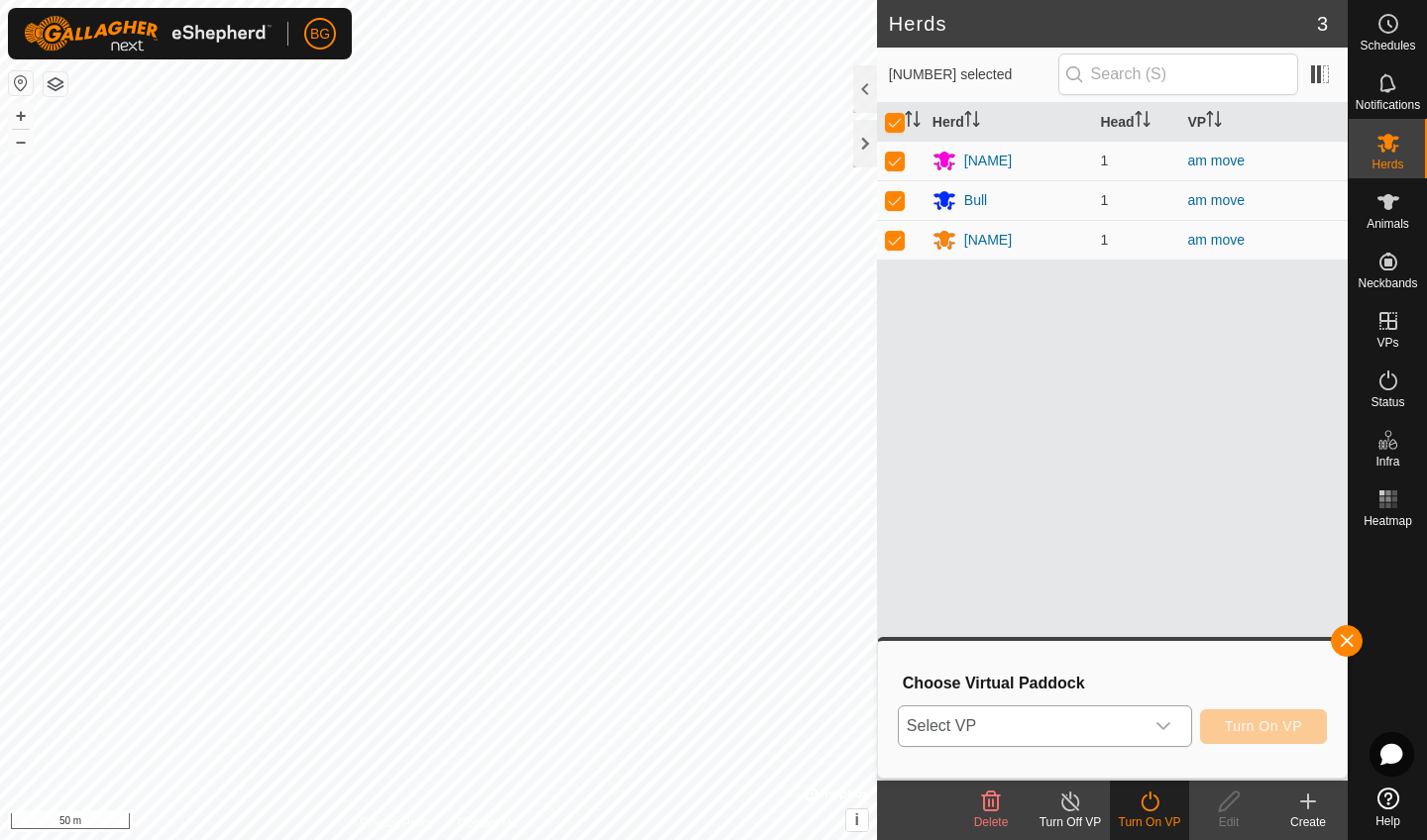 click 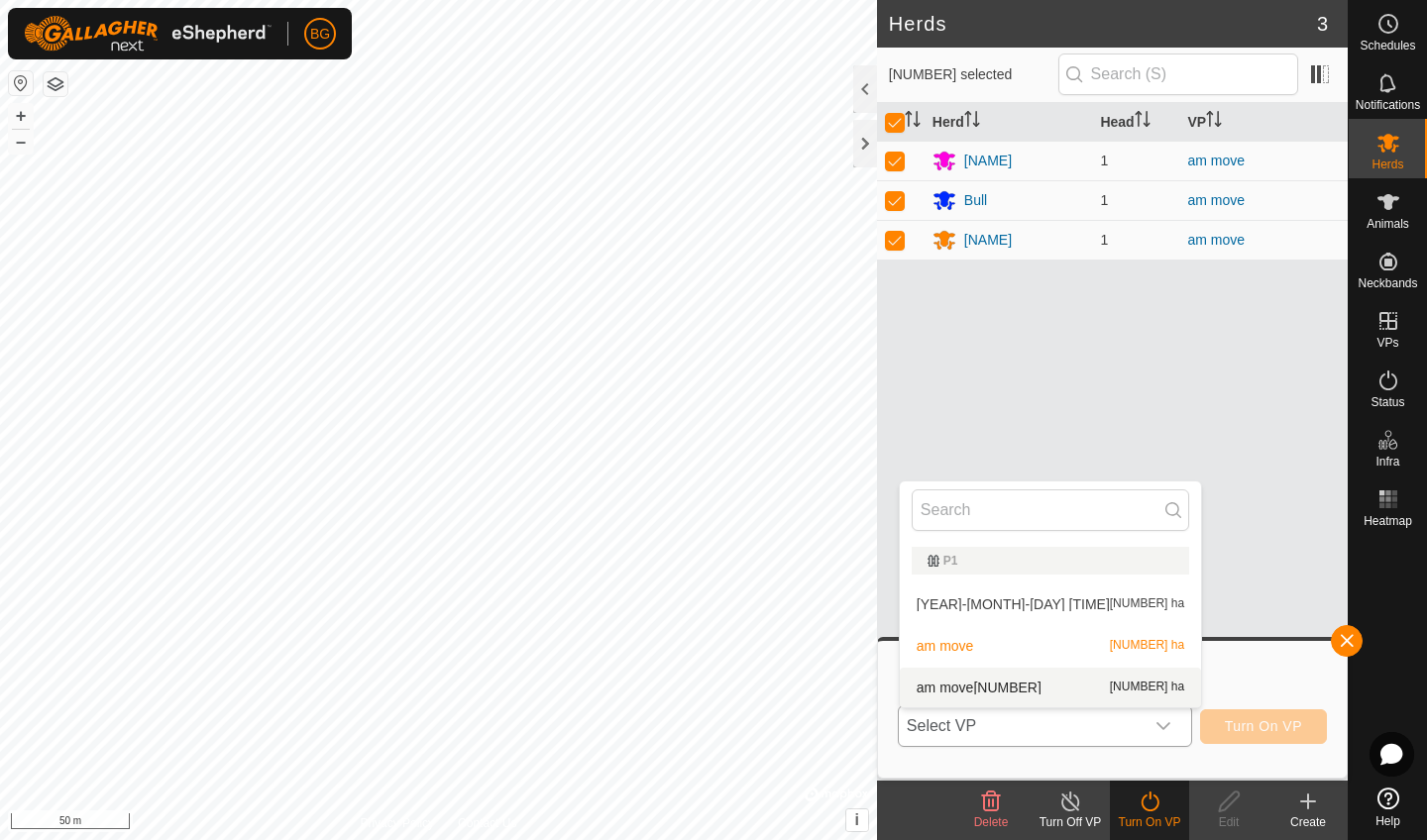 click on "am move[NUMBER] [NUMBER] ha" at bounding box center (1050, 687) 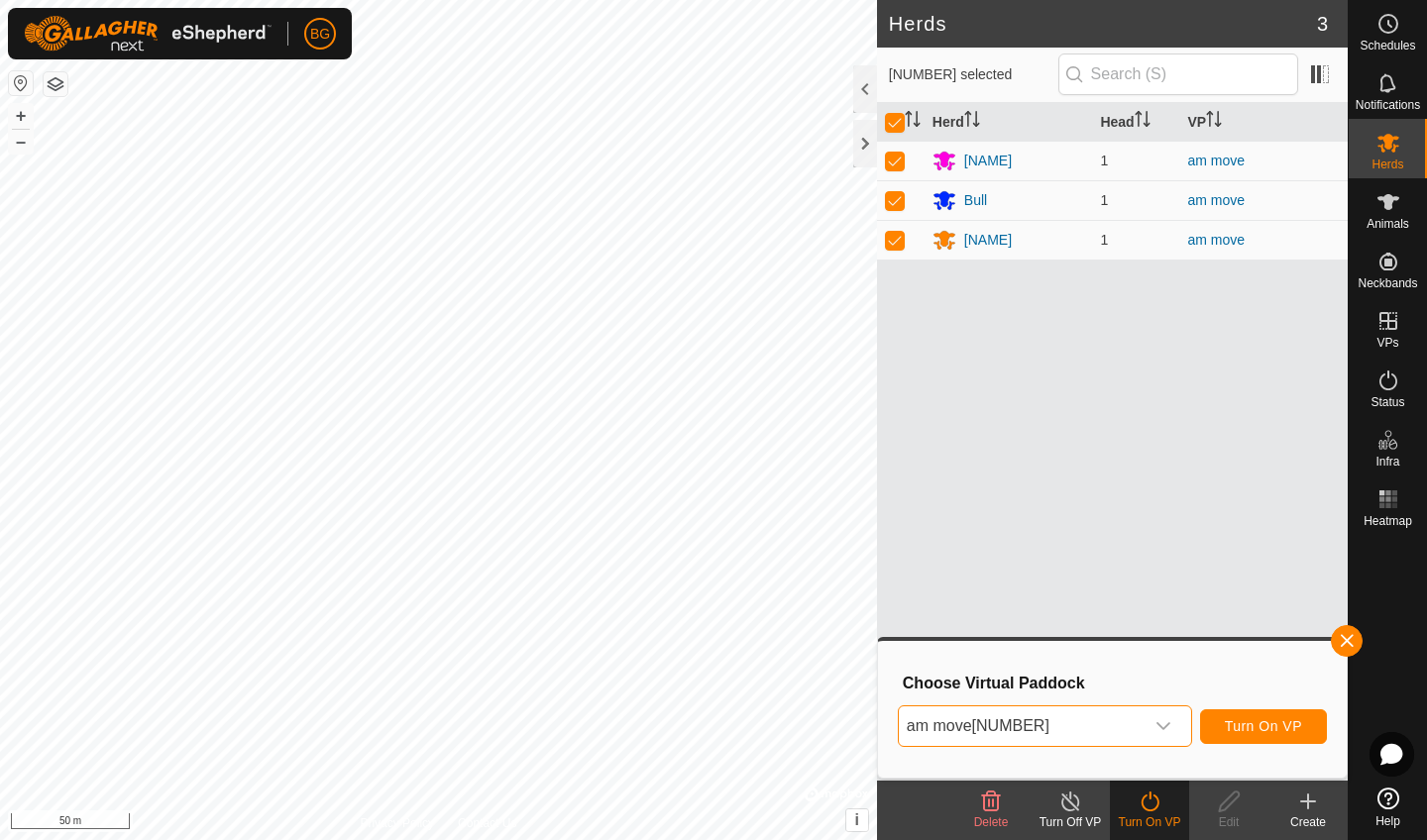 click on "Turn On VP" at bounding box center [1263, 726] 